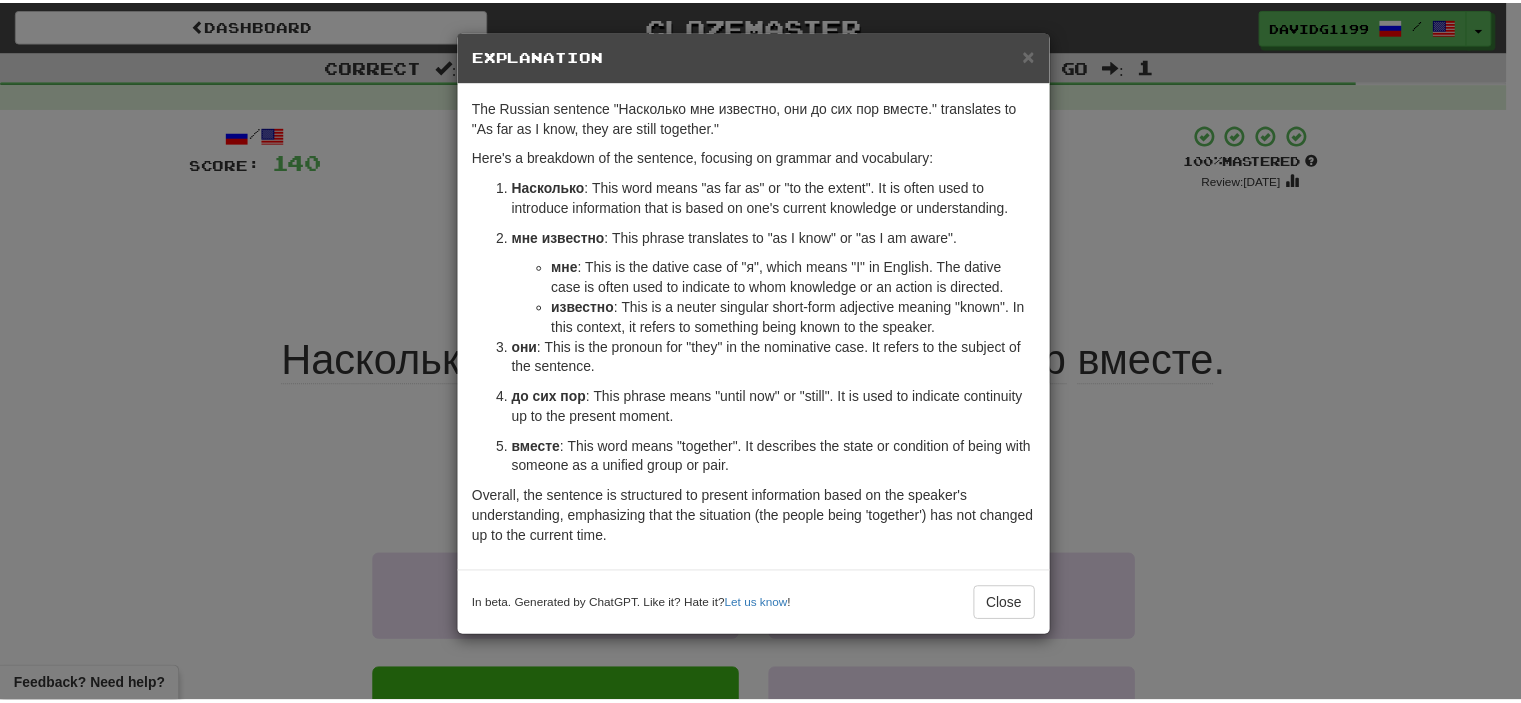 scroll, scrollTop: 0, scrollLeft: 0, axis: both 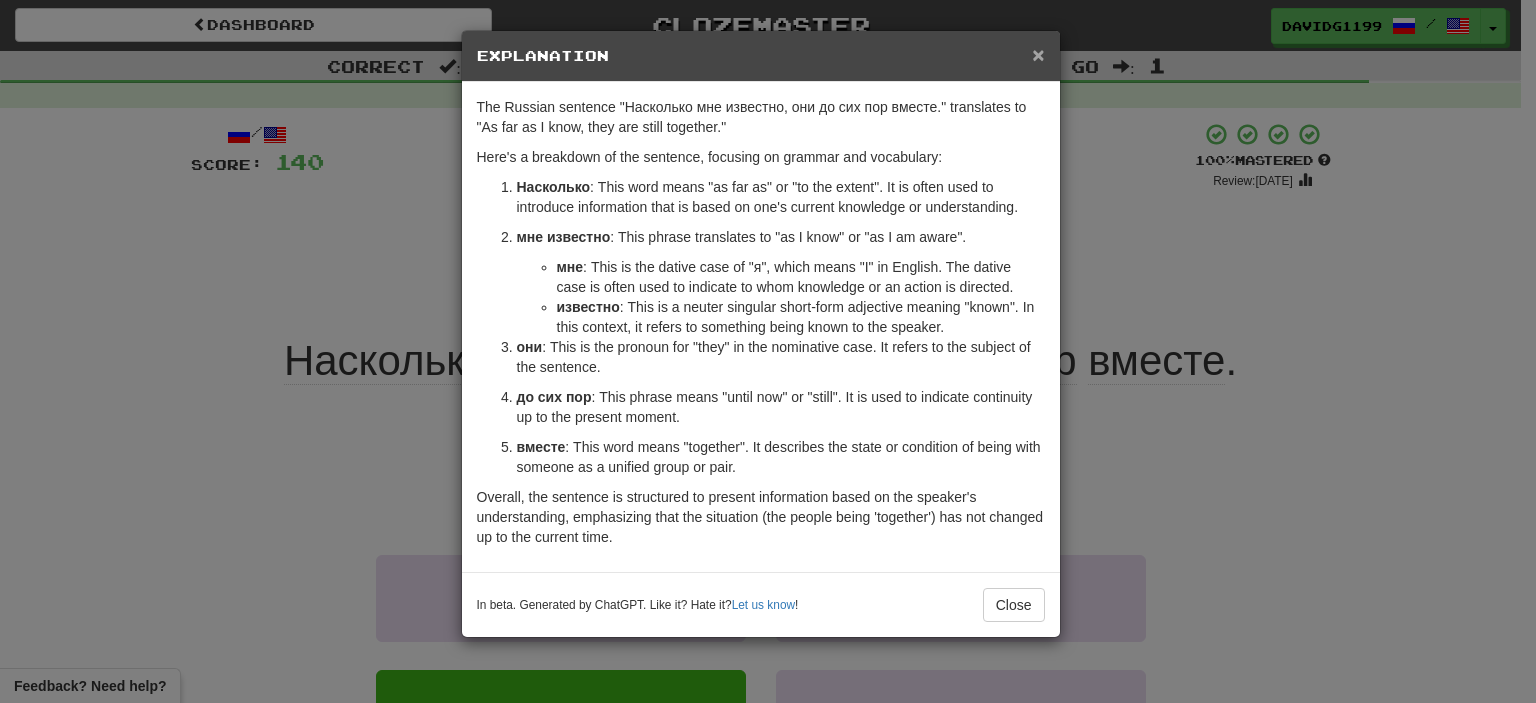 click on "×" at bounding box center (1038, 54) 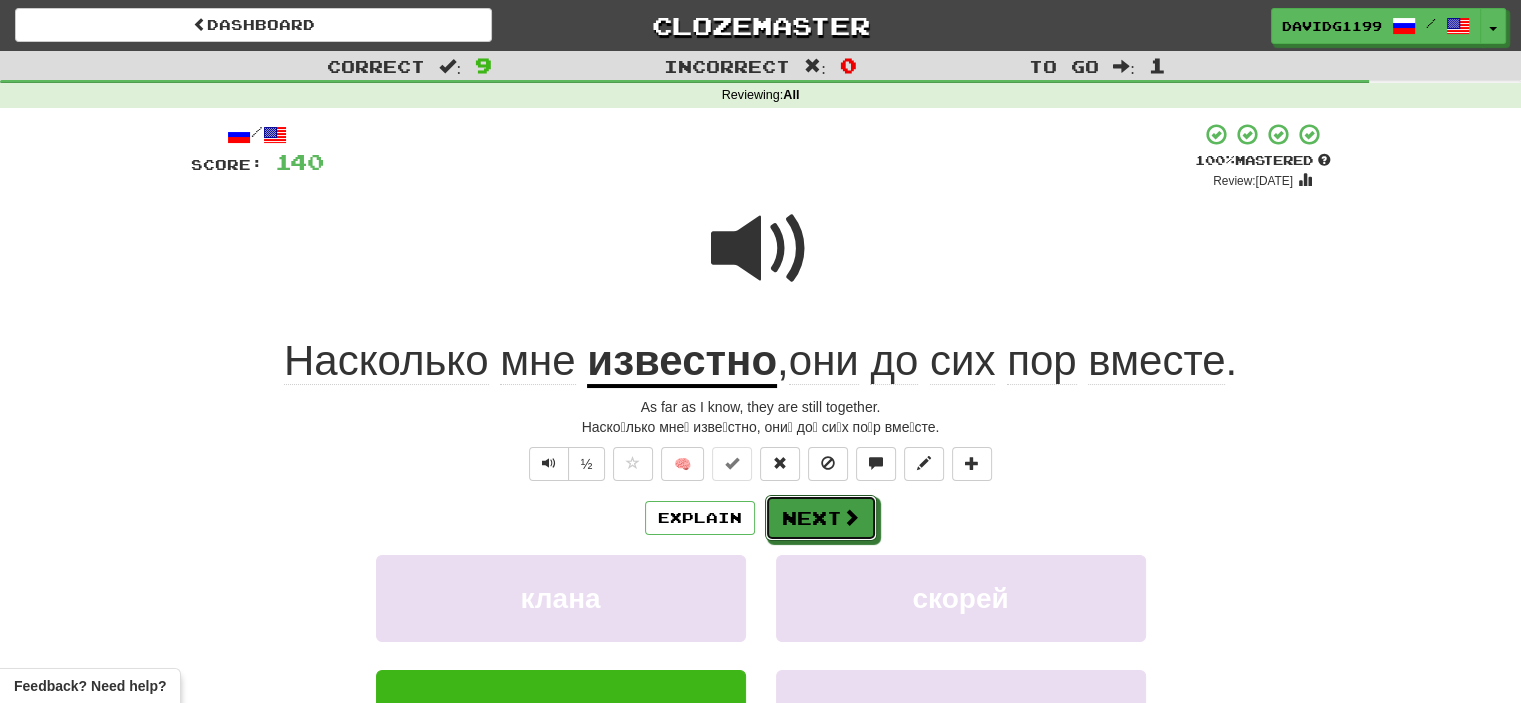 click on "Next" at bounding box center (821, 518) 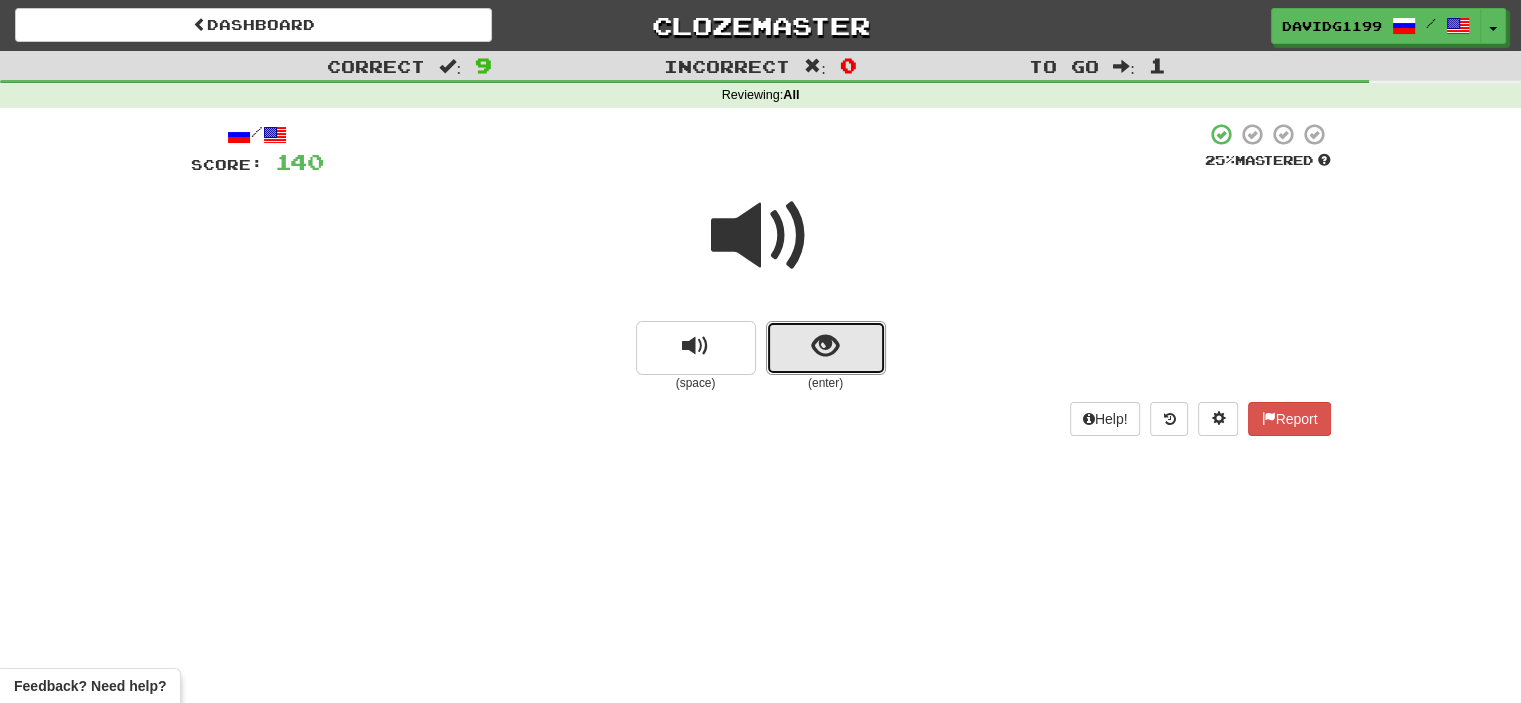 drag, startPoint x: 814, startPoint y: 343, endPoint x: 784, endPoint y: 350, distance: 30.805843 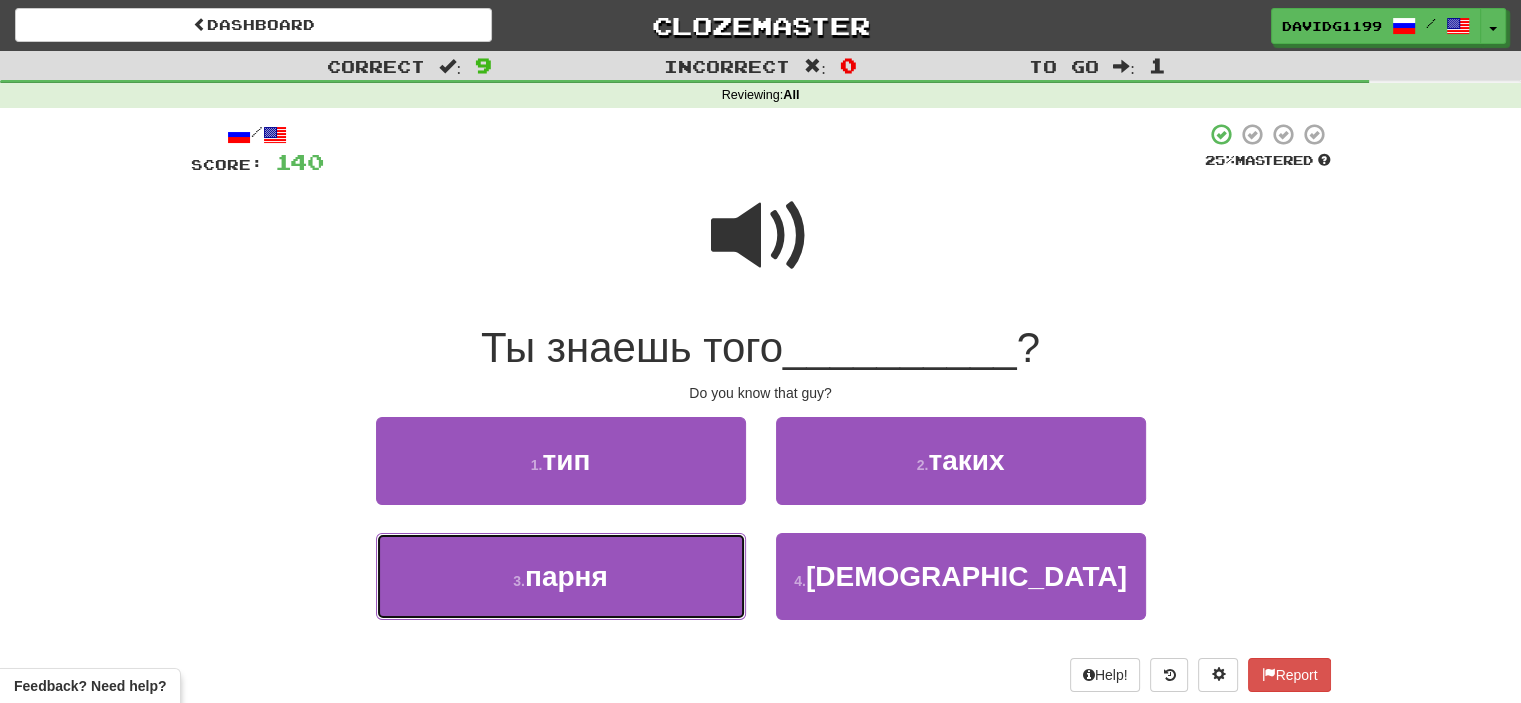 click on "3 .  парня" at bounding box center [561, 576] 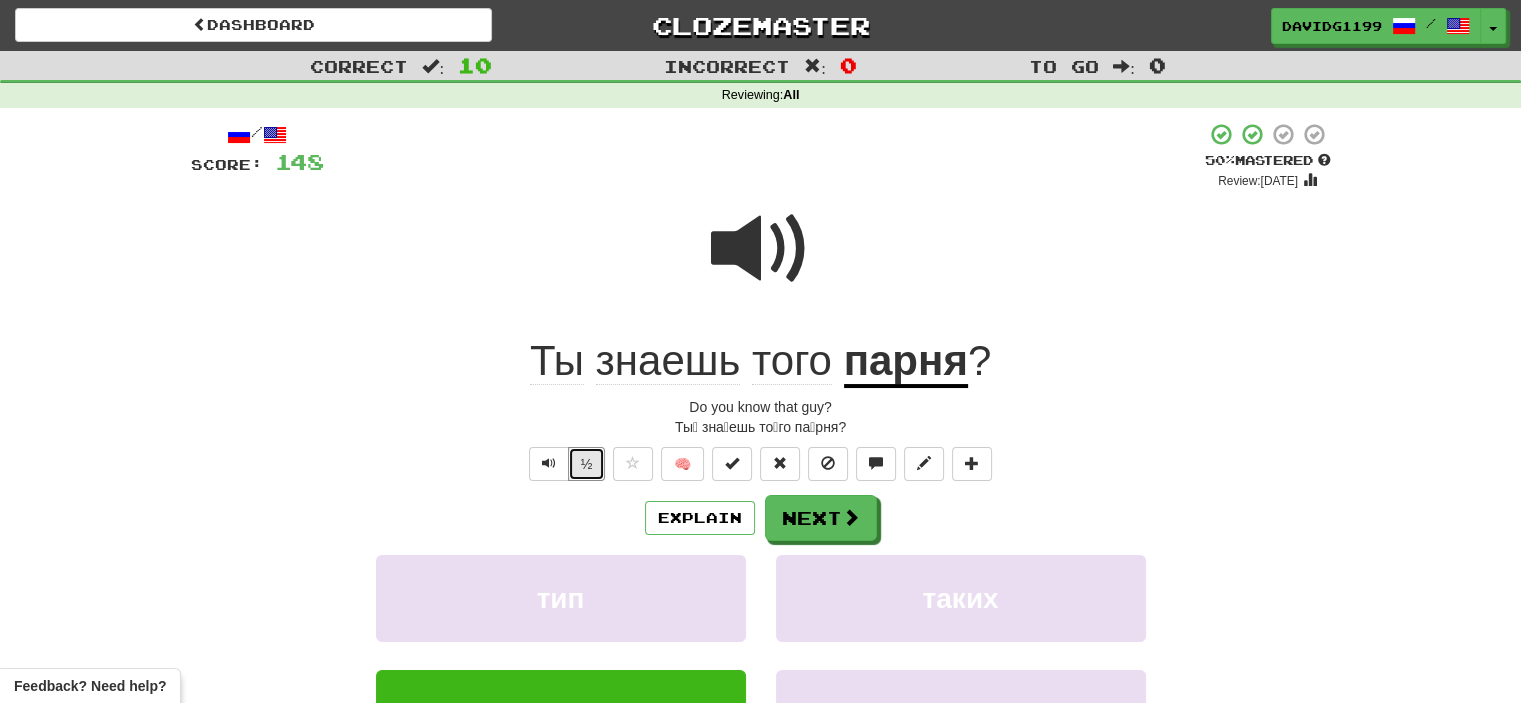 click on "½" at bounding box center [587, 464] 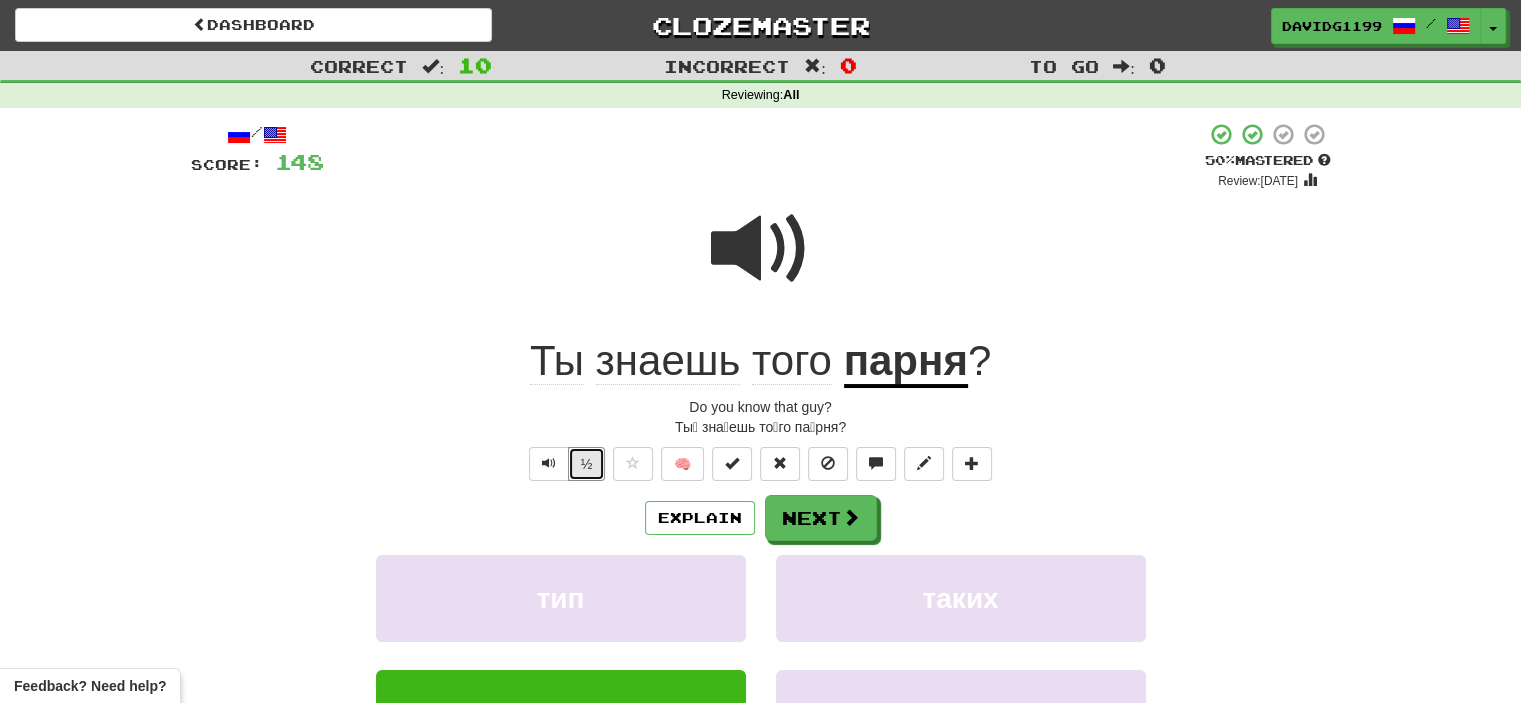 click on "½" at bounding box center [587, 464] 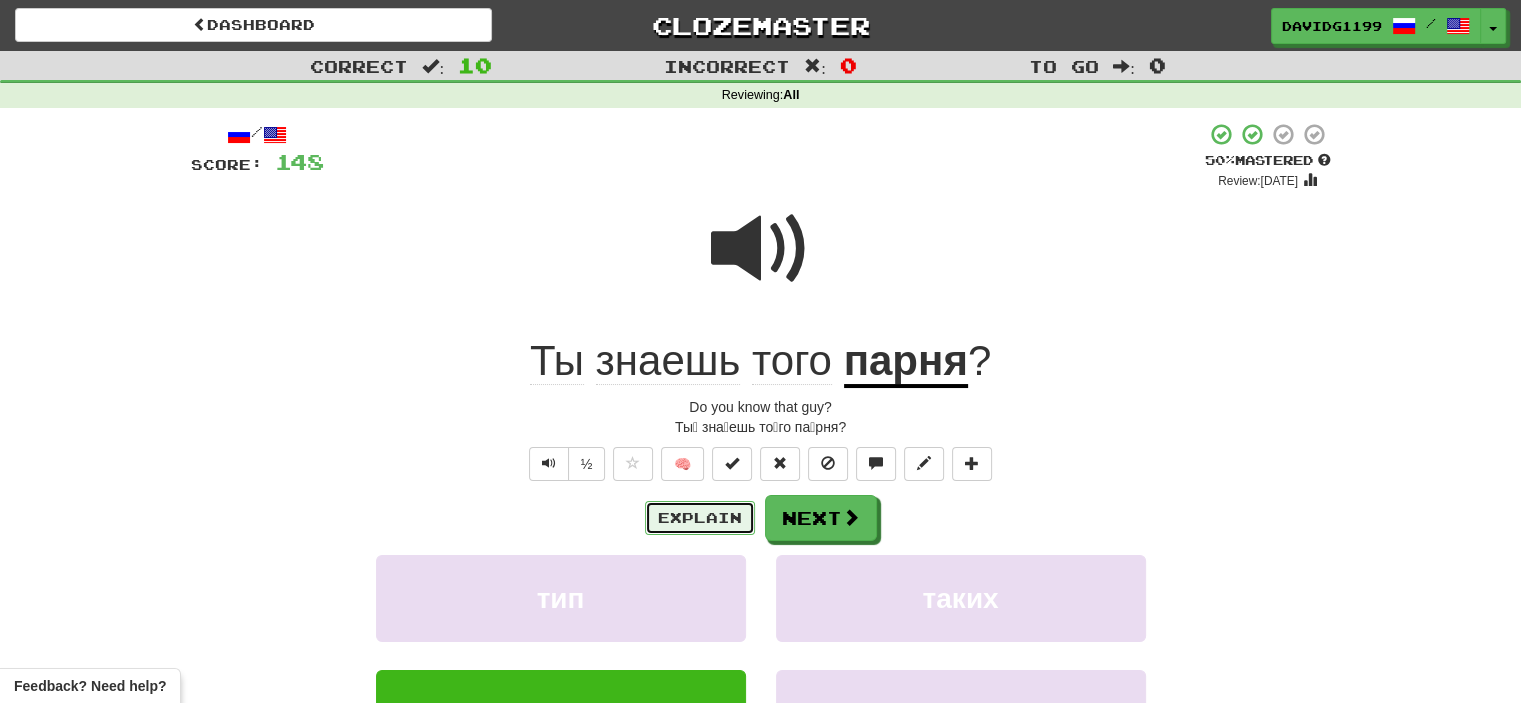 click on "Explain" at bounding box center (700, 518) 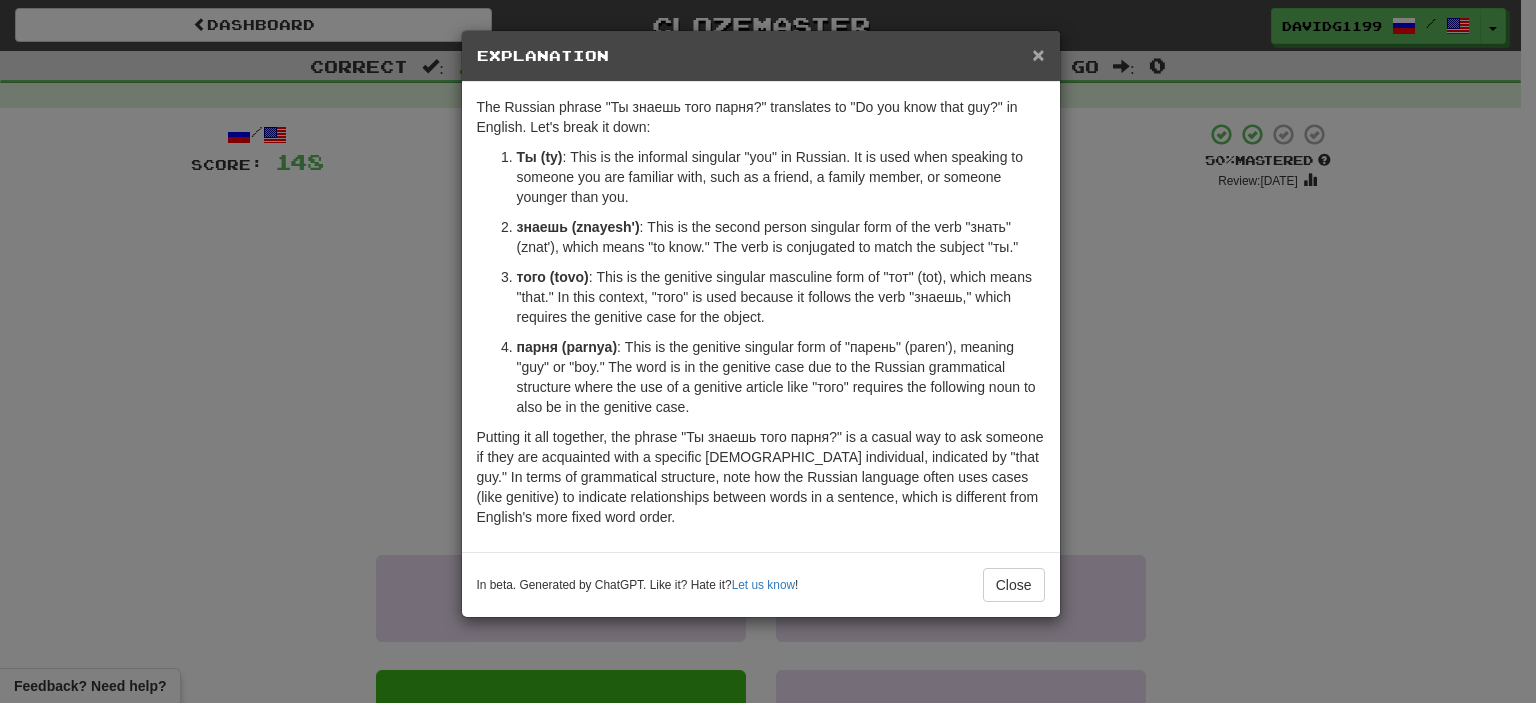 click on "×" at bounding box center (1038, 54) 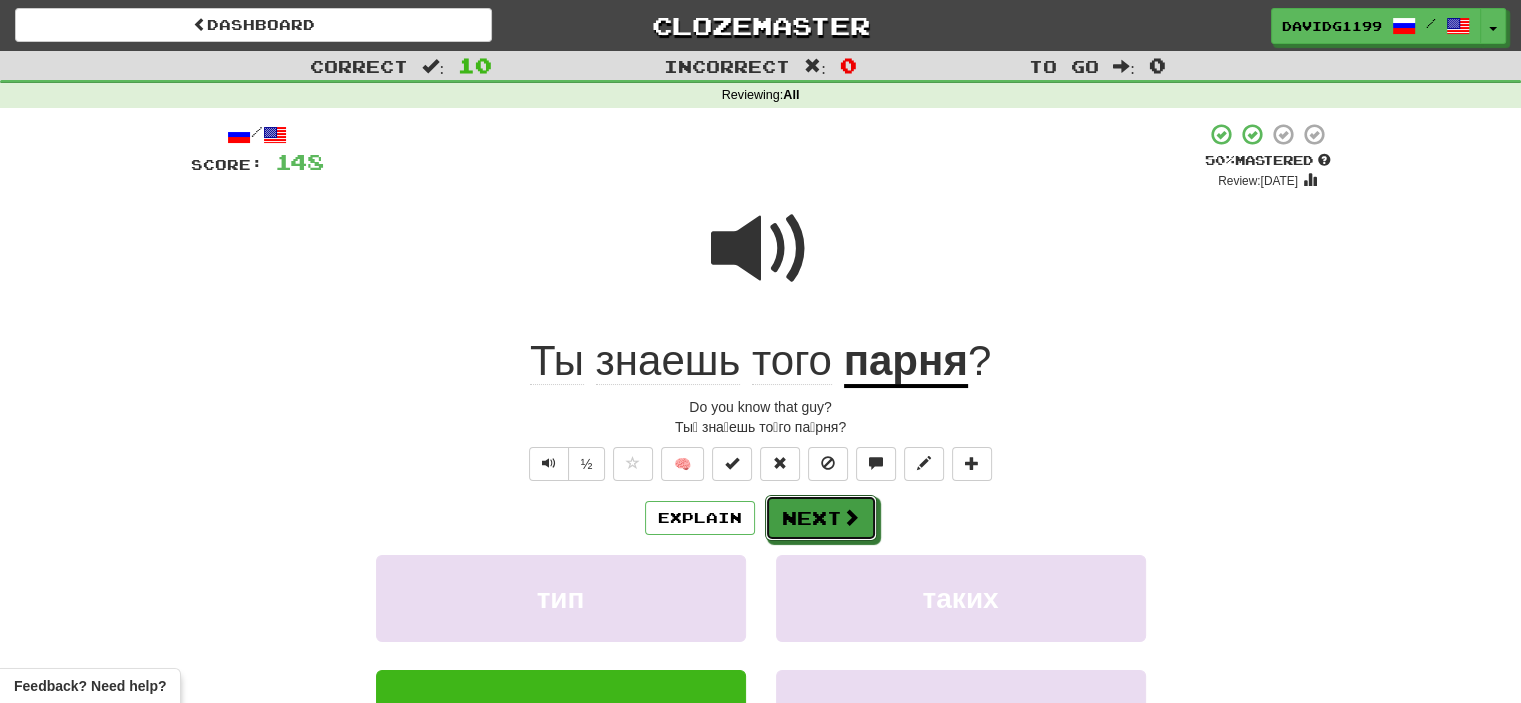 click on "Next" at bounding box center [821, 518] 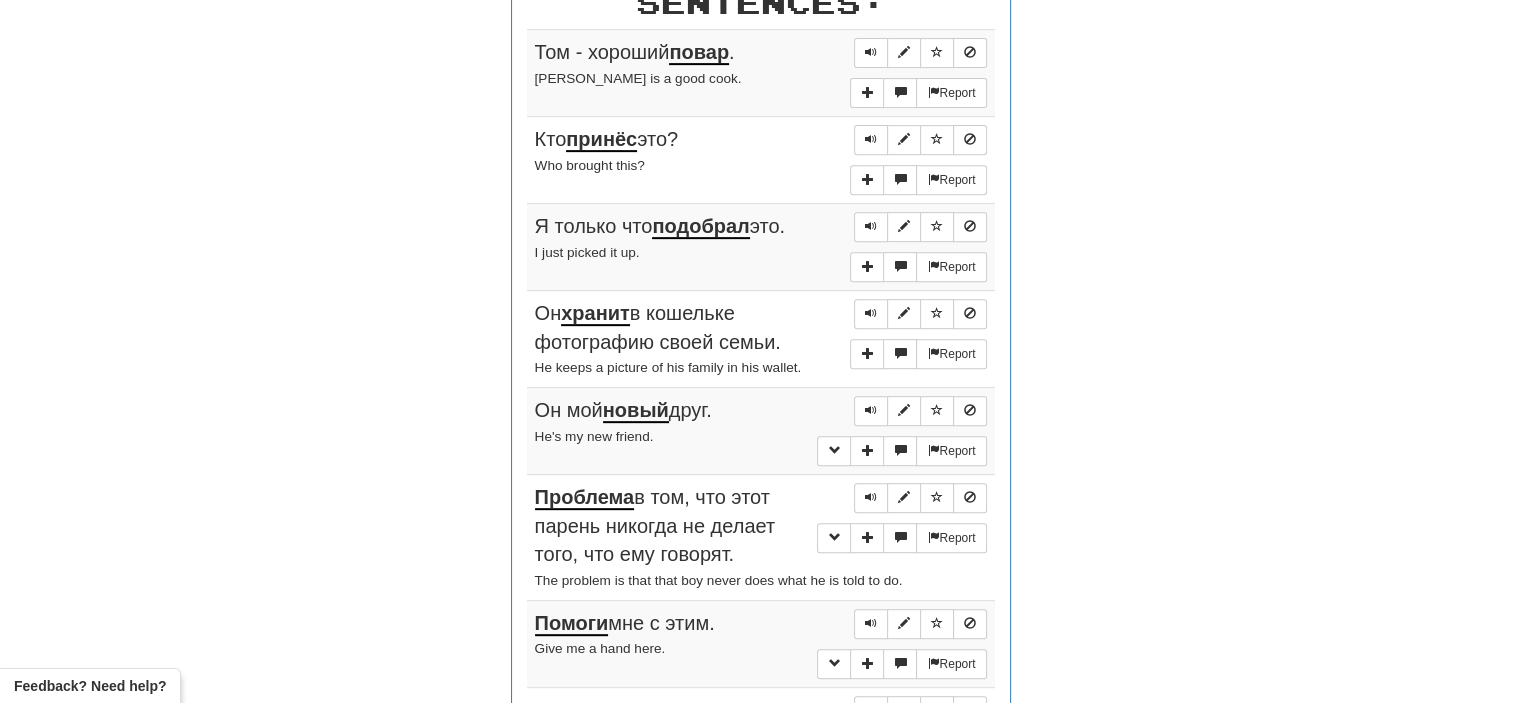 scroll, scrollTop: 802, scrollLeft: 0, axis: vertical 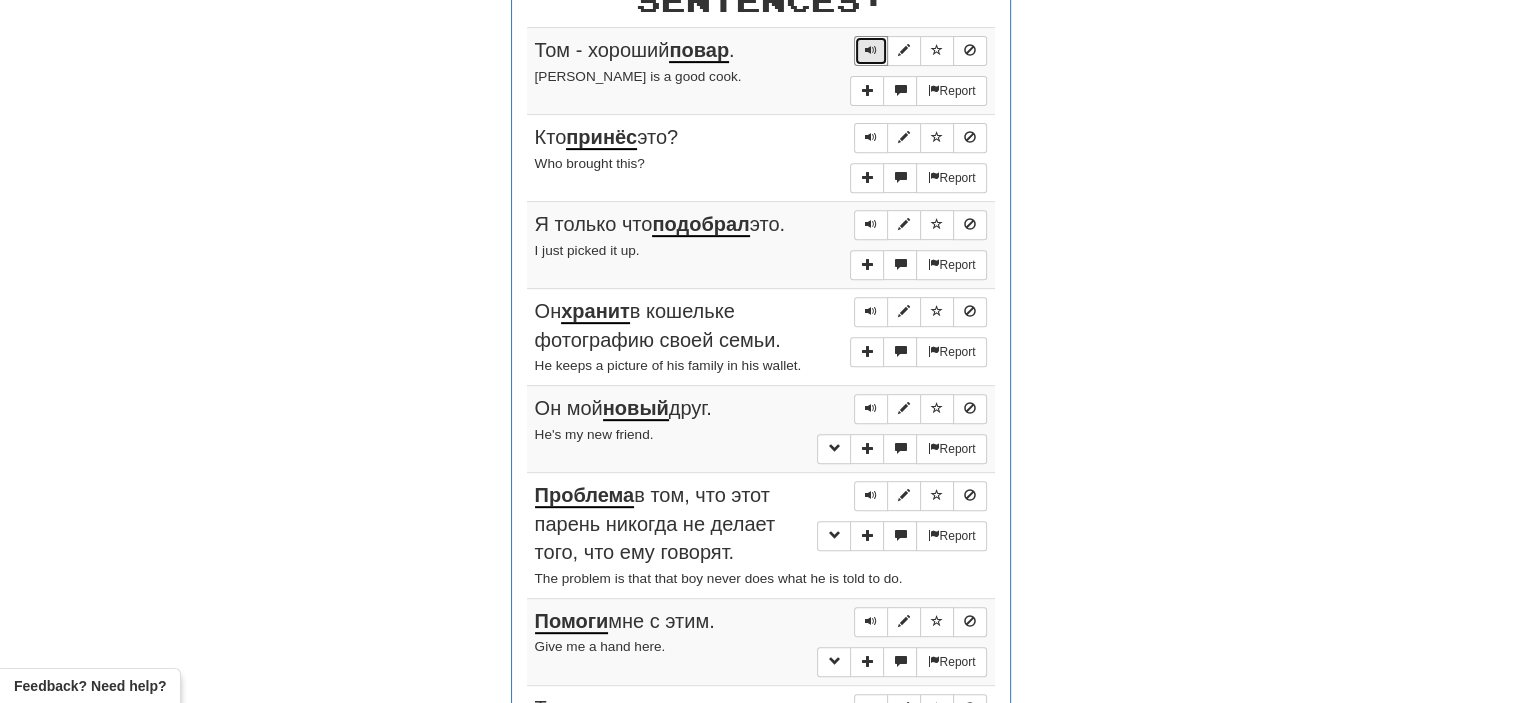 click at bounding box center (871, 50) 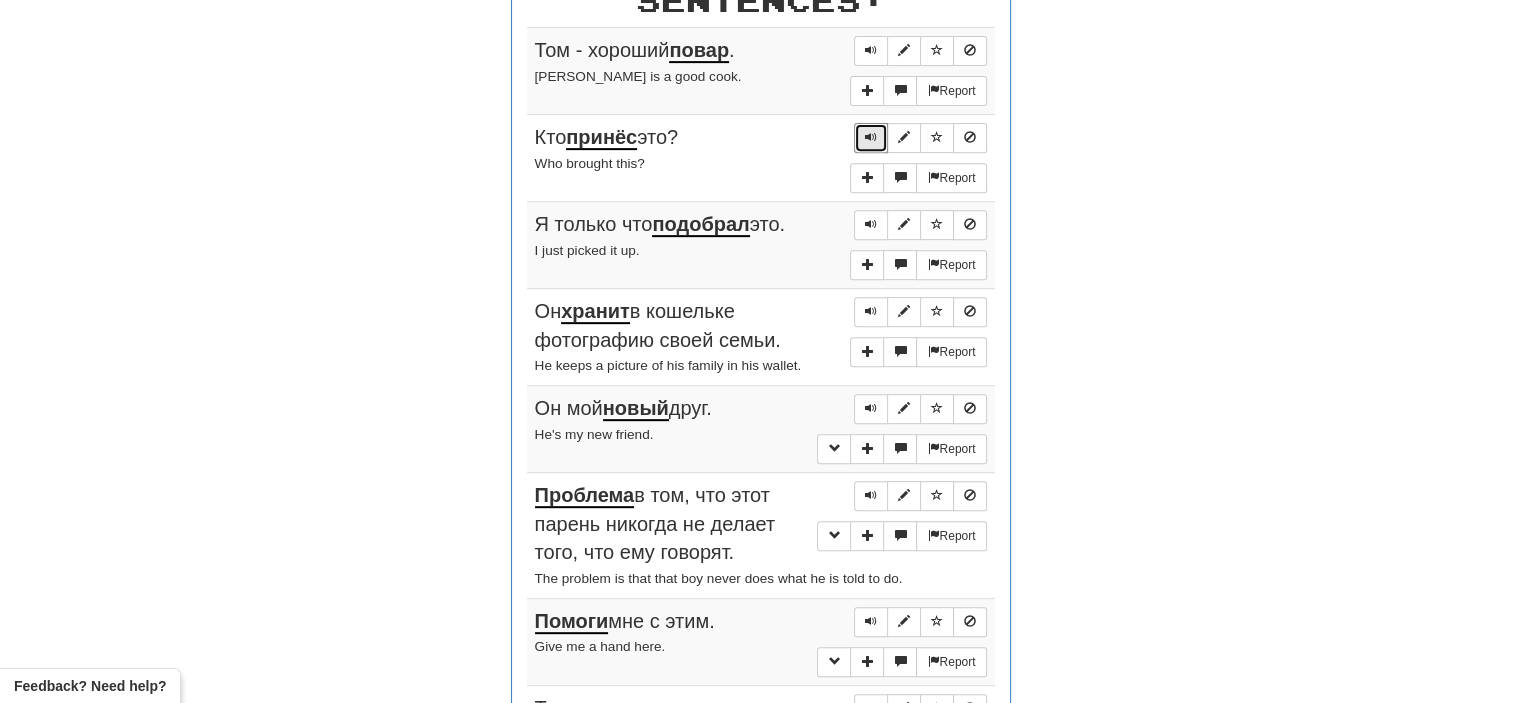 click at bounding box center (871, 137) 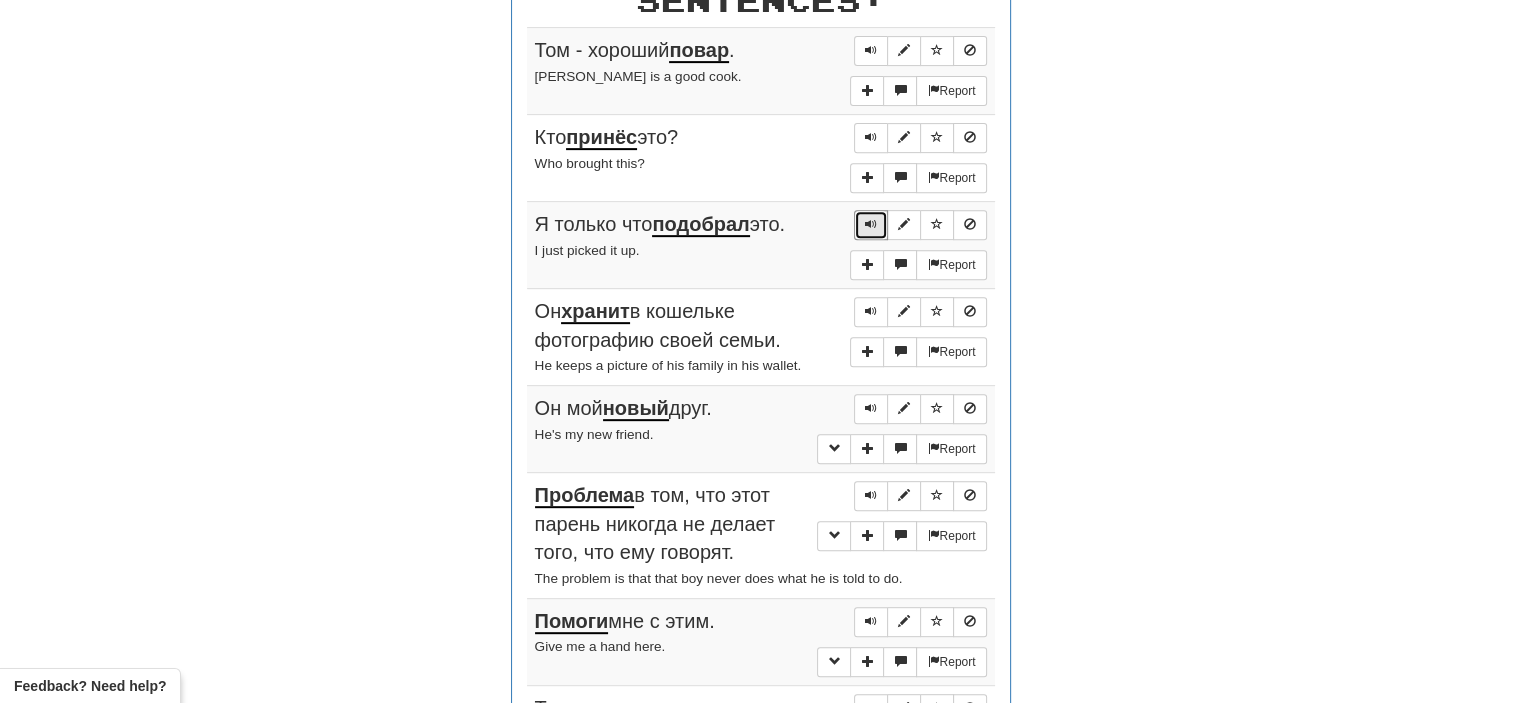 click at bounding box center [871, 224] 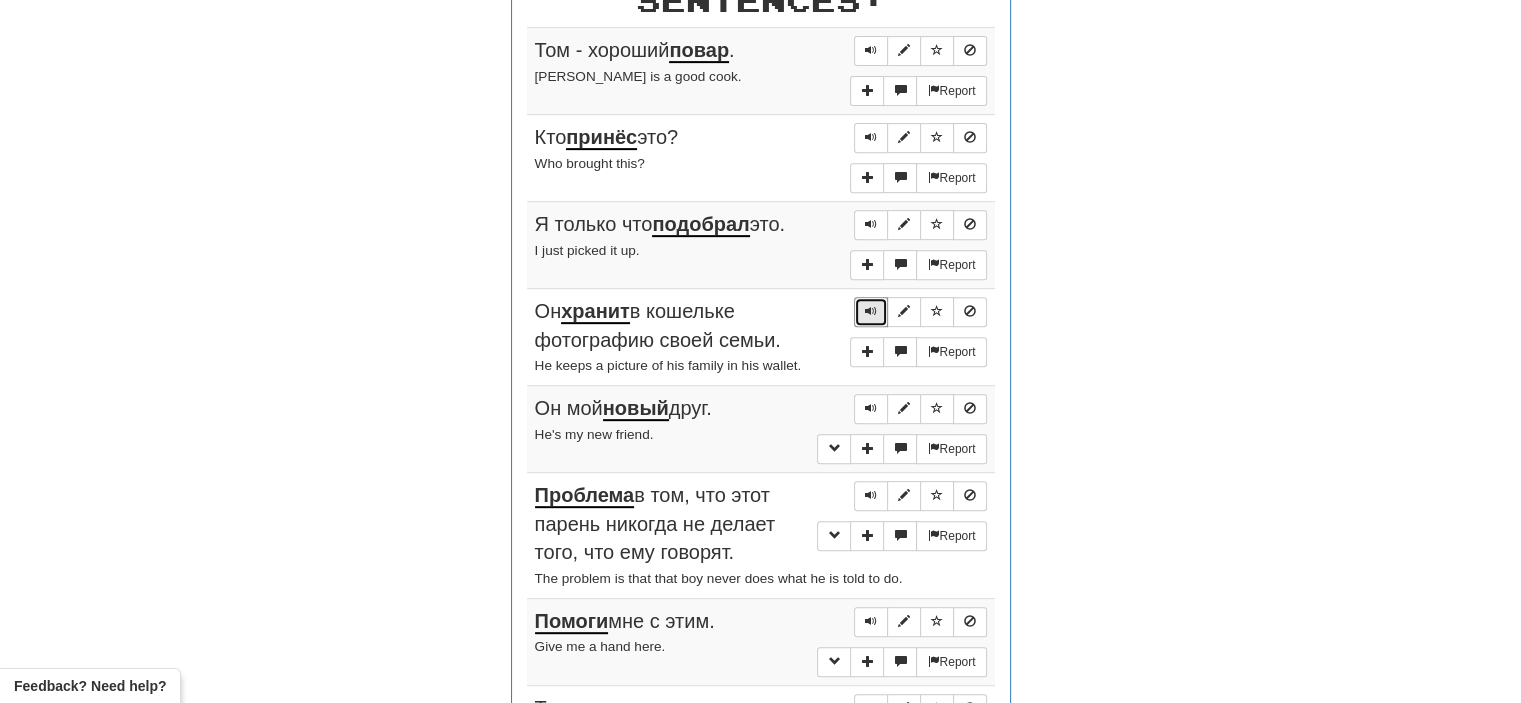 click at bounding box center (871, 311) 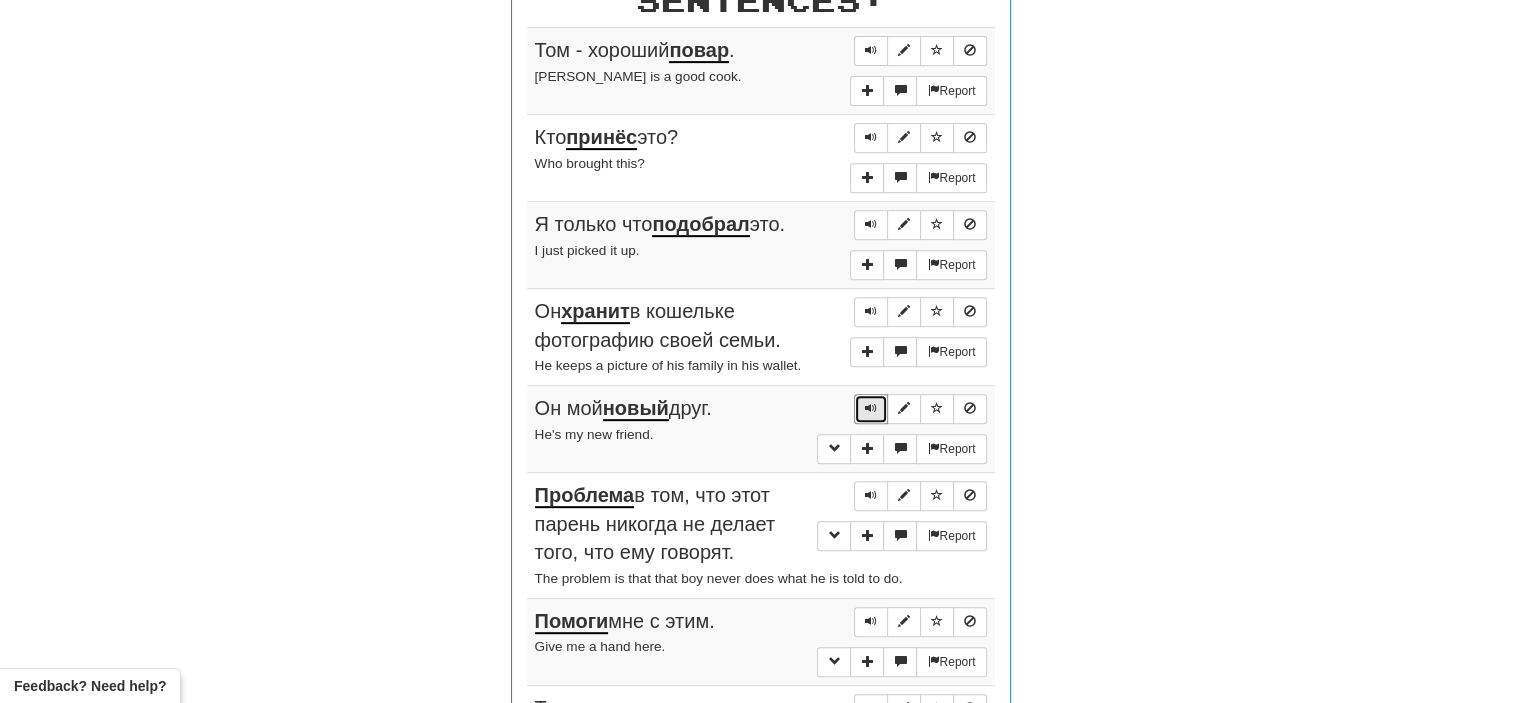 click at bounding box center [871, 408] 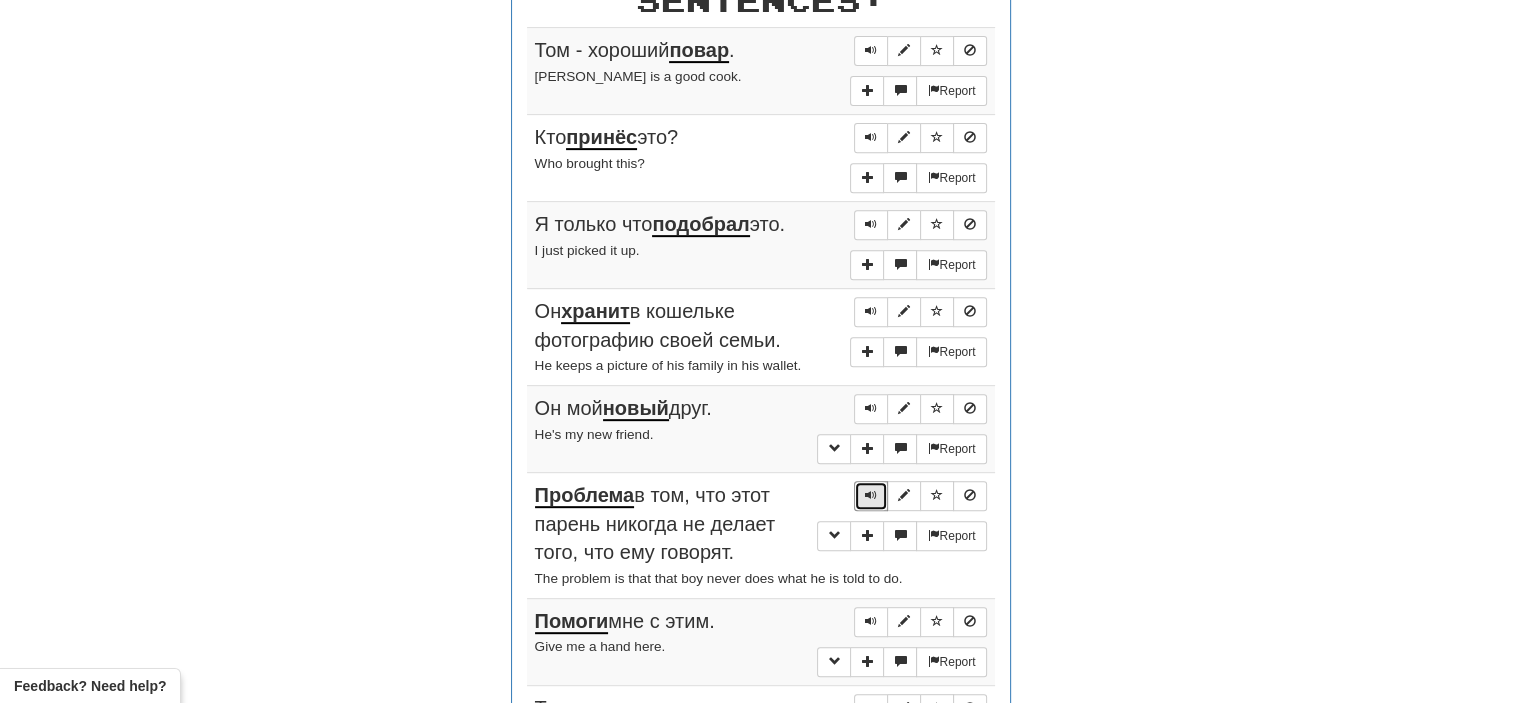 click at bounding box center [871, 495] 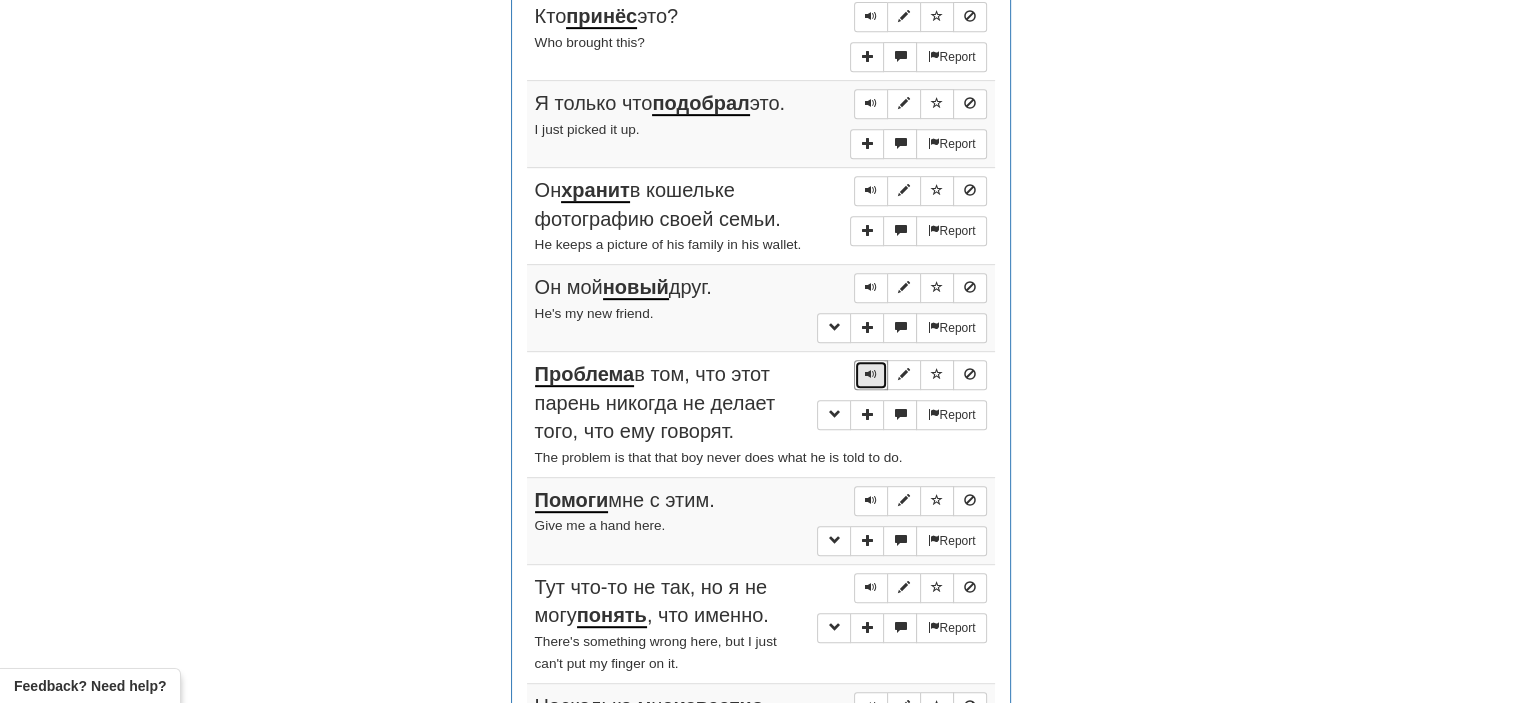 scroll, scrollTop: 955, scrollLeft: 0, axis: vertical 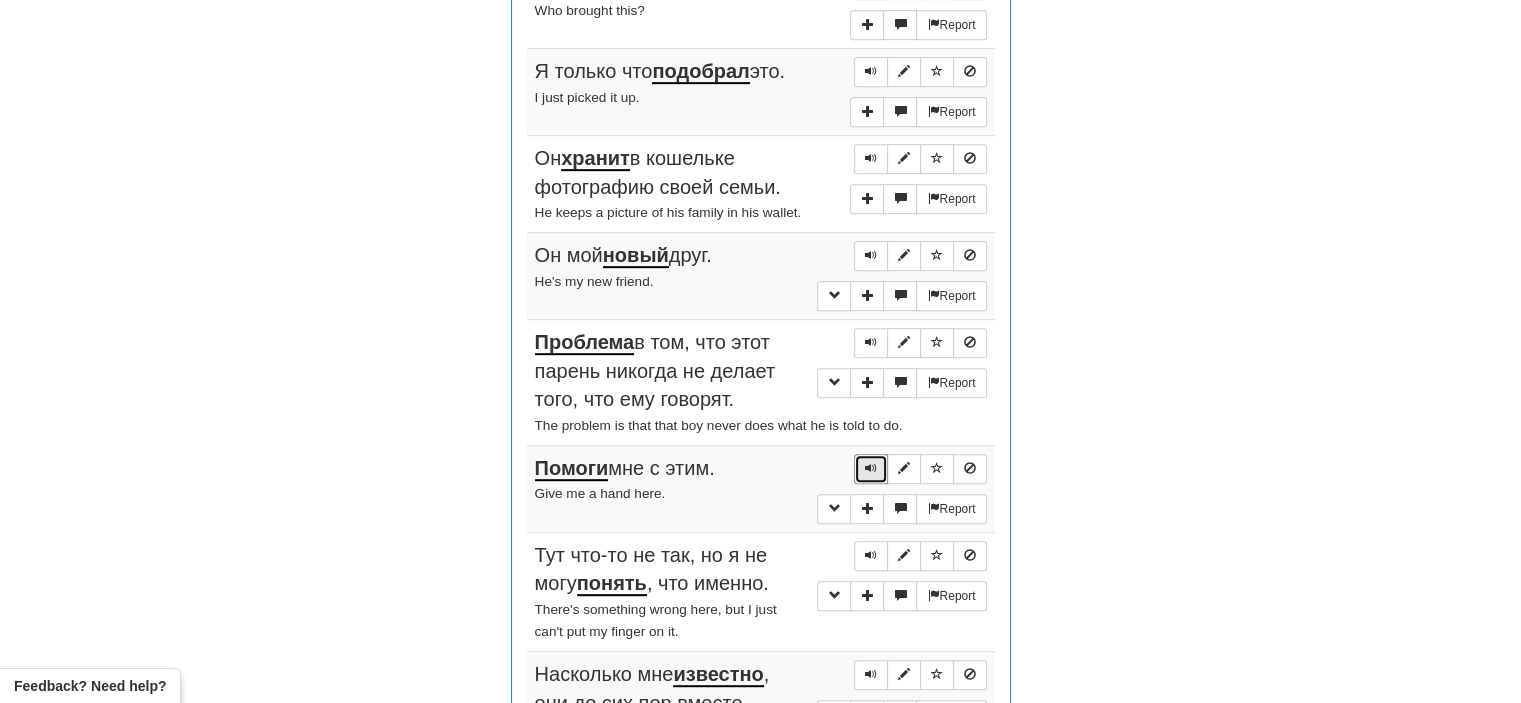 click at bounding box center (871, 468) 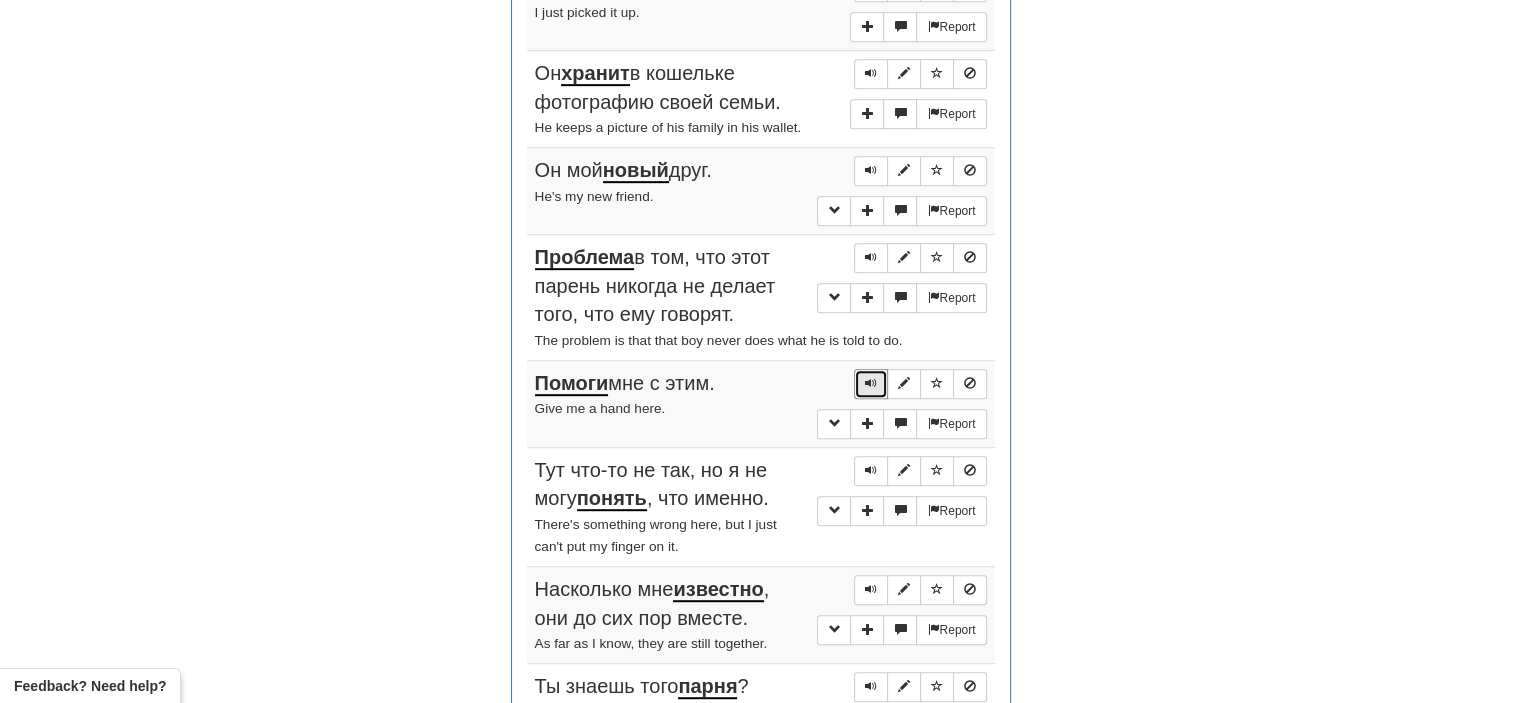 scroll, scrollTop: 1051, scrollLeft: 0, axis: vertical 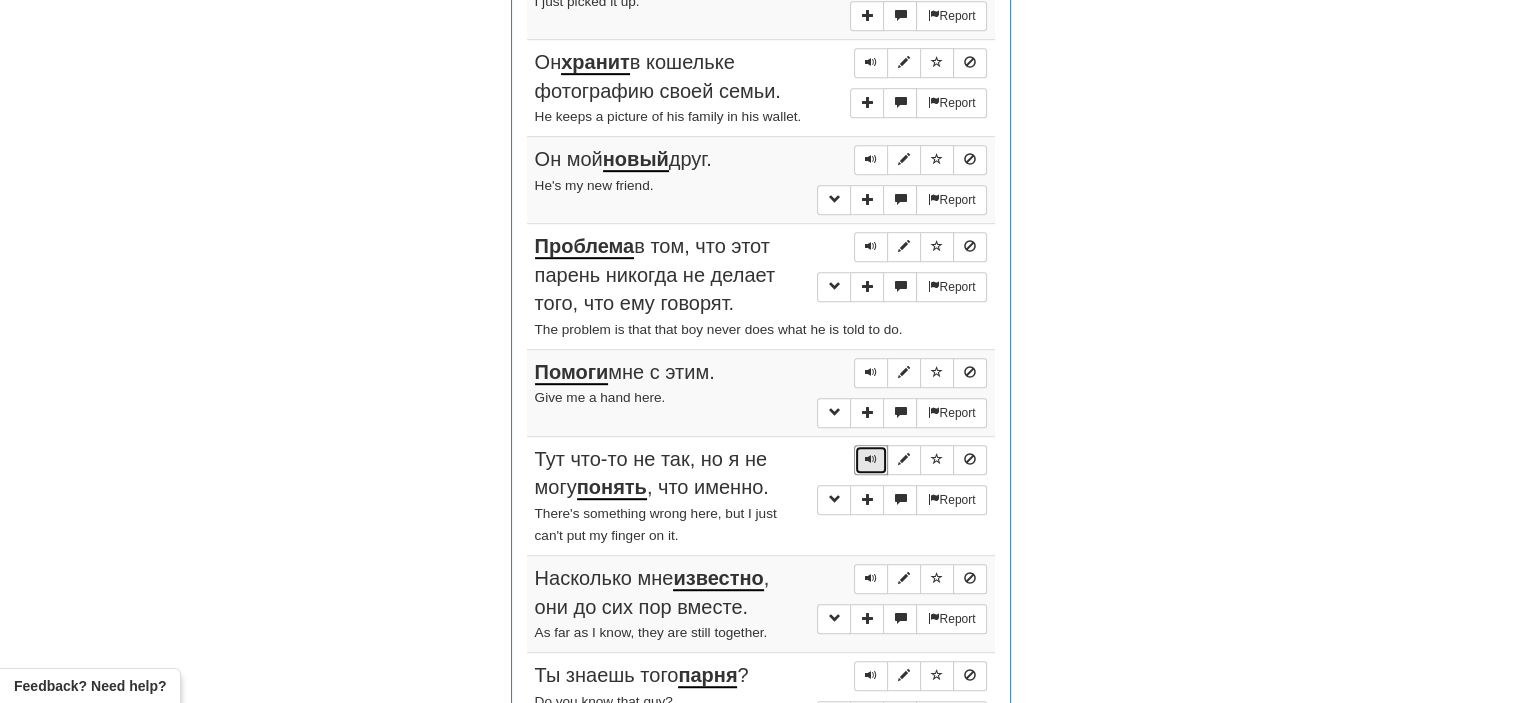 click at bounding box center [871, 459] 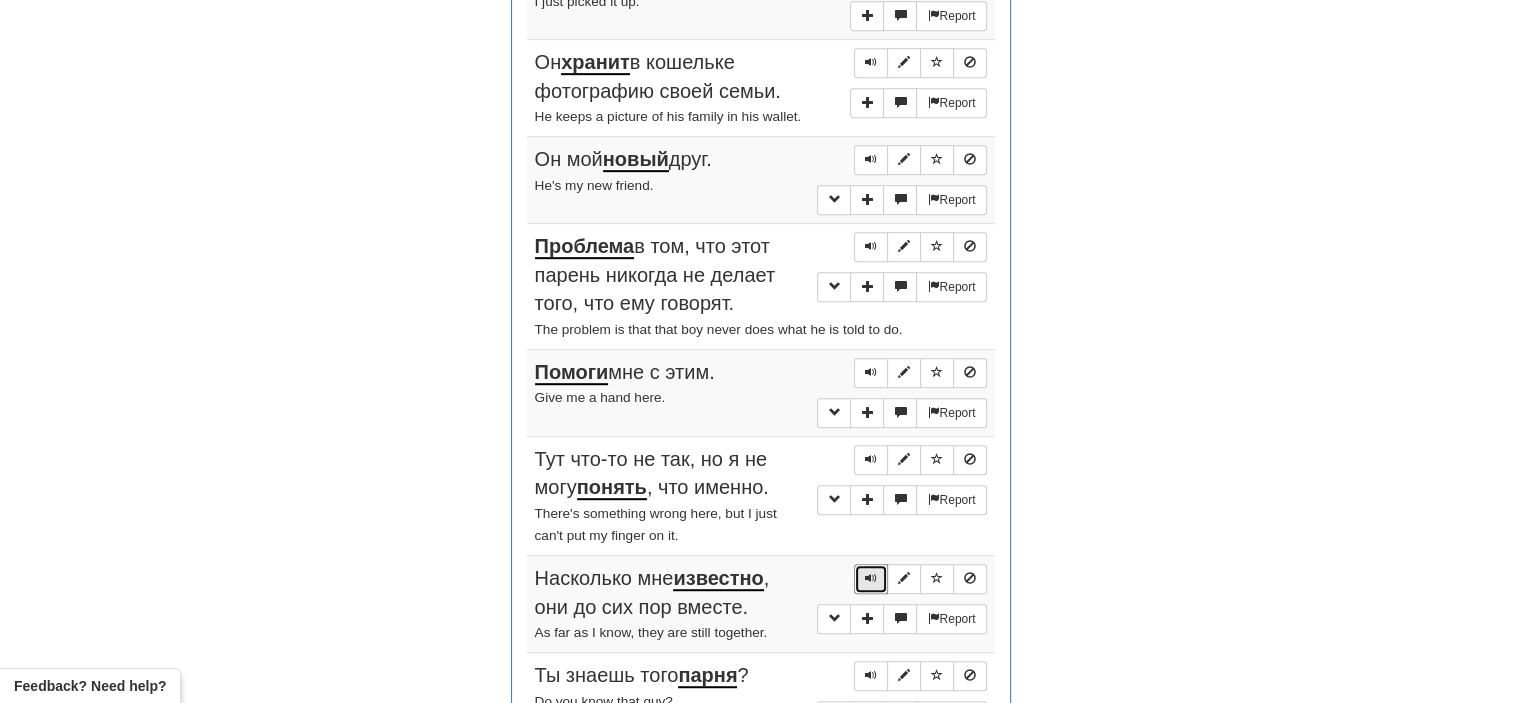click at bounding box center (871, 578) 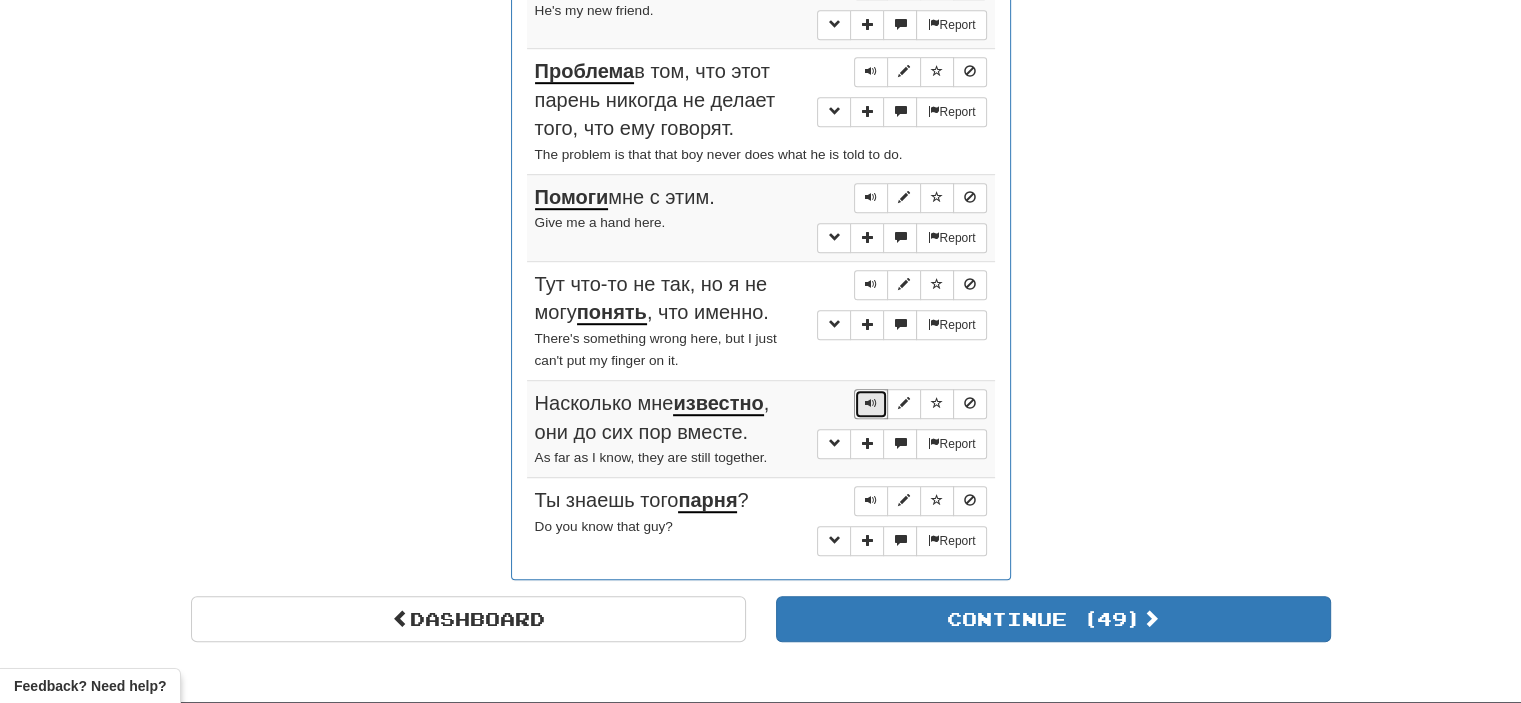 scroll, scrollTop: 1300, scrollLeft: 0, axis: vertical 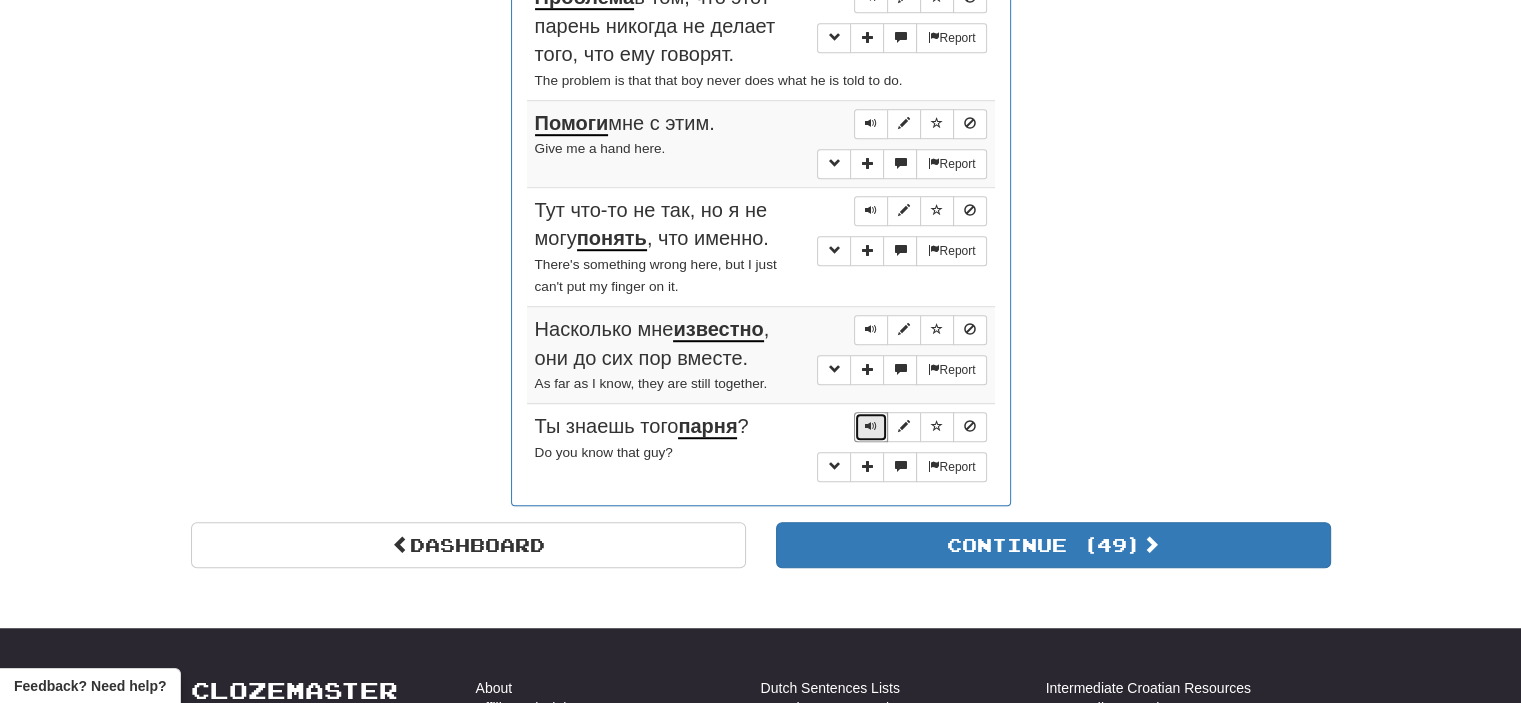 click at bounding box center [871, 426] 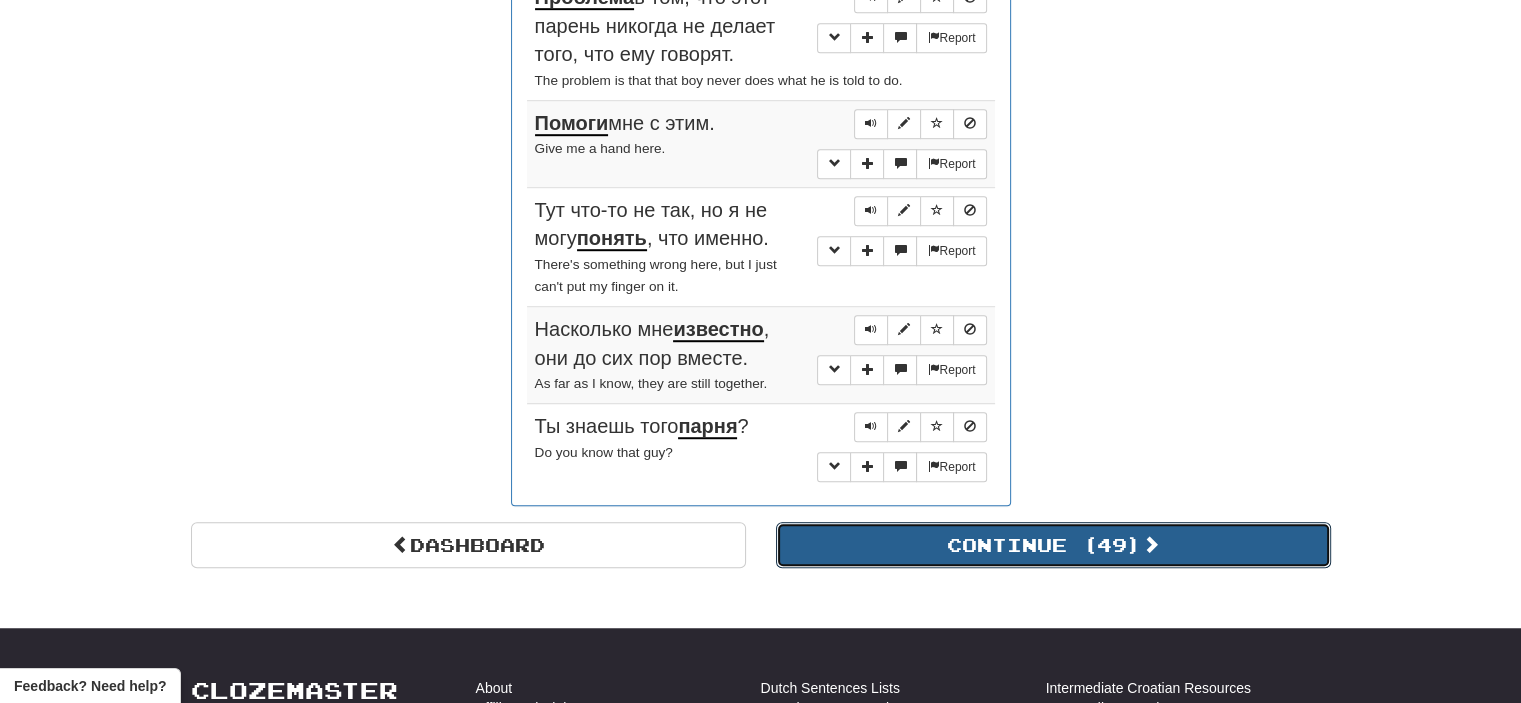 click on "Continue ( 49 )" at bounding box center (1053, 545) 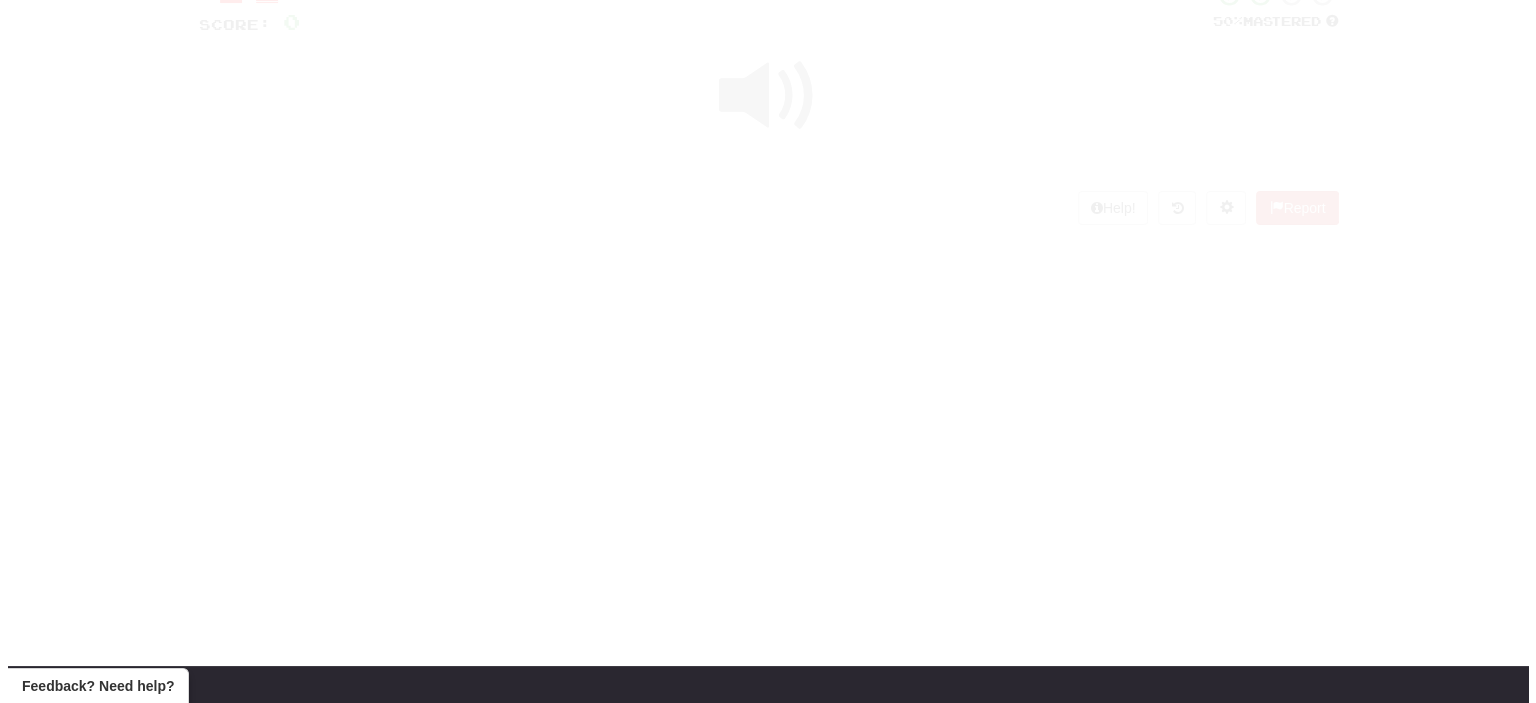 scroll, scrollTop: 47, scrollLeft: 0, axis: vertical 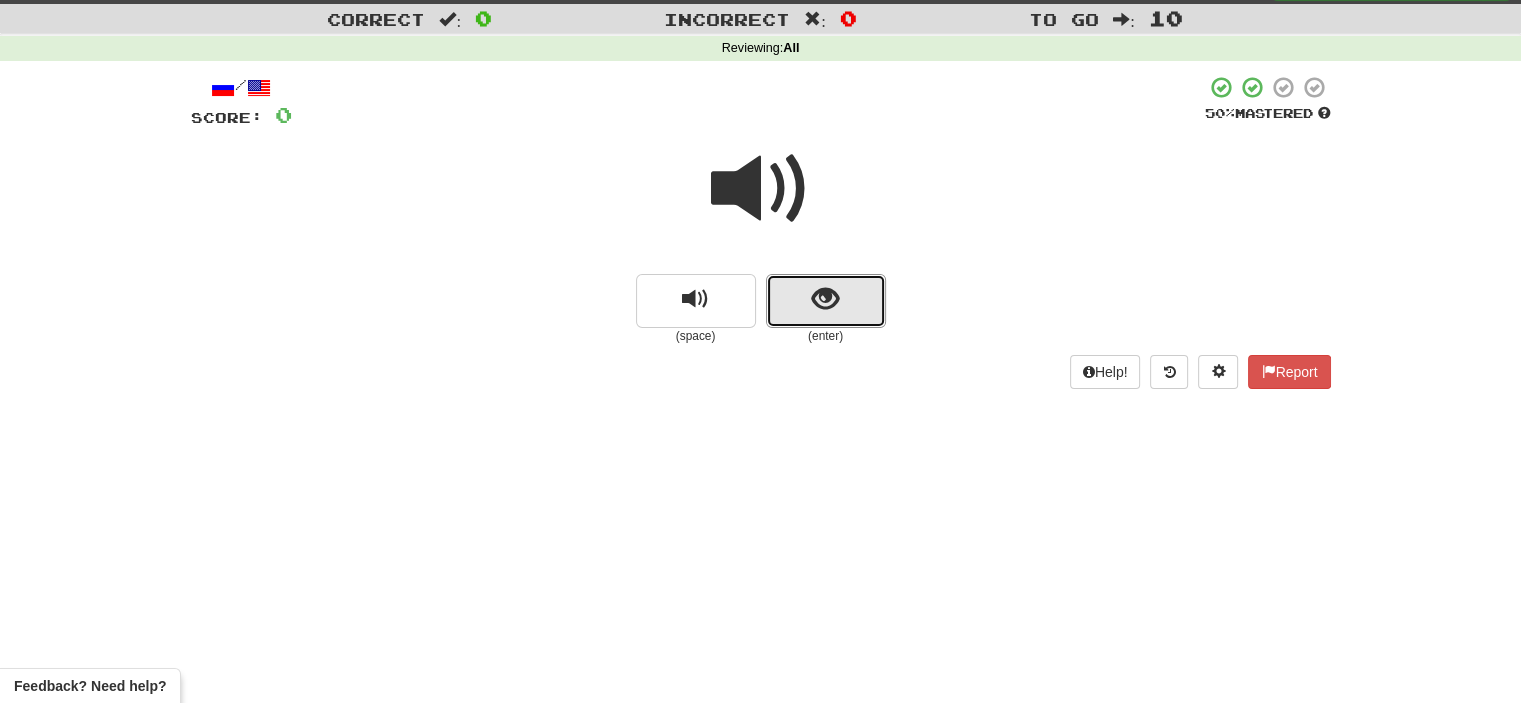 click at bounding box center [826, 301] 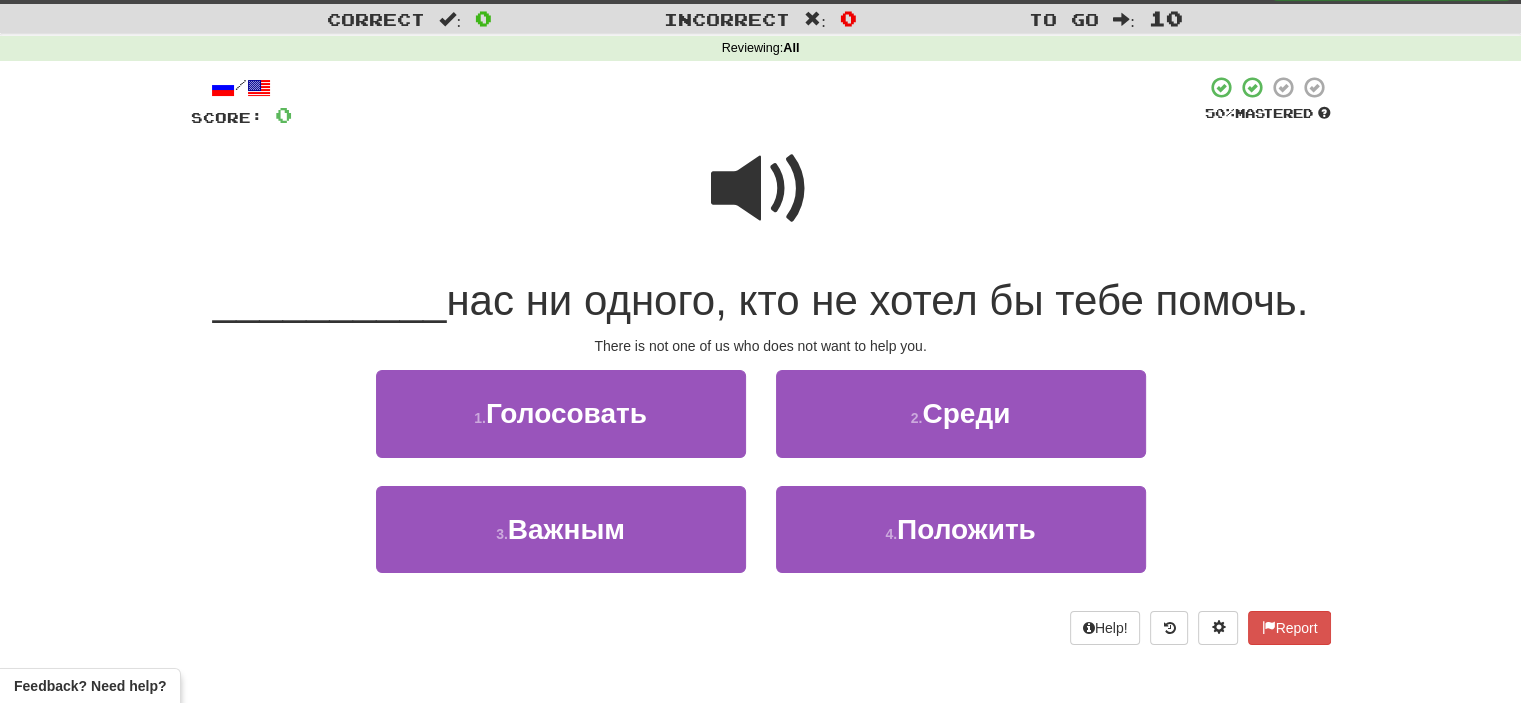 click at bounding box center (761, 189) 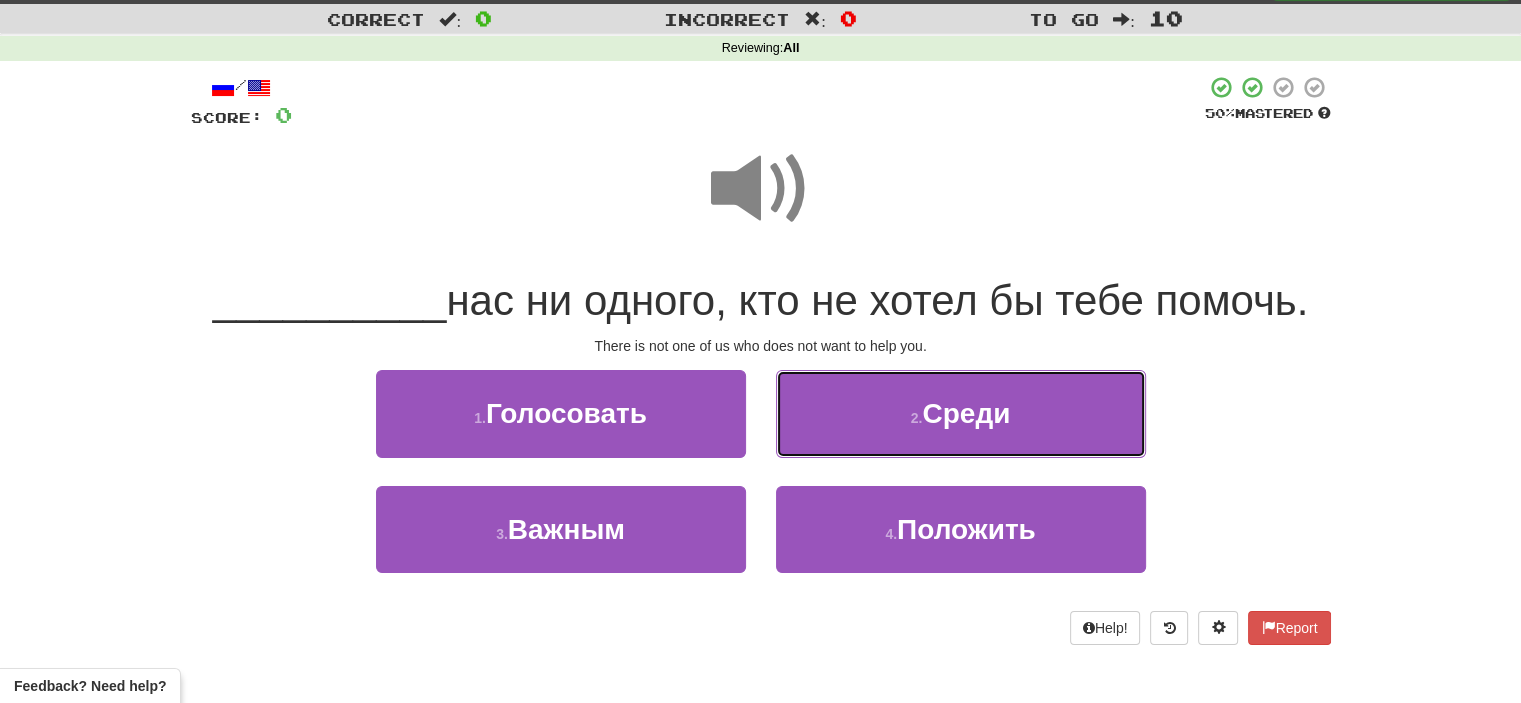 drag, startPoint x: 904, startPoint y: 417, endPoint x: 868, endPoint y: 424, distance: 36.67424 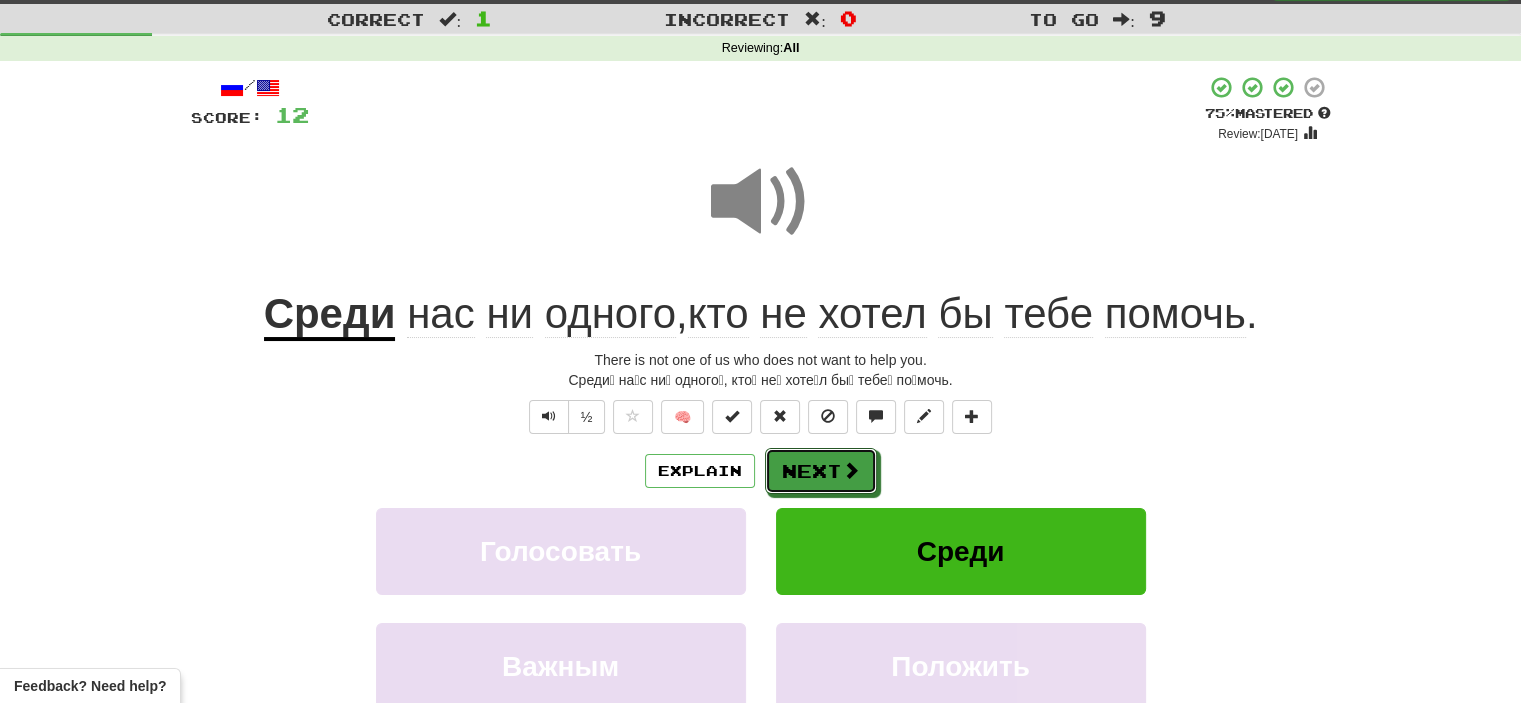 click on "Next" at bounding box center (821, 471) 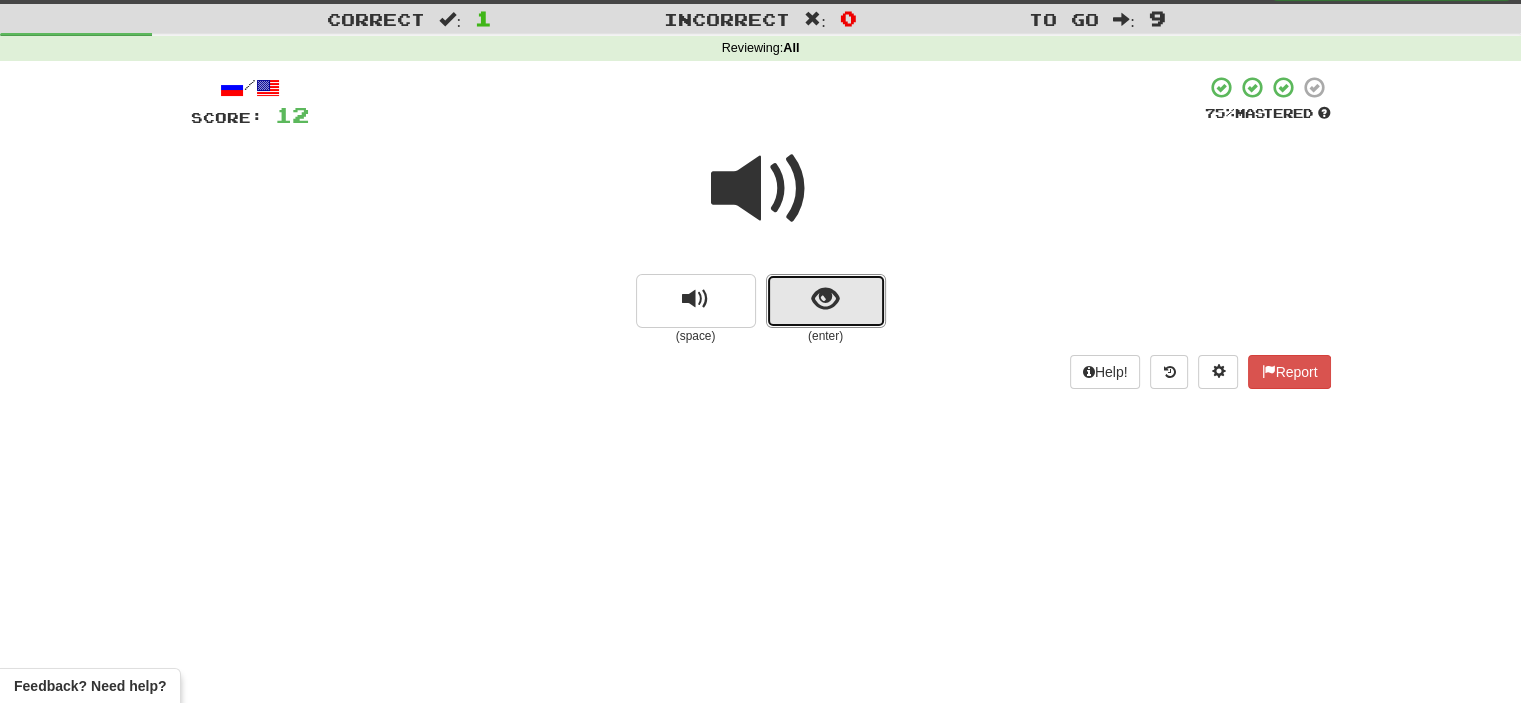 click at bounding box center (826, 301) 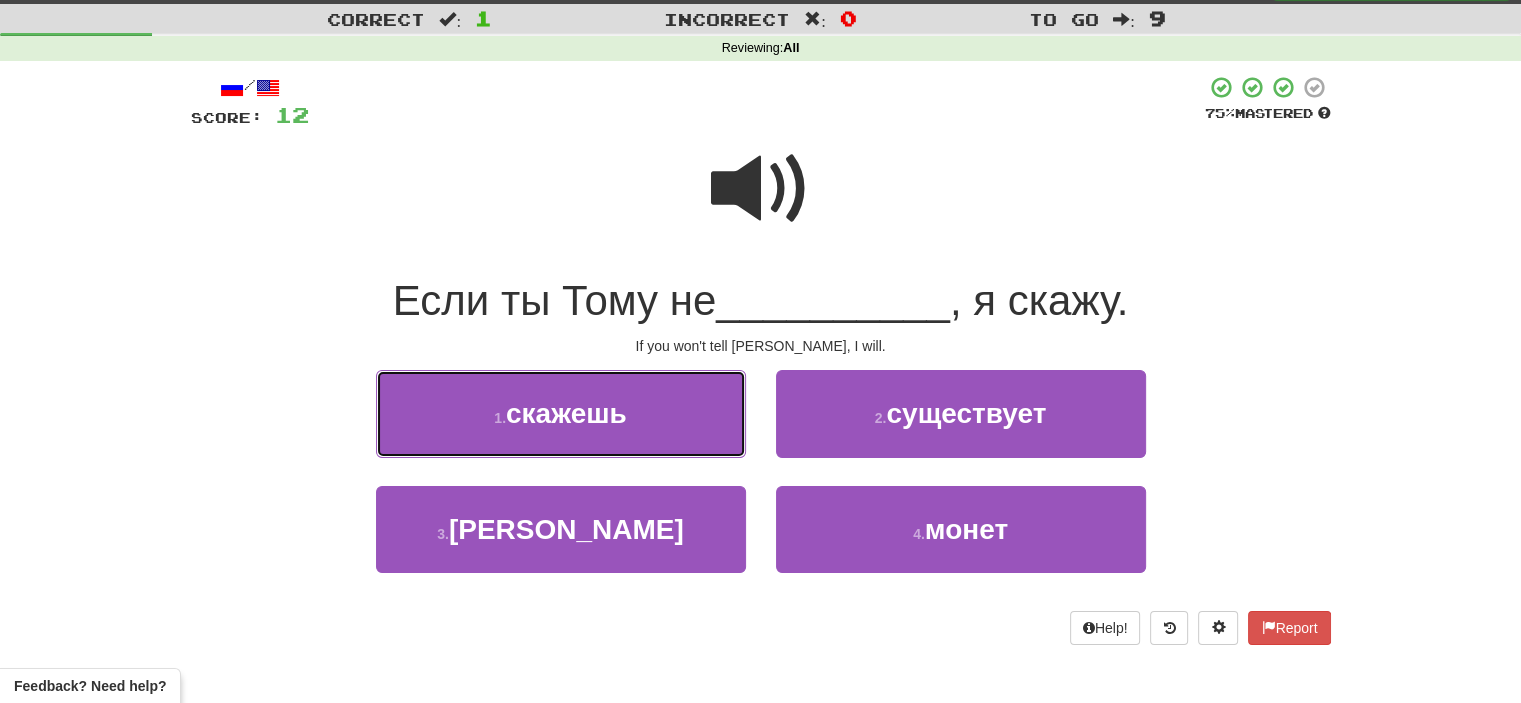 click on "1 .  скажешь" at bounding box center [561, 413] 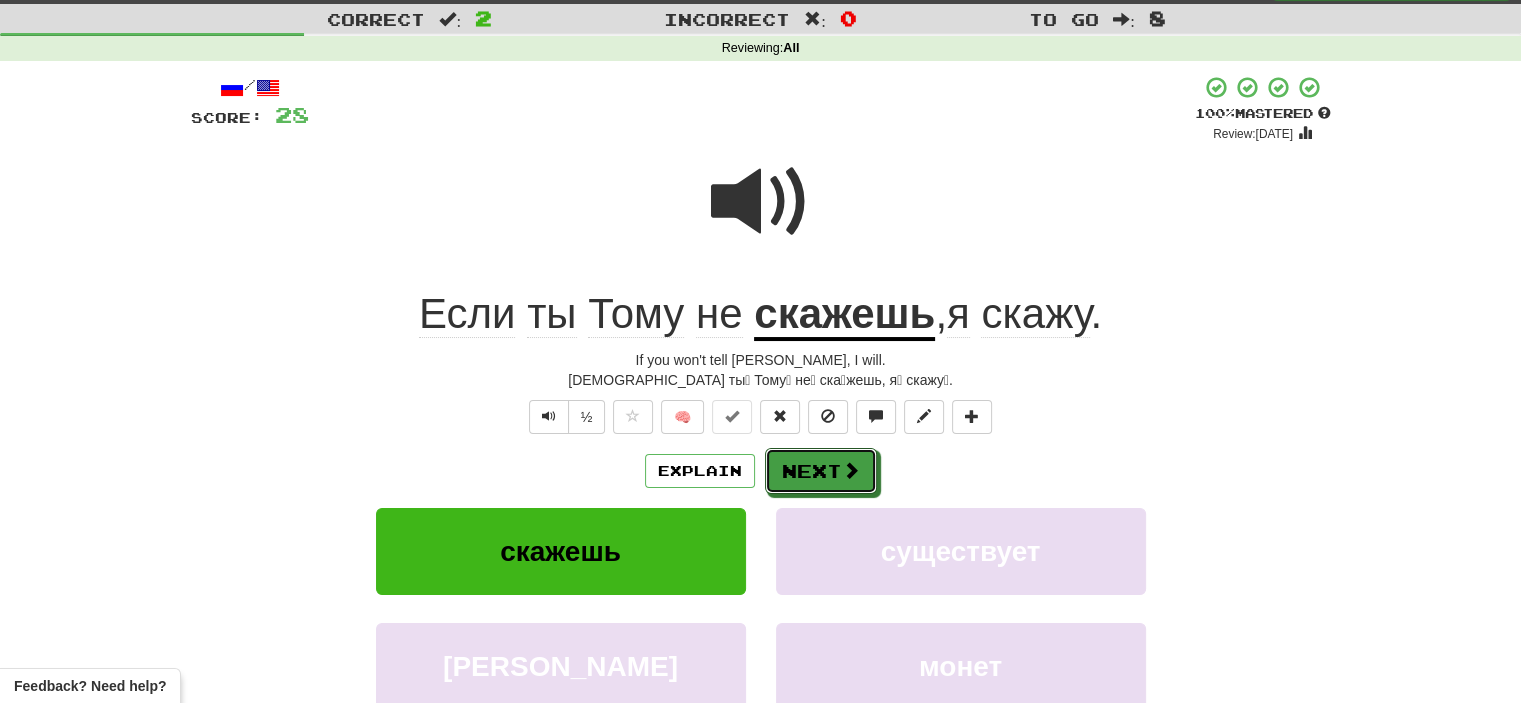 click on "Next" at bounding box center (821, 471) 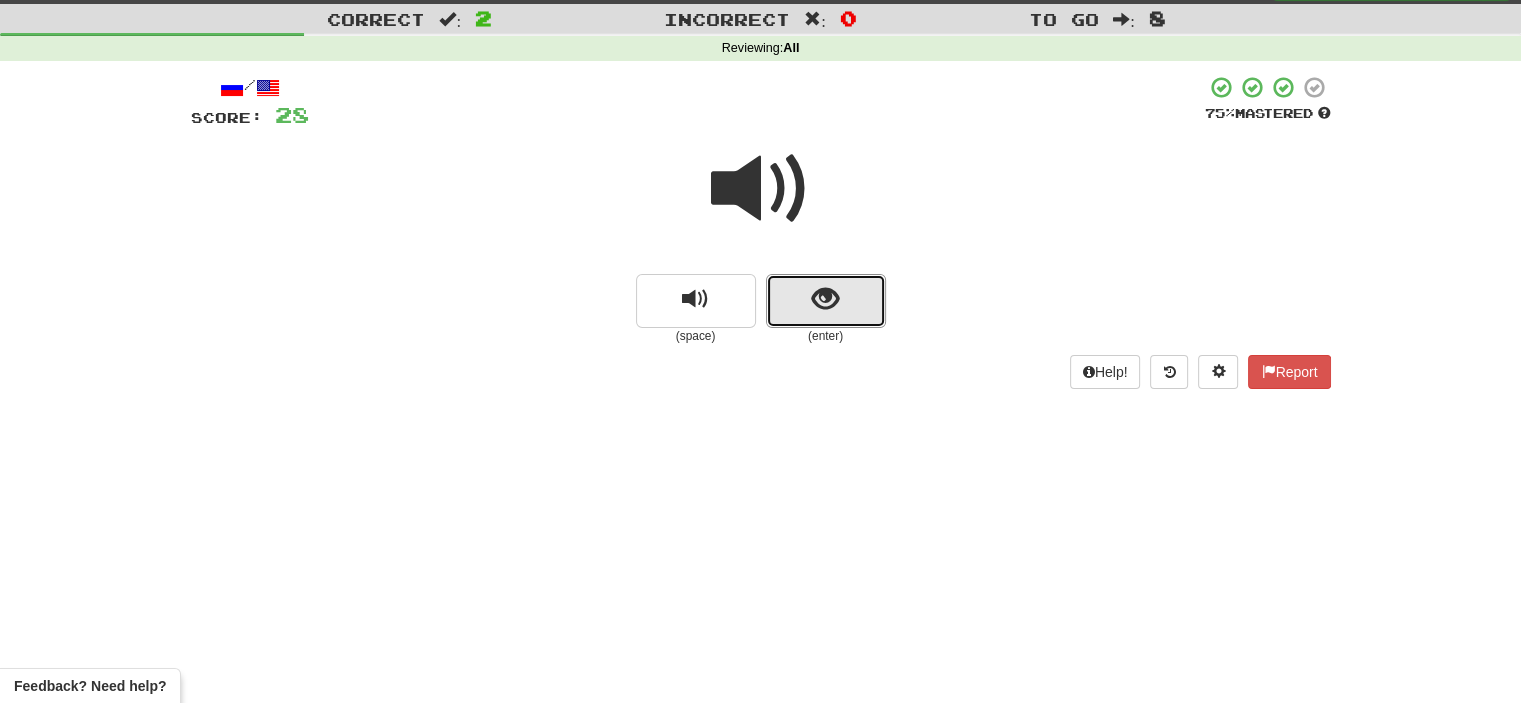 click at bounding box center [826, 301] 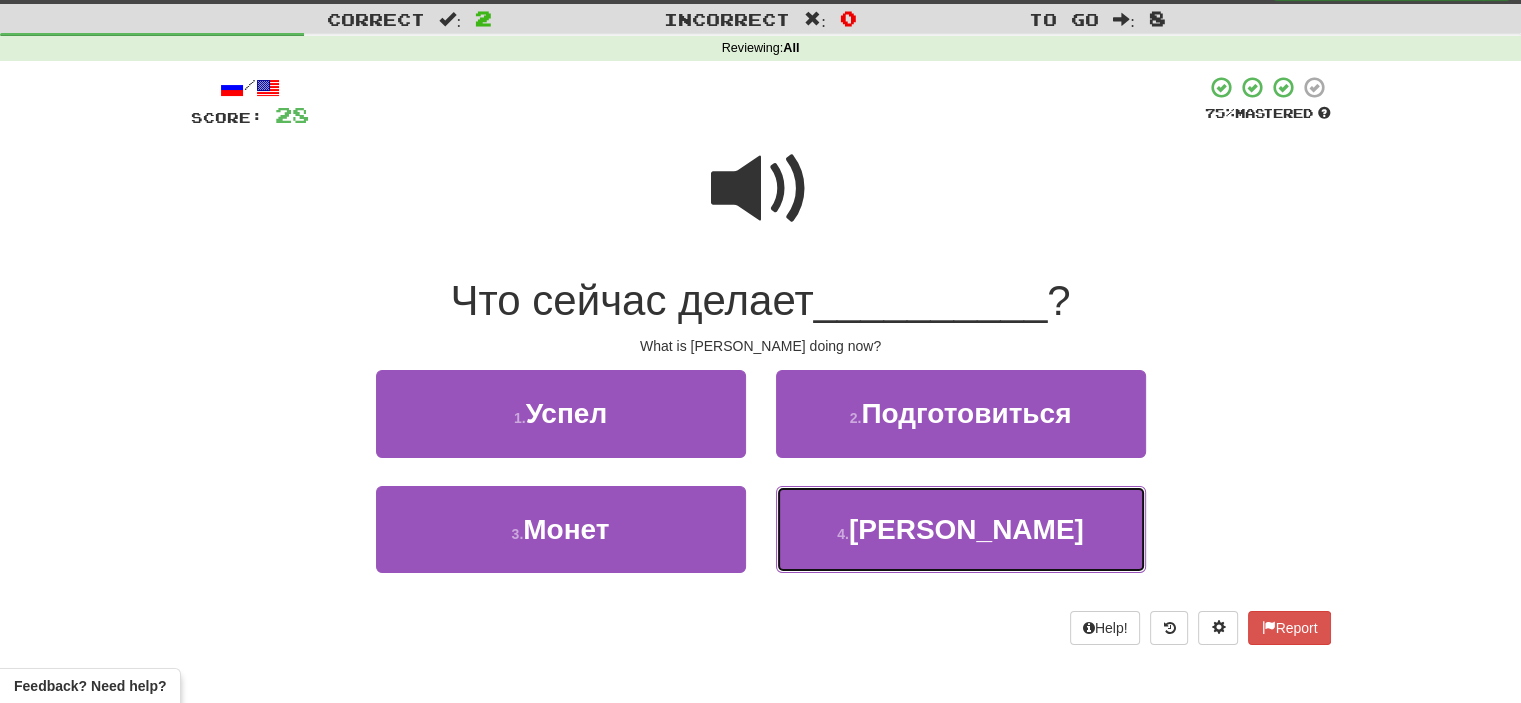 click on "4 .  [PERSON_NAME]" at bounding box center [961, 529] 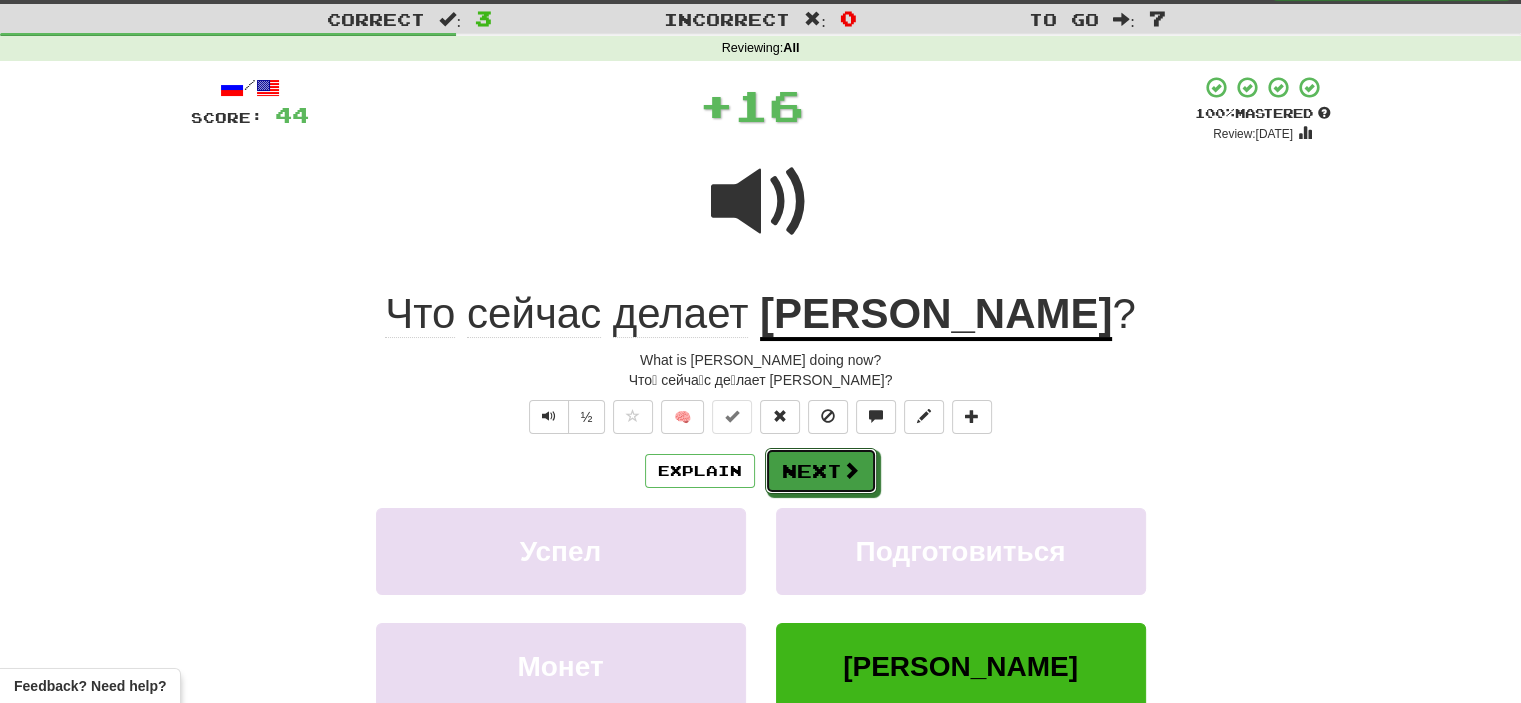 click on "Next" at bounding box center (821, 471) 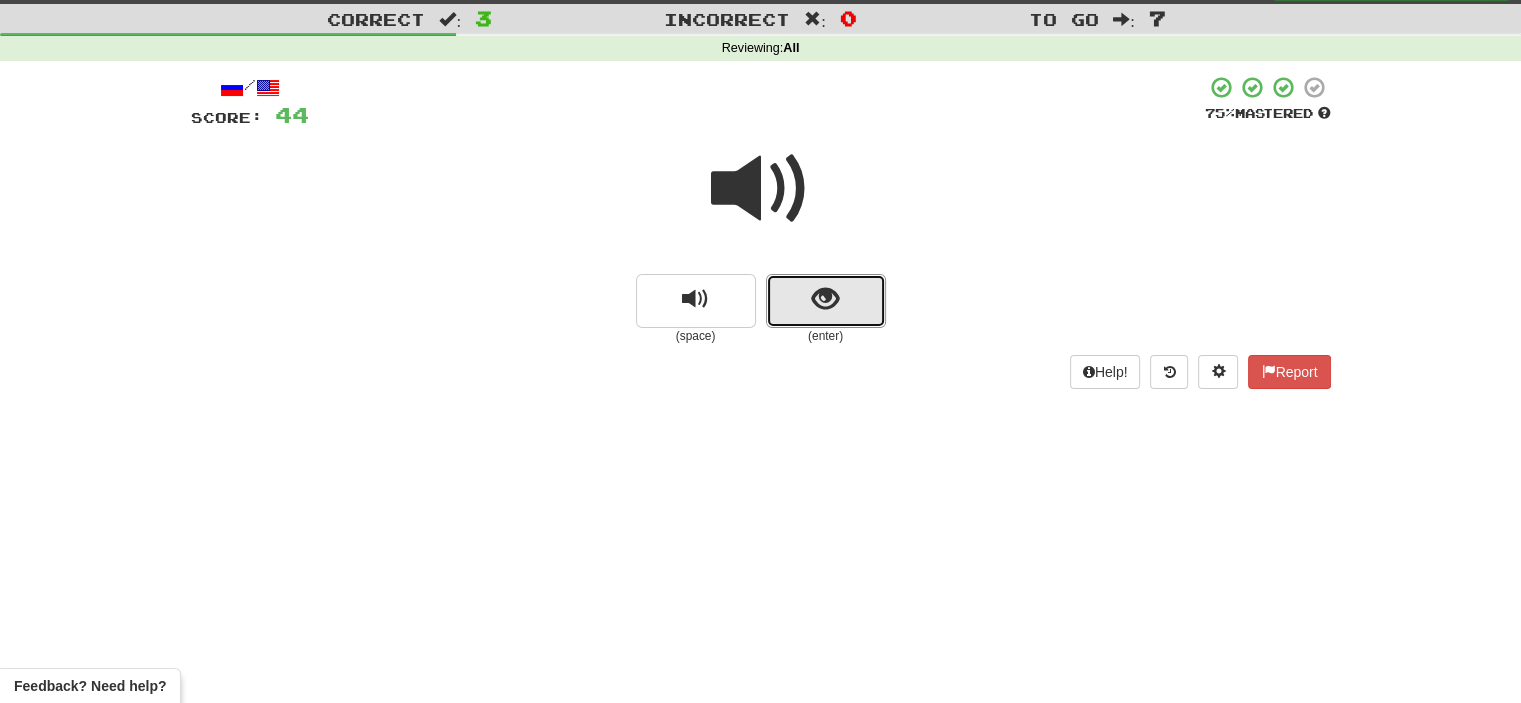 click at bounding box center [826, 301] 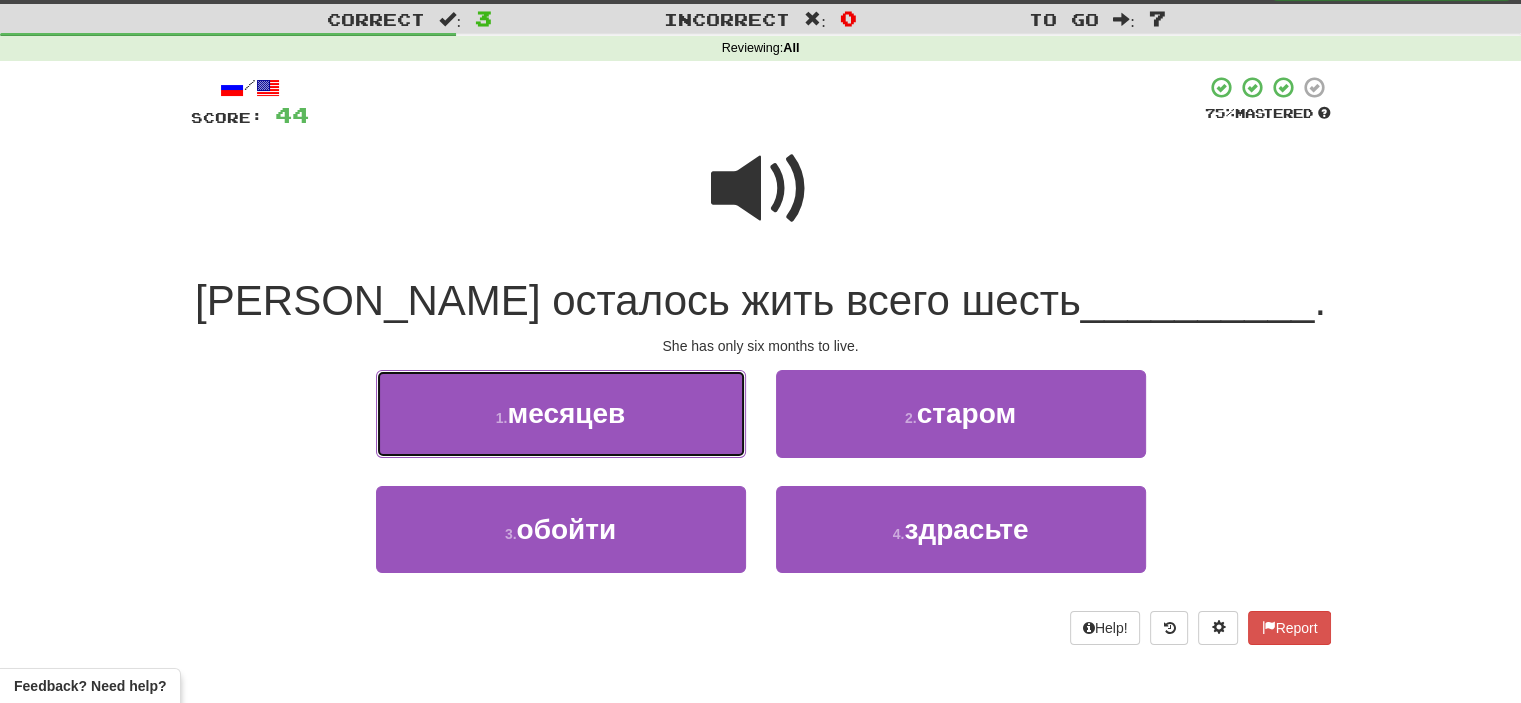 click on "1 .  месяцев" at bounding box center [561, 413] 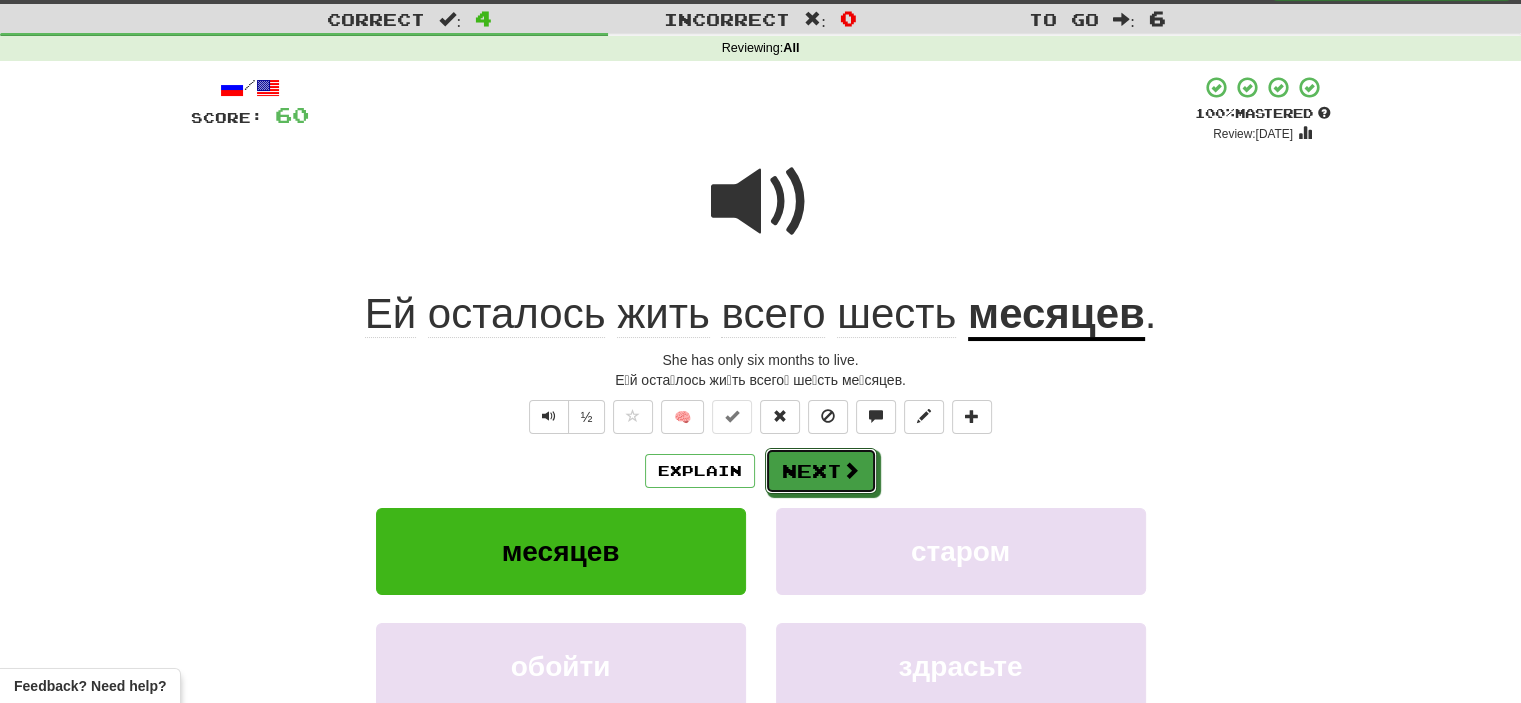 click on "Next" at bounding box center (821, 471) 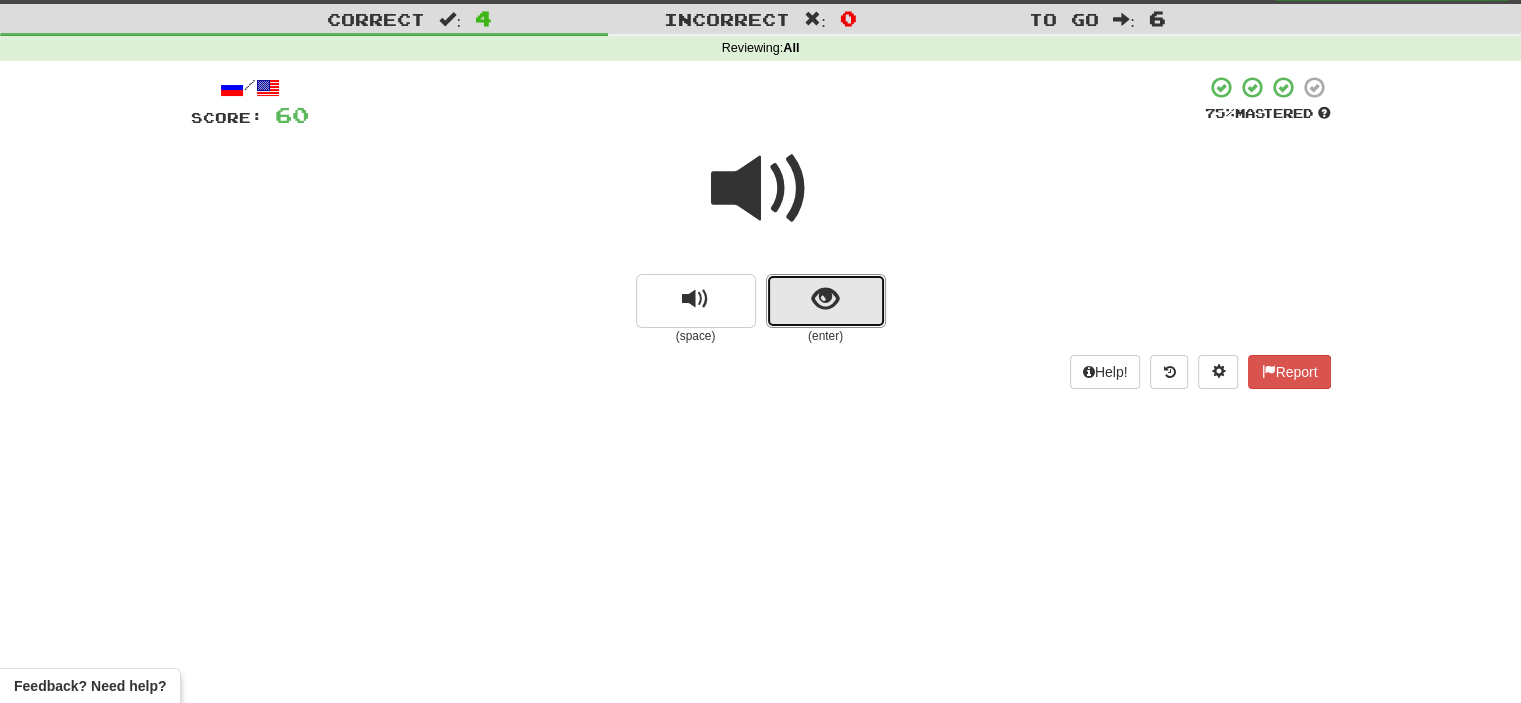 click at bounding box center [826, 301] 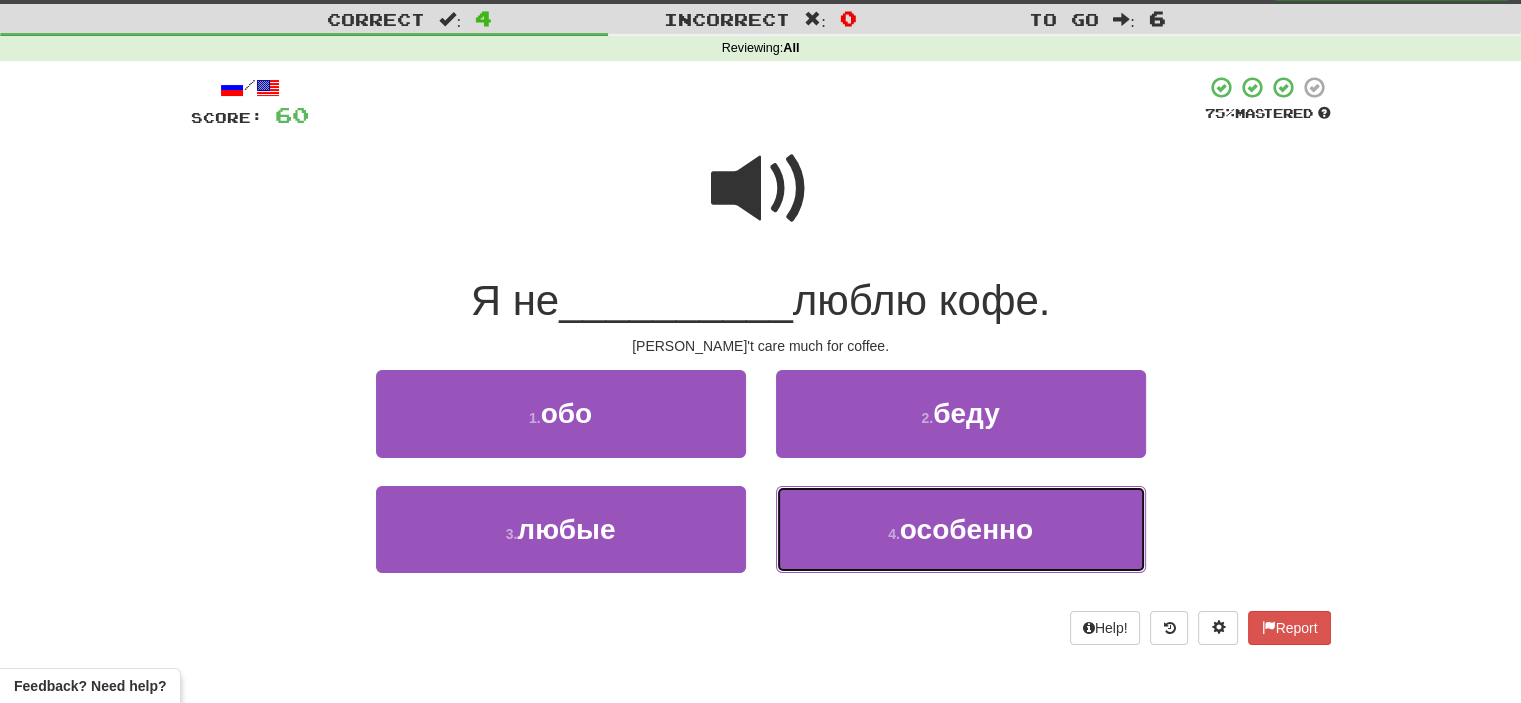 click on "4 .  особенно" at bounding box center (961, 529) 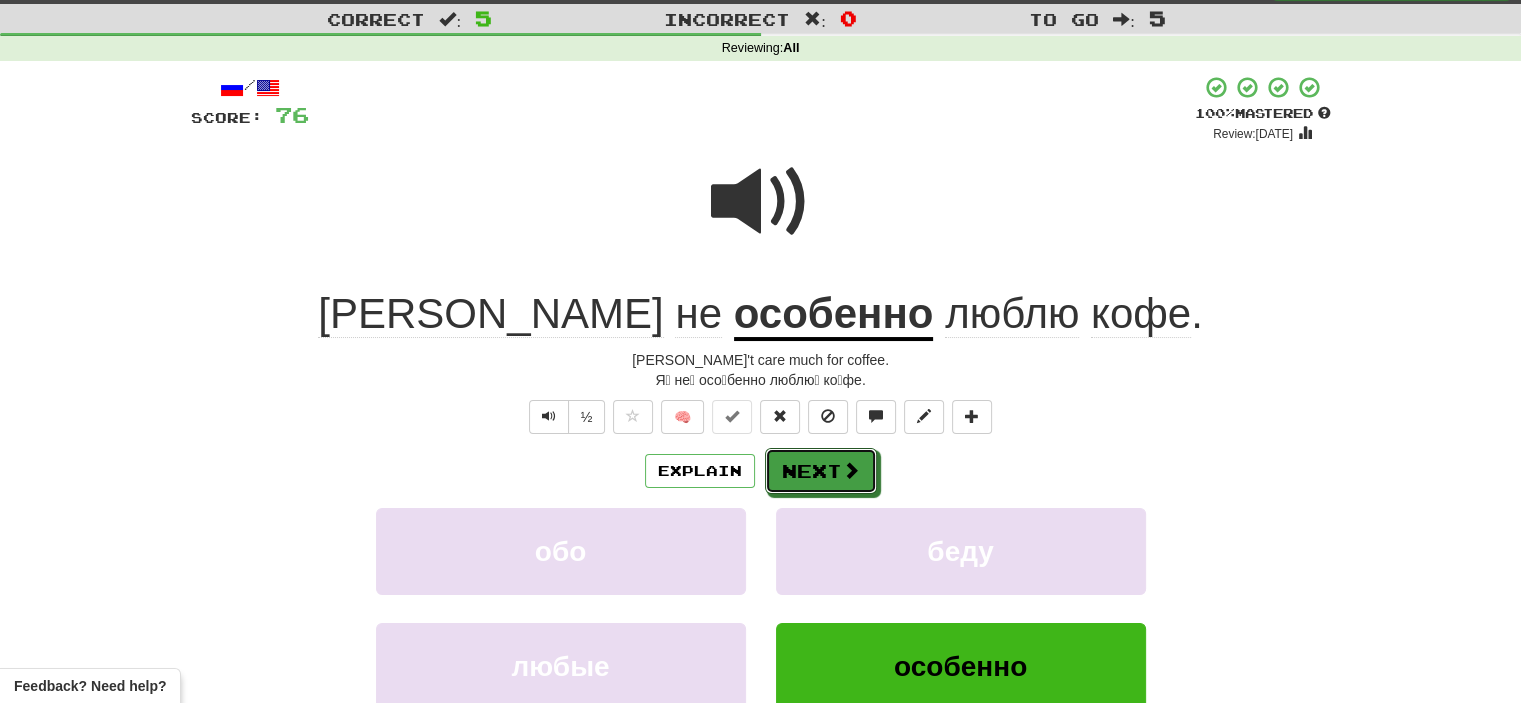 click on "Next" at bounding box center [821, 471] 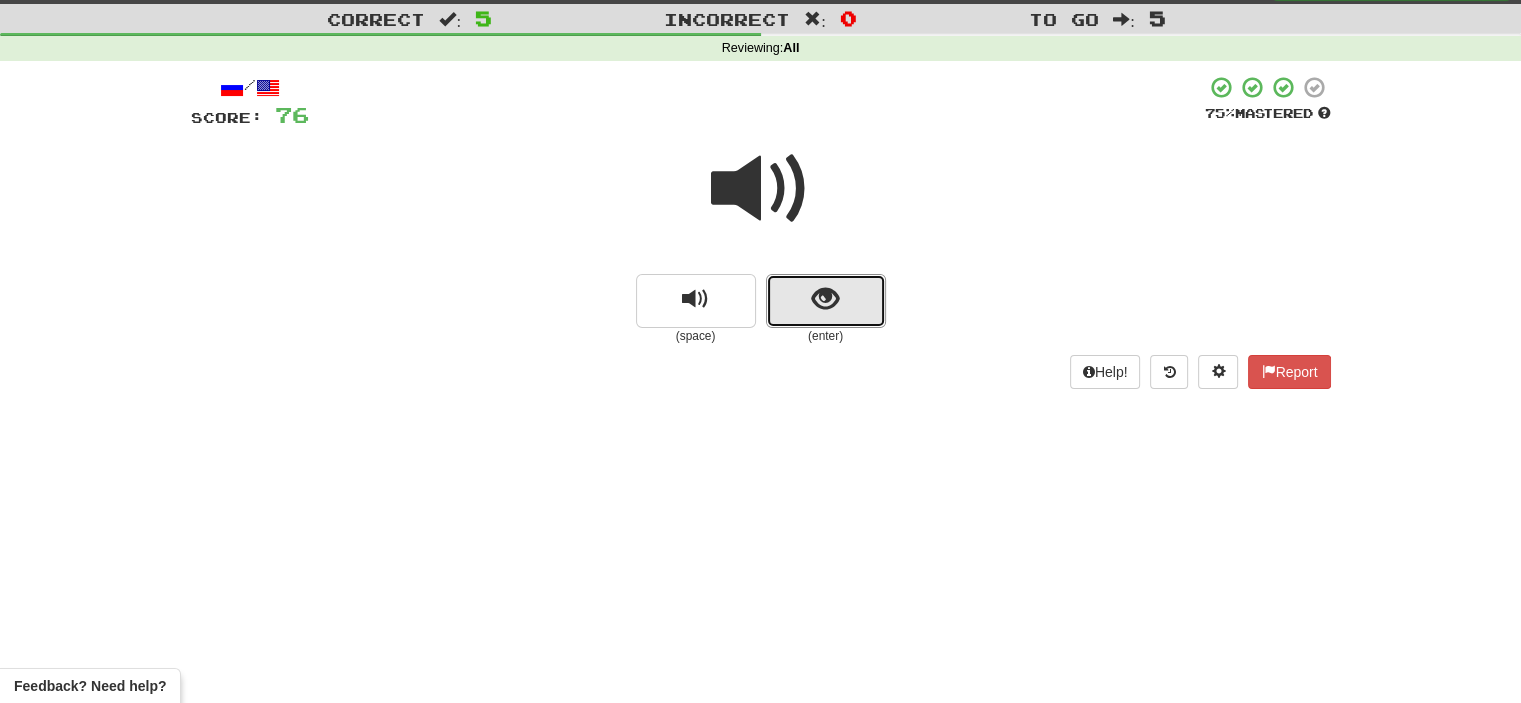 click at bounding box center [826, 301] 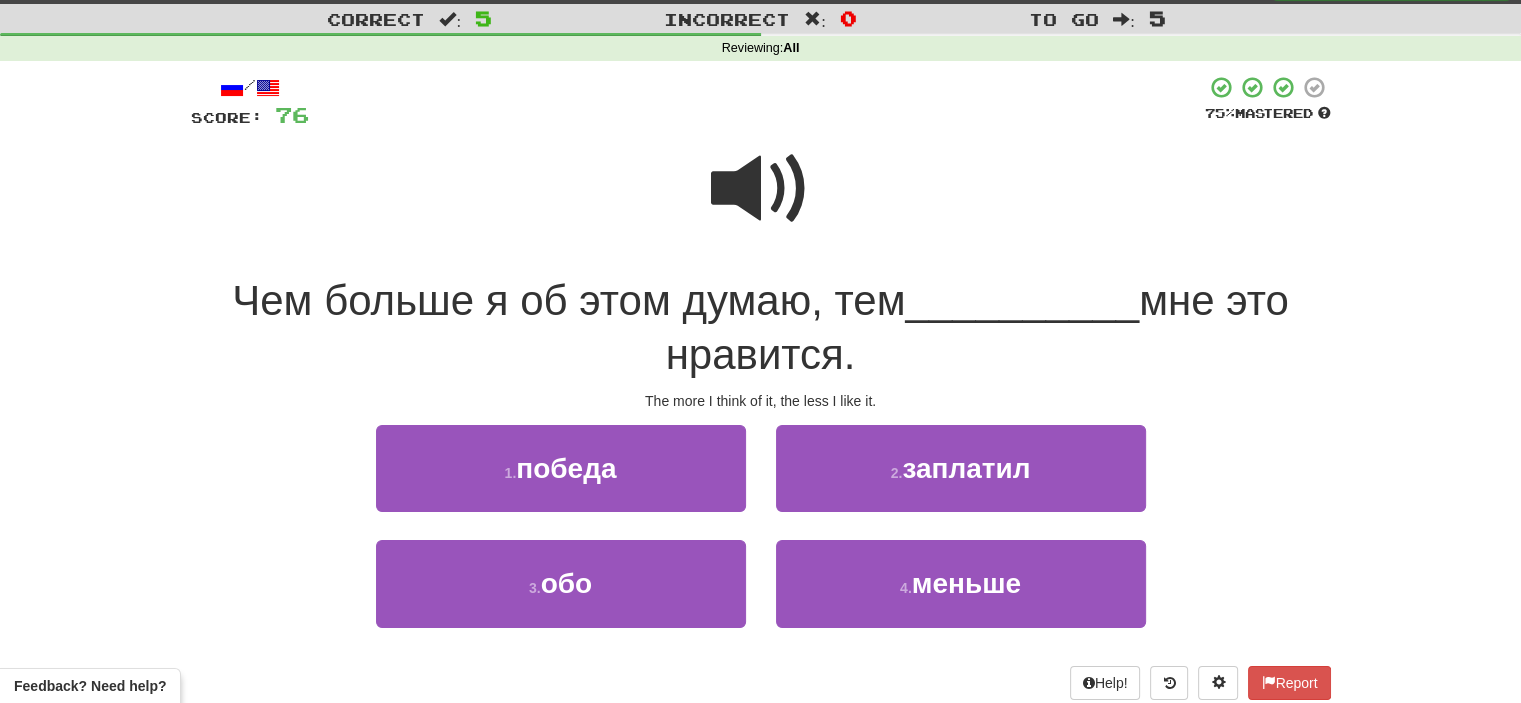 click at bounding box center (761, 189) 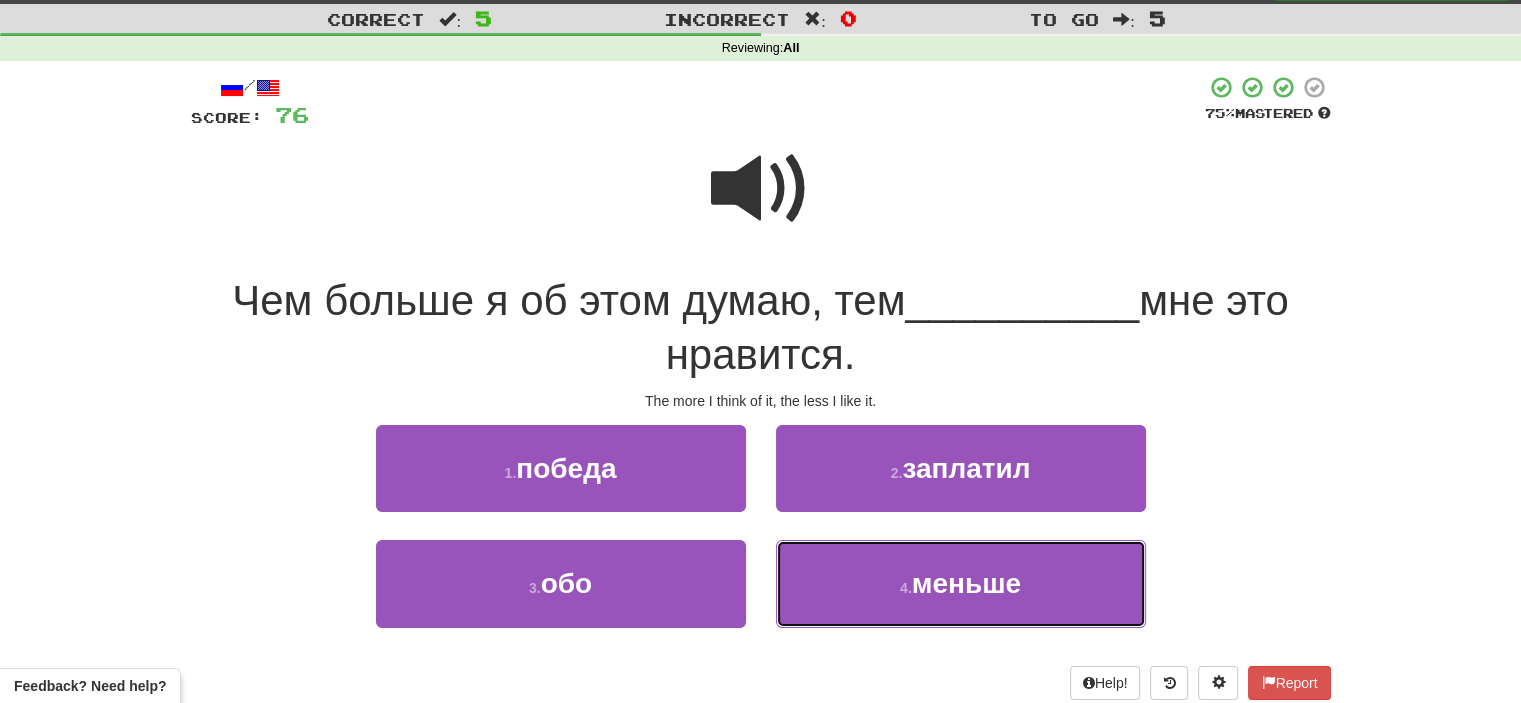 click on "4 ." at bounding box center [906, 588] 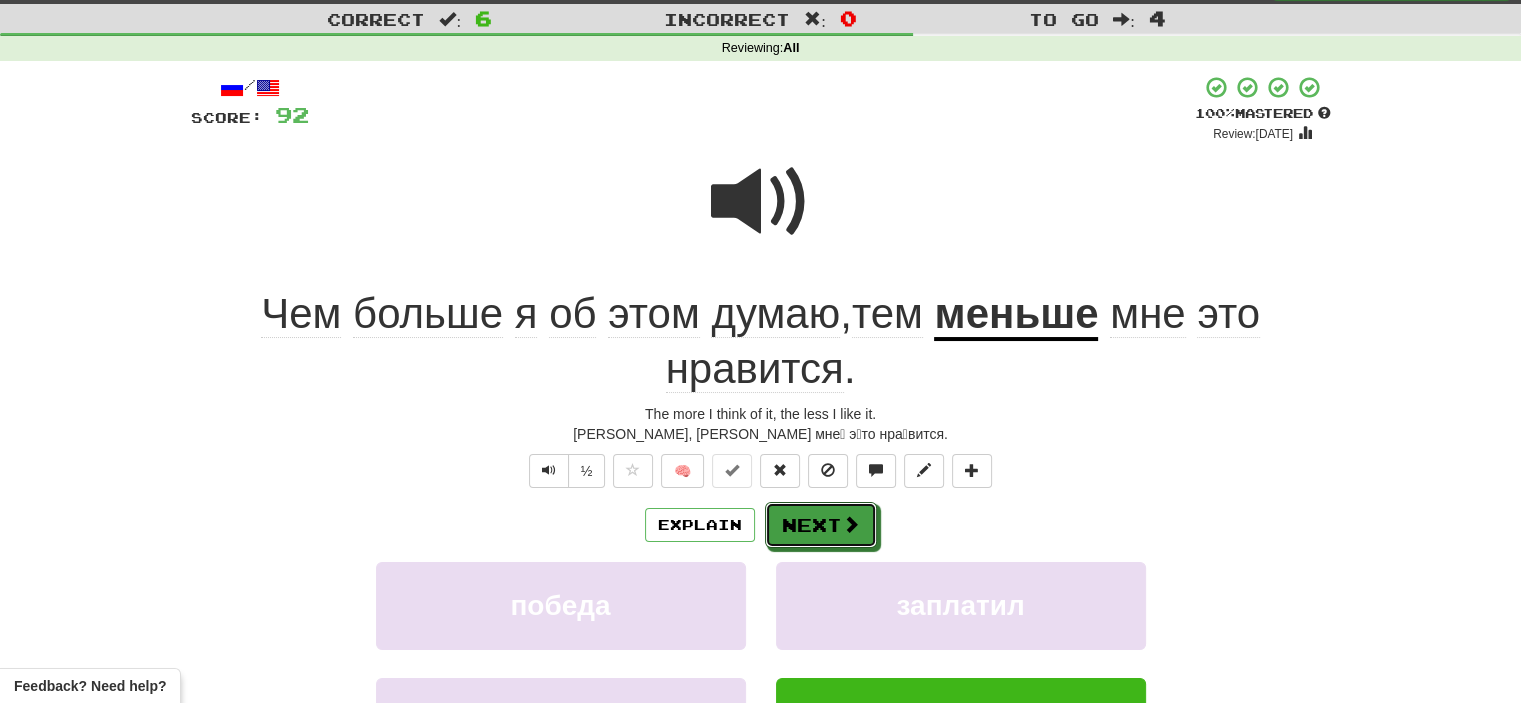 click on "Next" at bounding box center [821, 525] 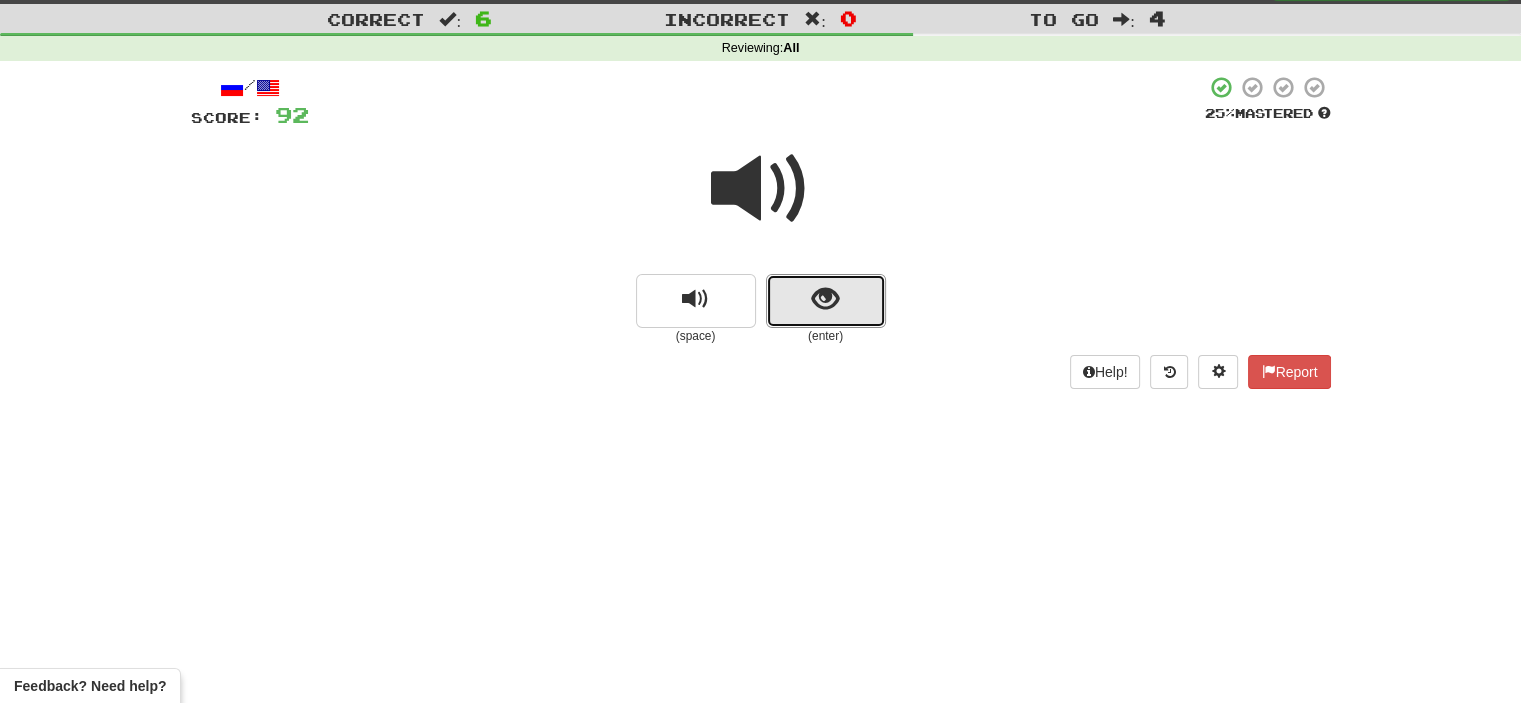 click at bounding box center [826, 301] 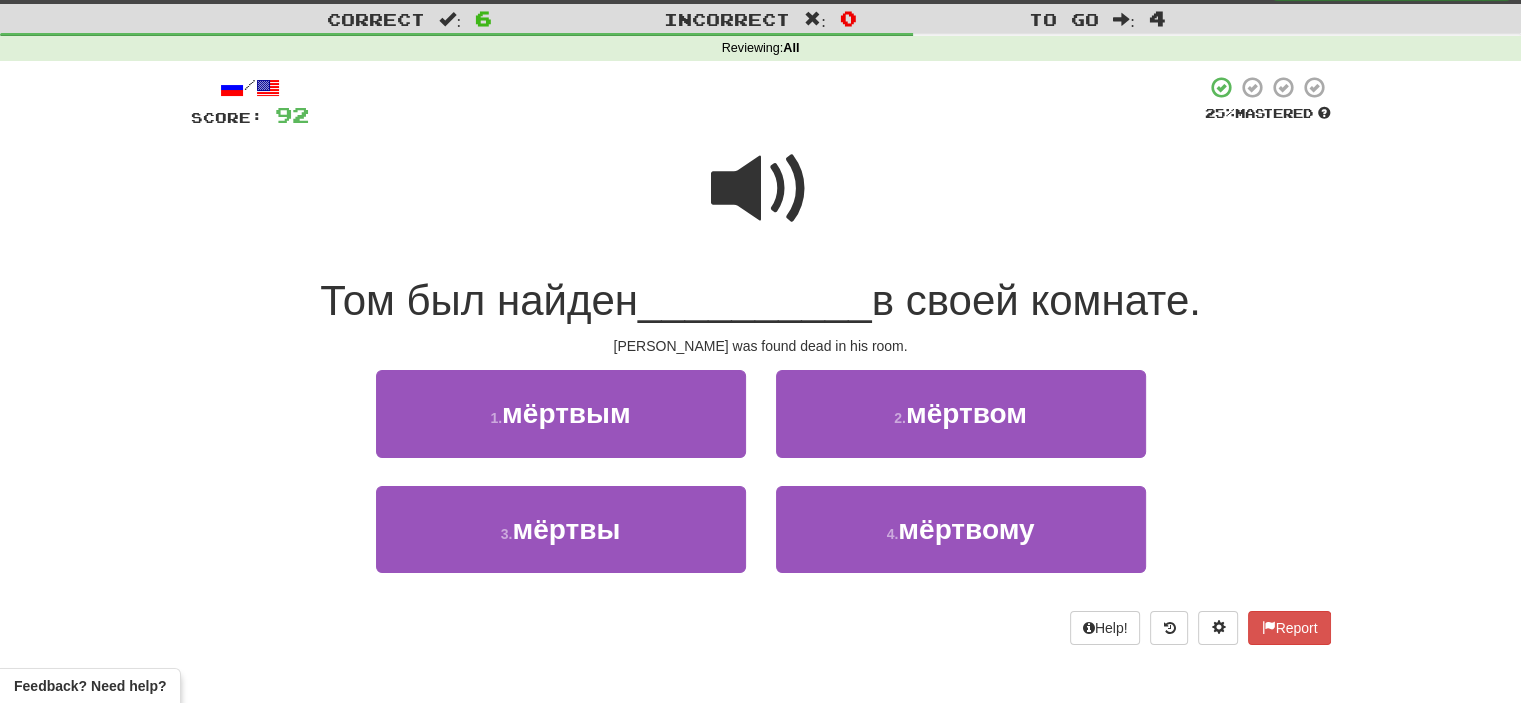 click at bounding box center [761, 189] 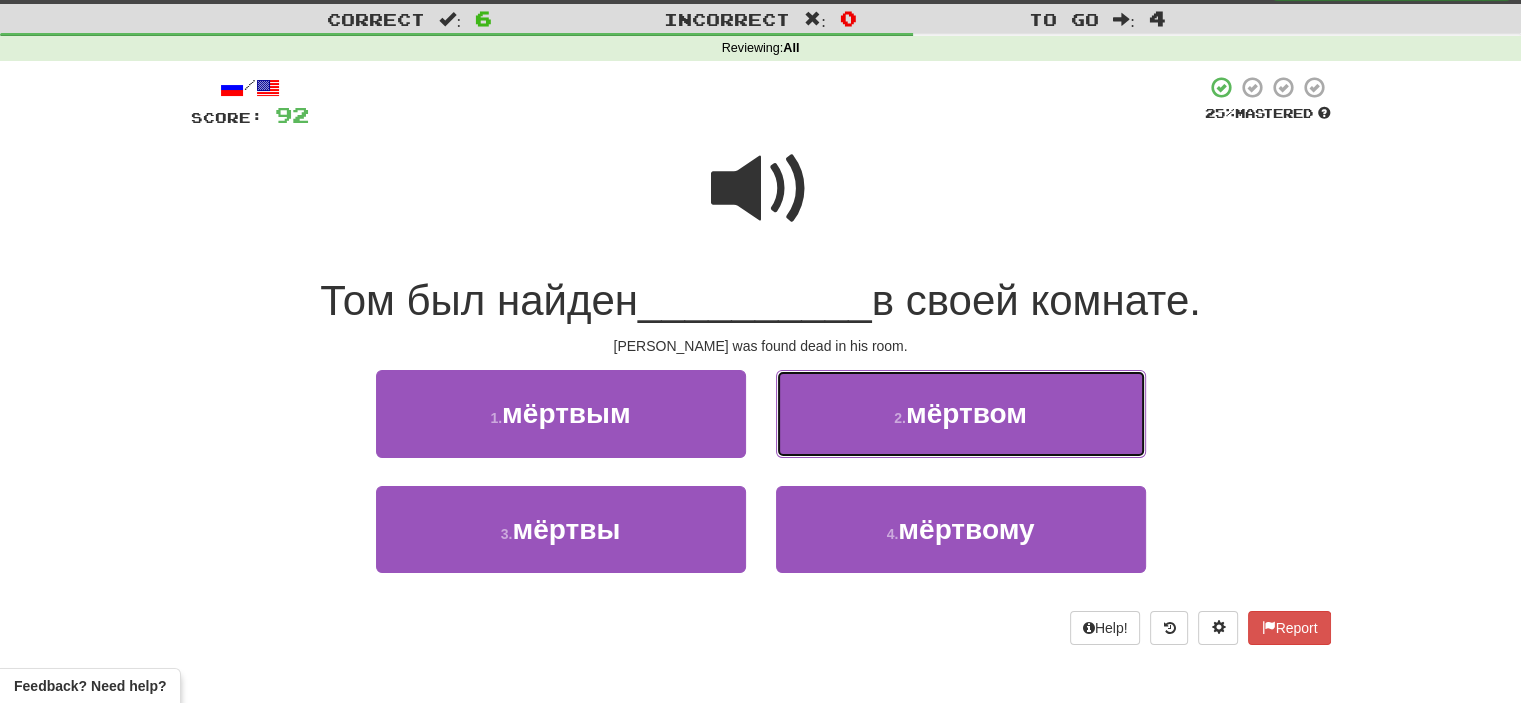 click on "2 ." at bounding box center [900, 418] 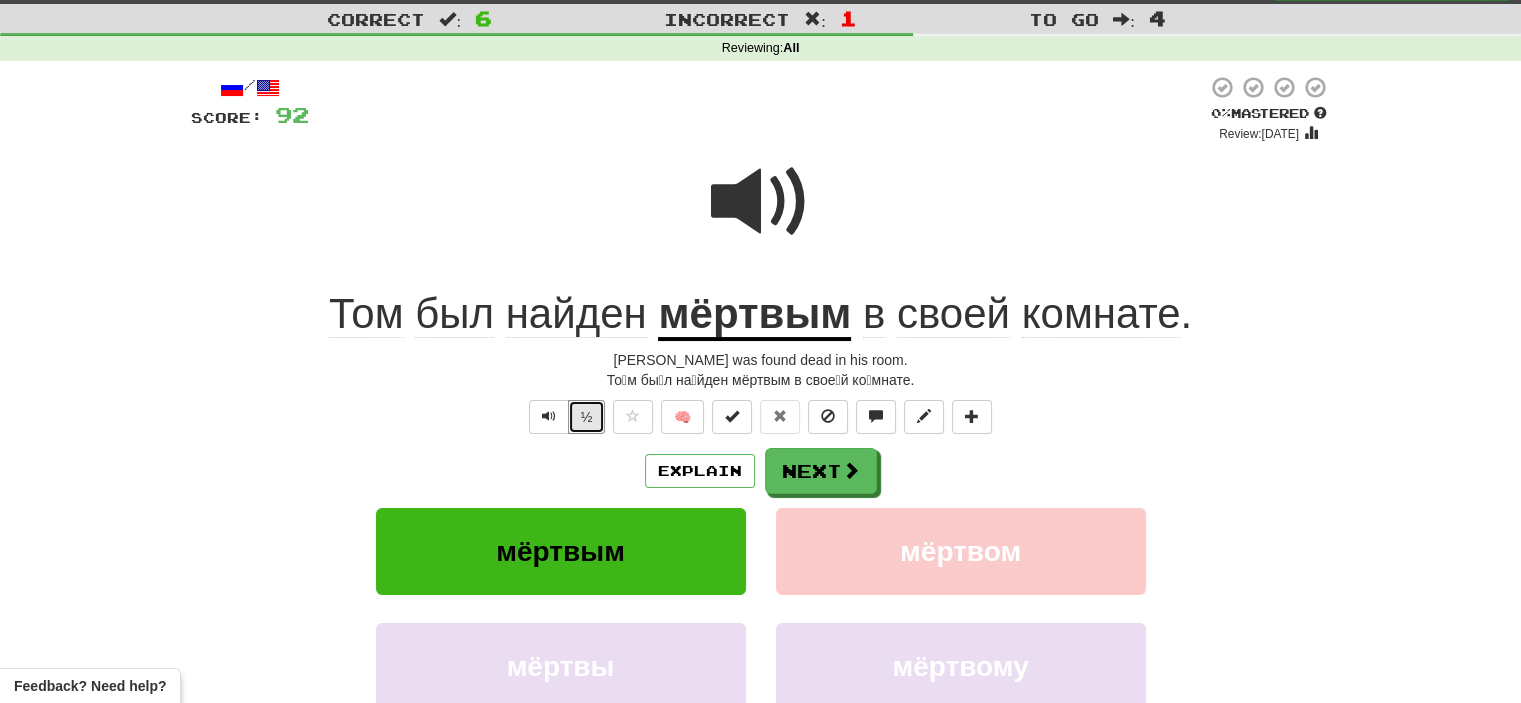 click on "½" at bounding box center (587, 417) 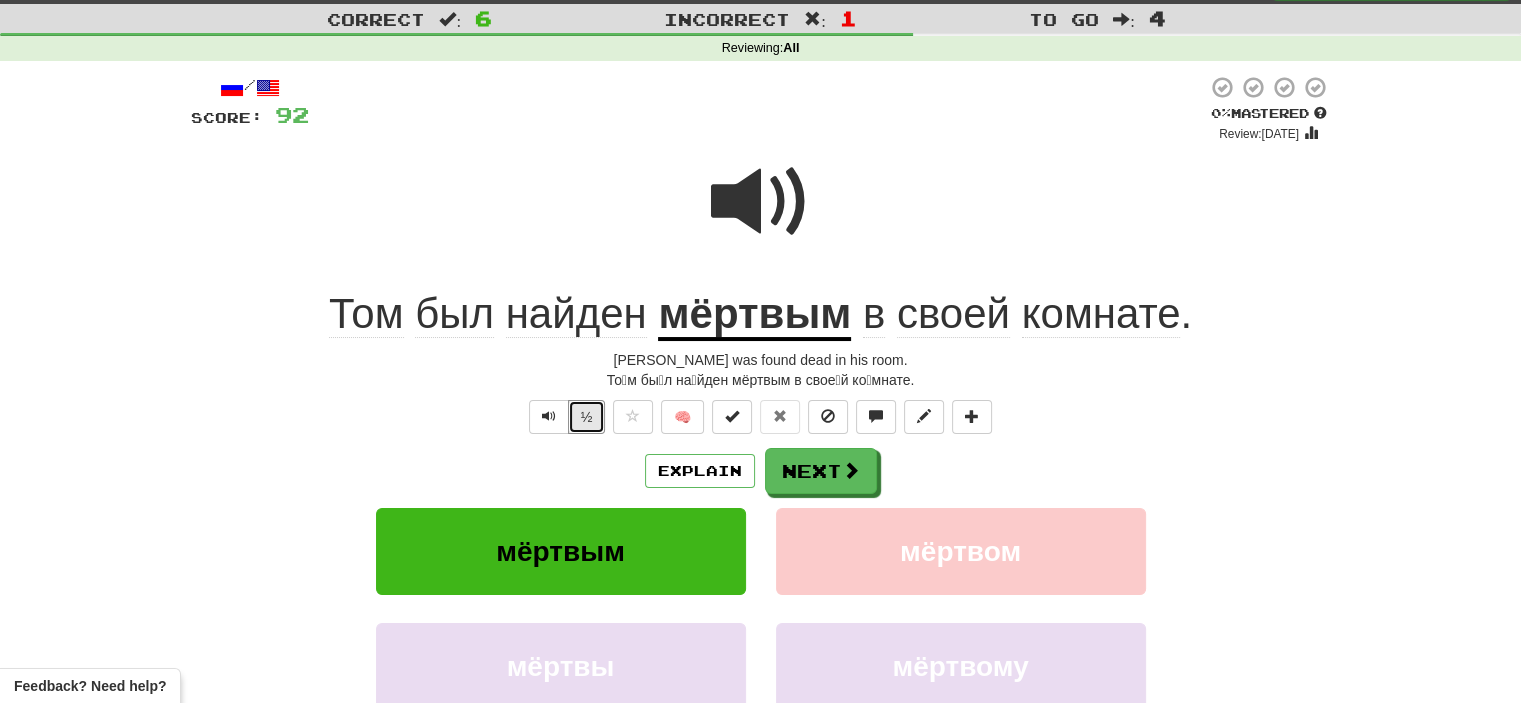 click on "½" at bounding box center (587, 417) 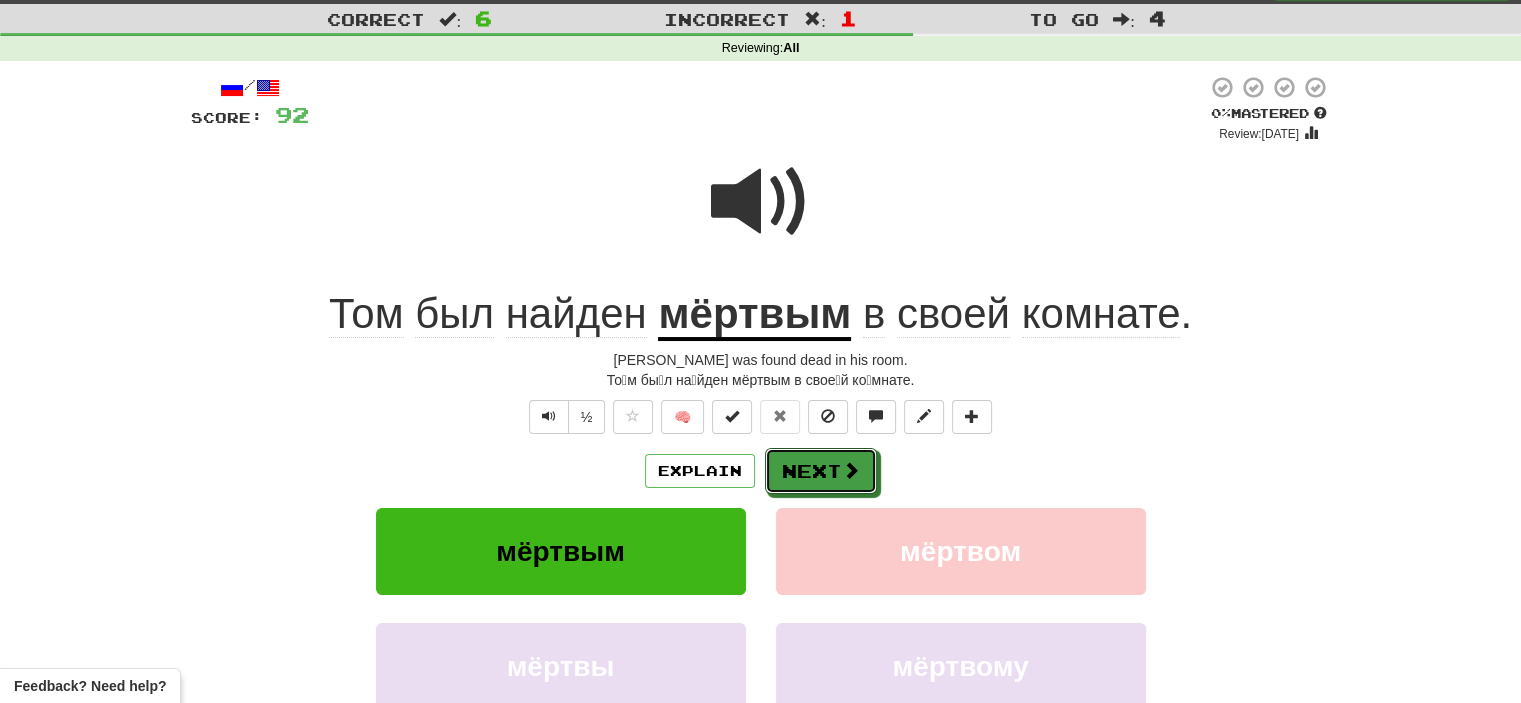 click on "Next" at bounding box center [821, 471] 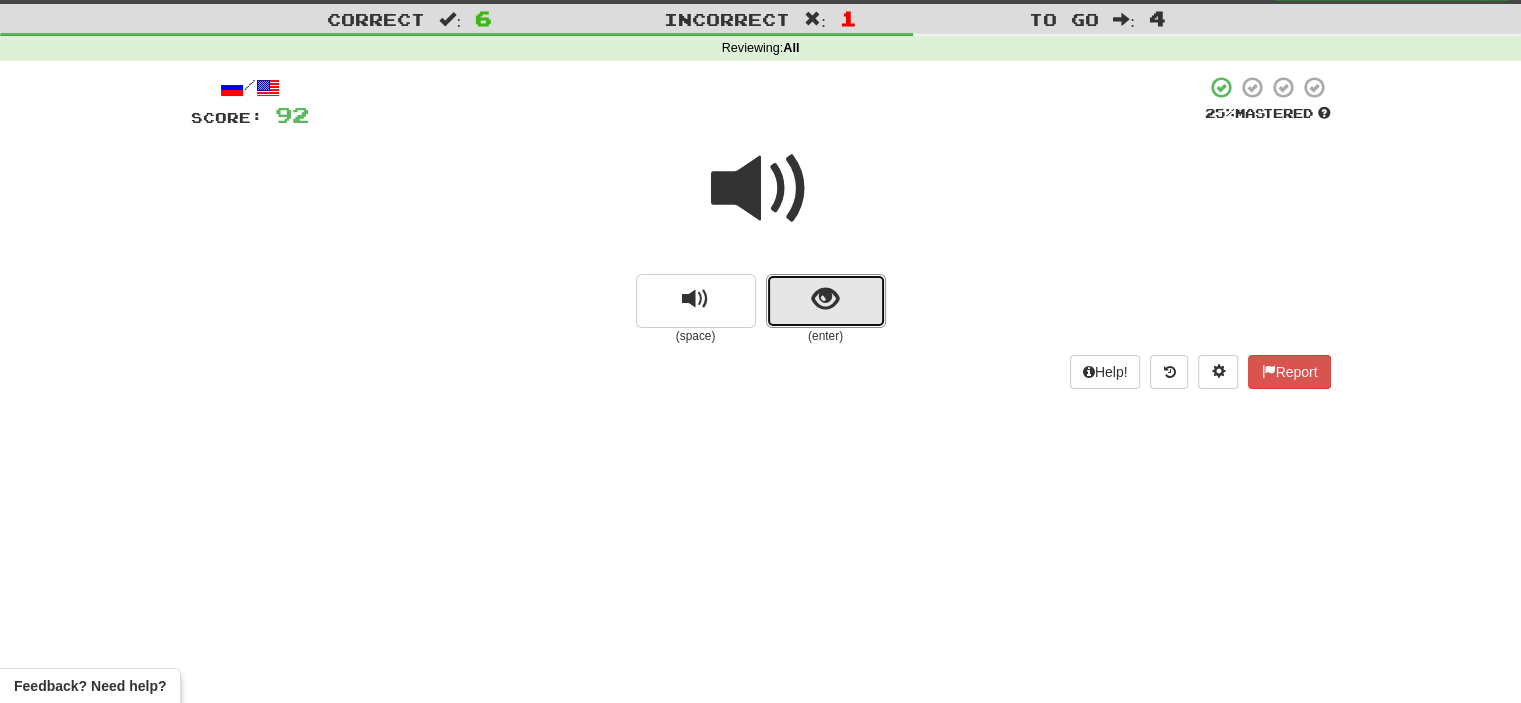 click at bounding box center [826, 301] 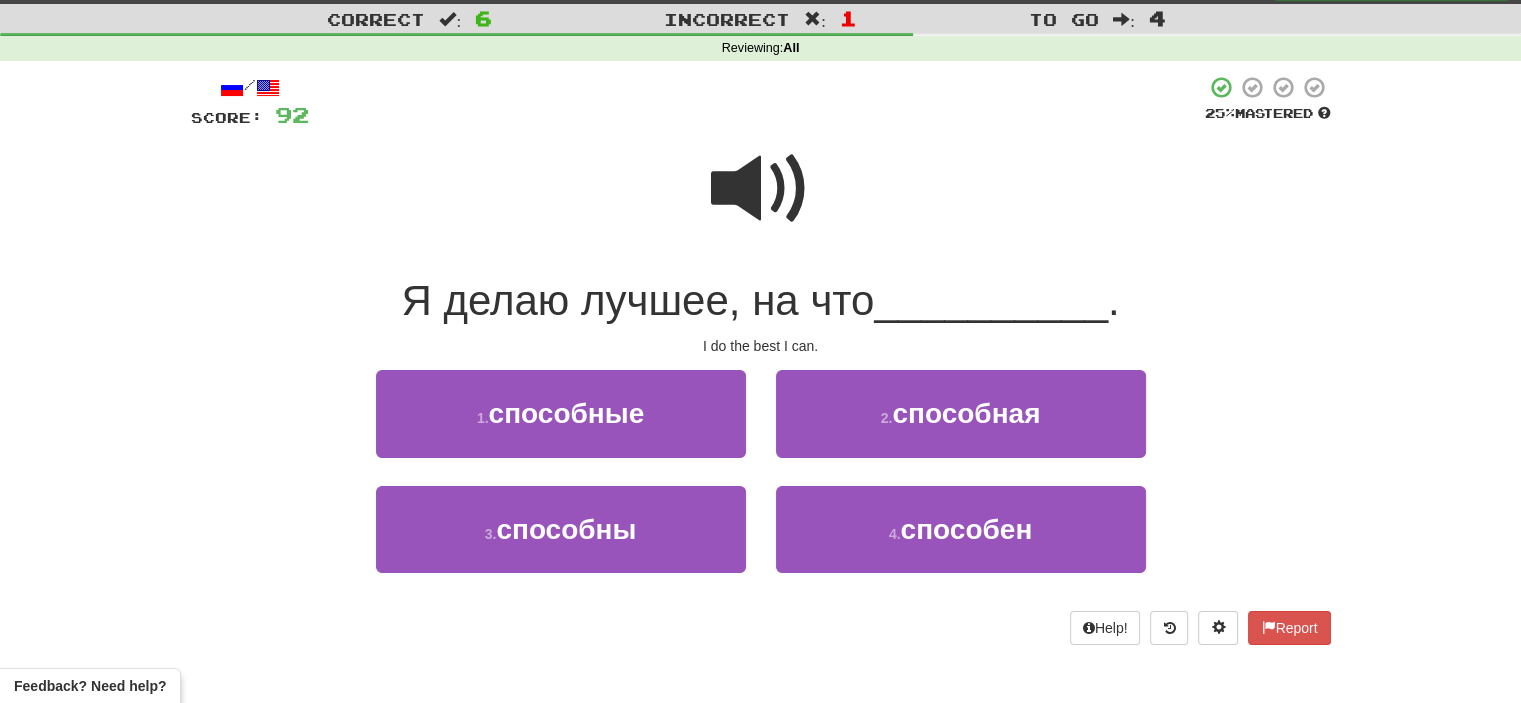 click at bounding box center [761, 189] 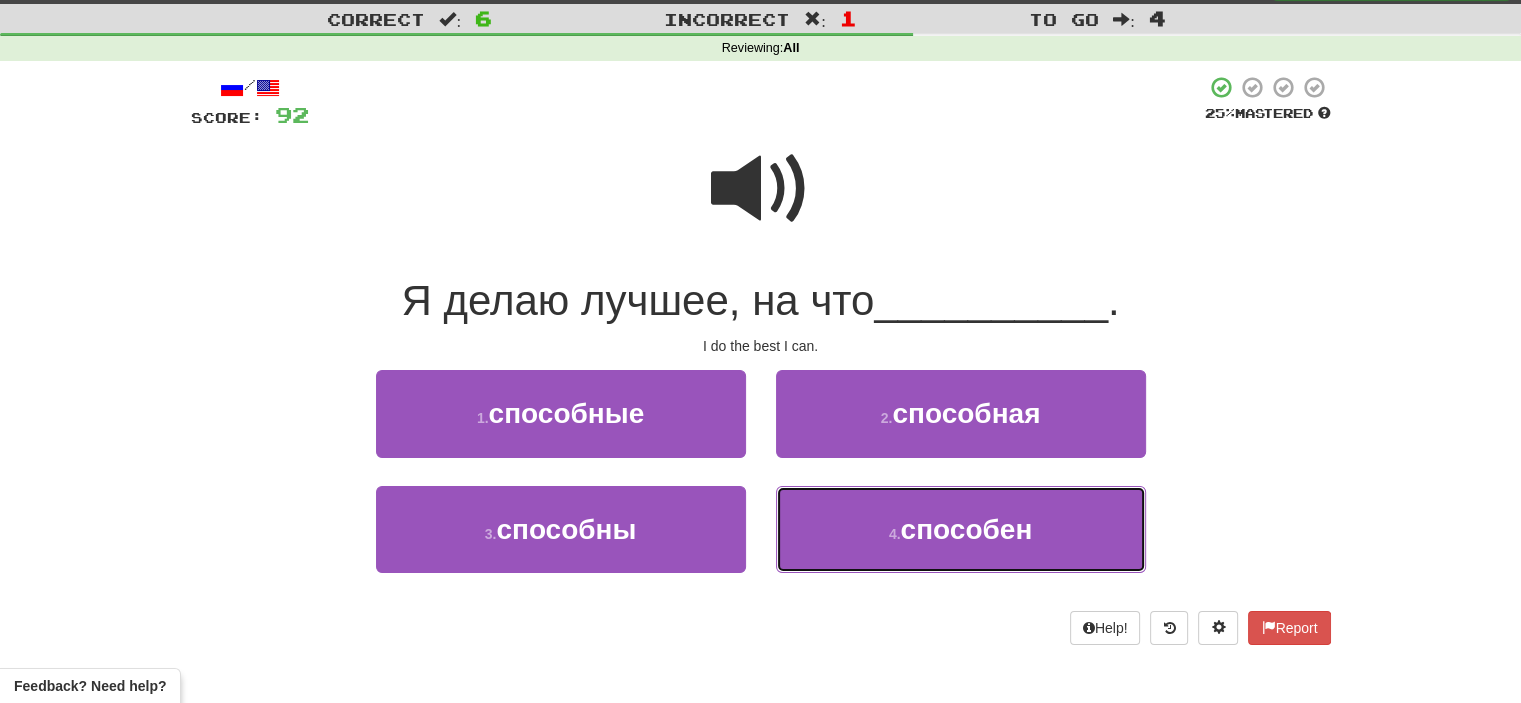 drag, startPoint x: 890, startPoint y: 535, endPoint x: 861, endPoint y: 531, distance: 29.274563 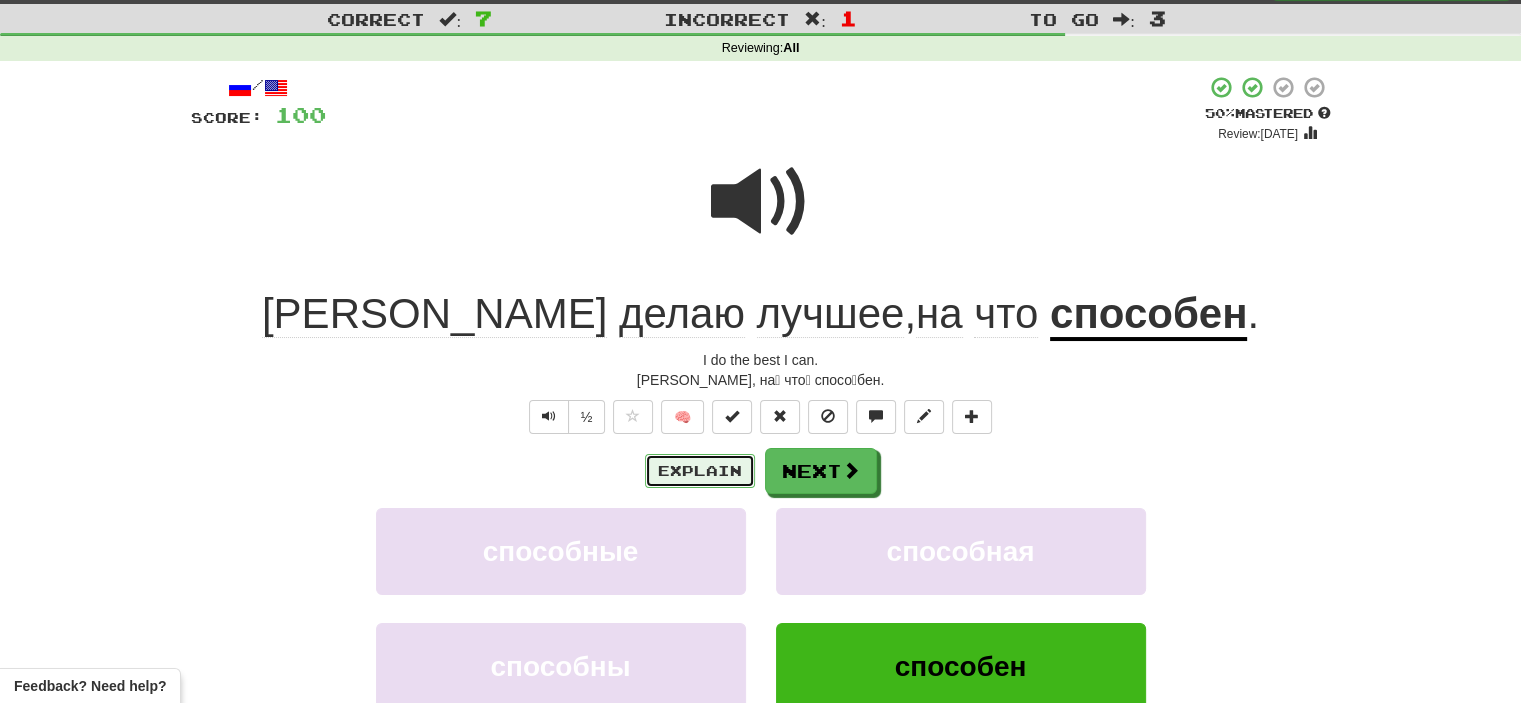 click on "Explain" at bounding box center (700, 471) 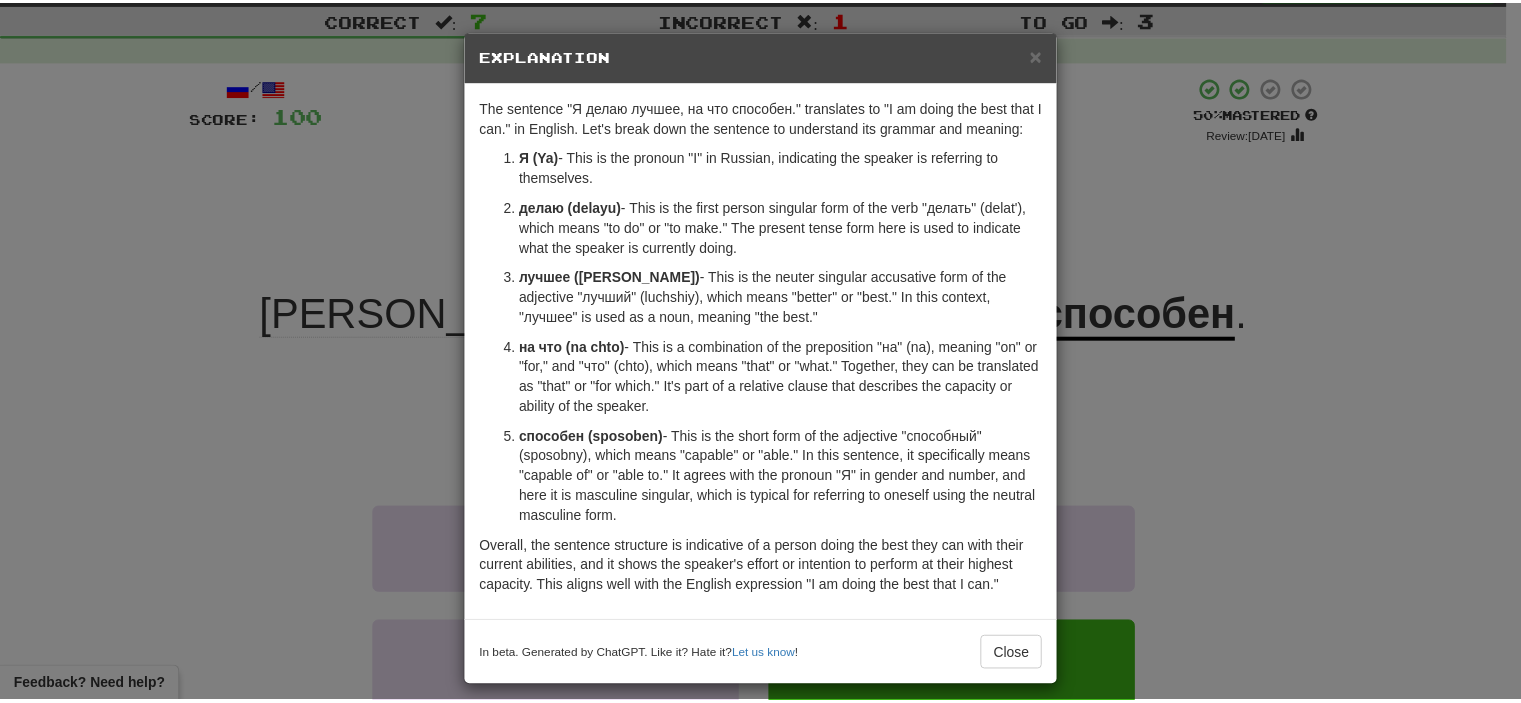 scroll, scrollTop: 13, scrollLeft: 0, axis: vertical 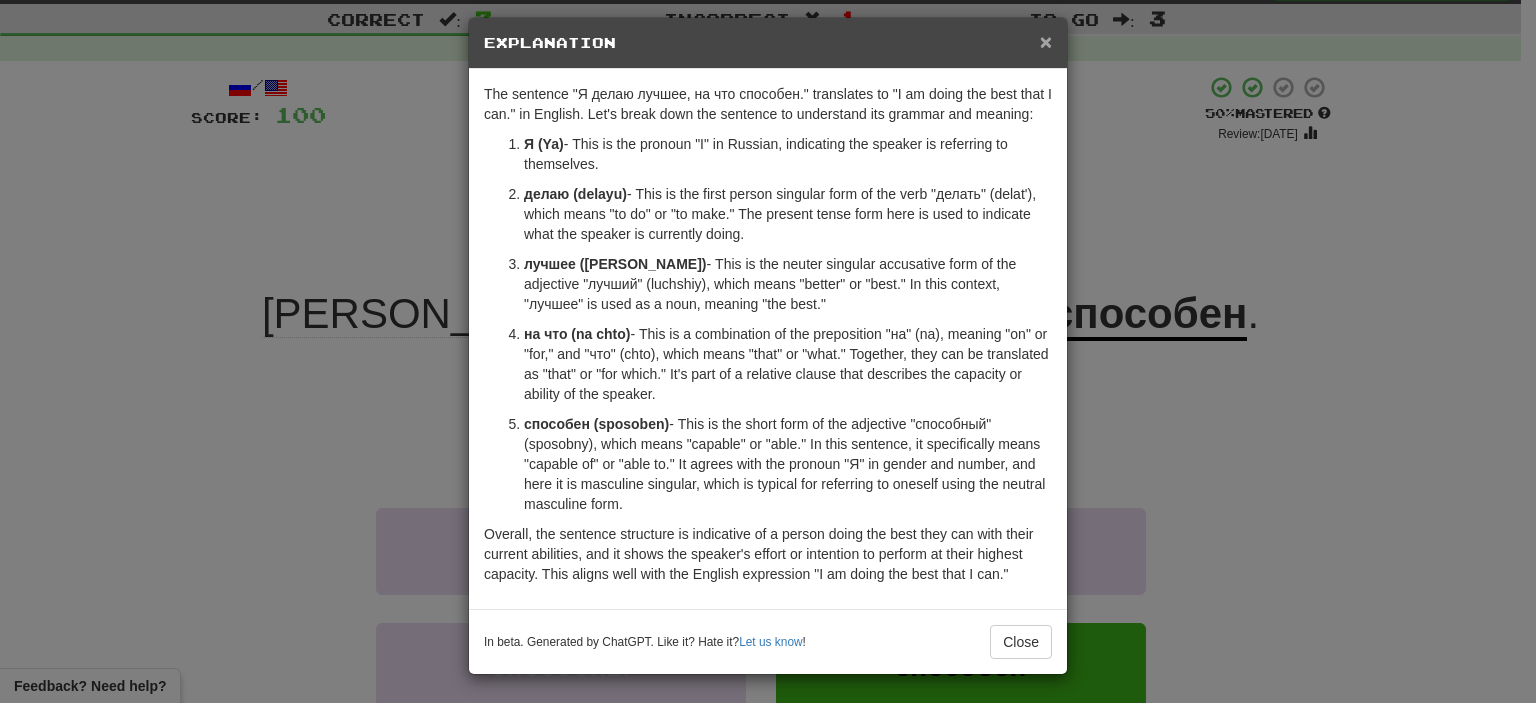 click on "×" at bounding box center (1046, 41) 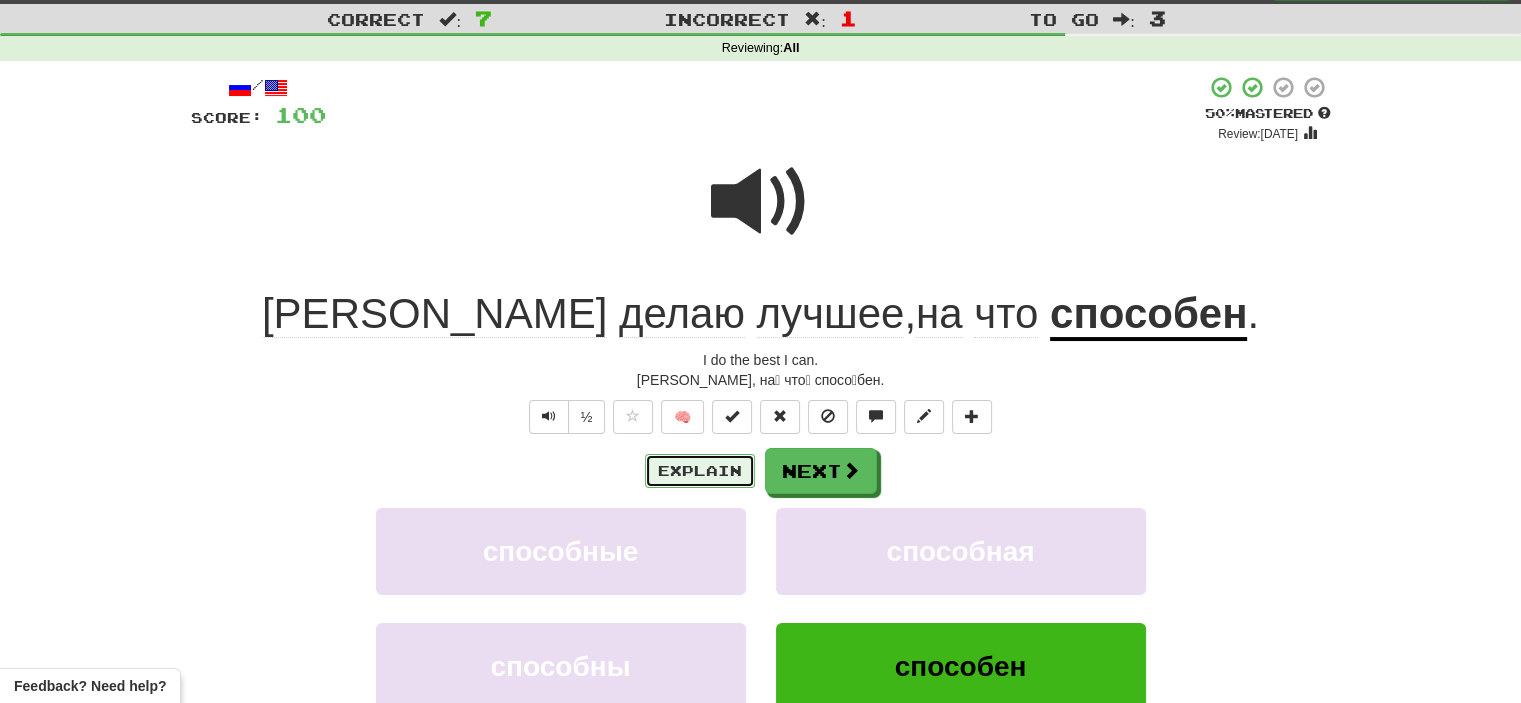 drag, startPoint x: 704, startPoint y: 467, endPoint x: 680, endPoint y: 470, distance: 24.186773 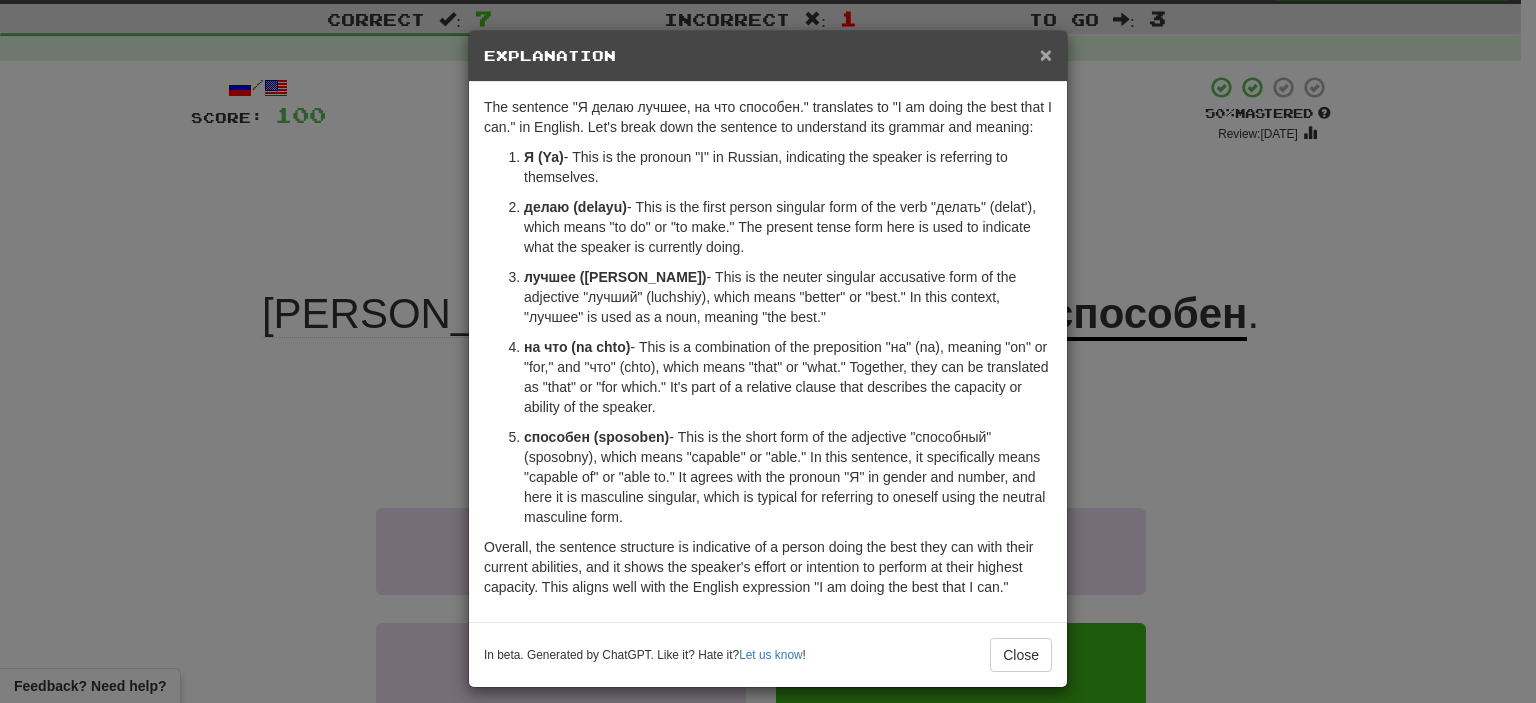 click on "×" at bounding box center [1046, 54] 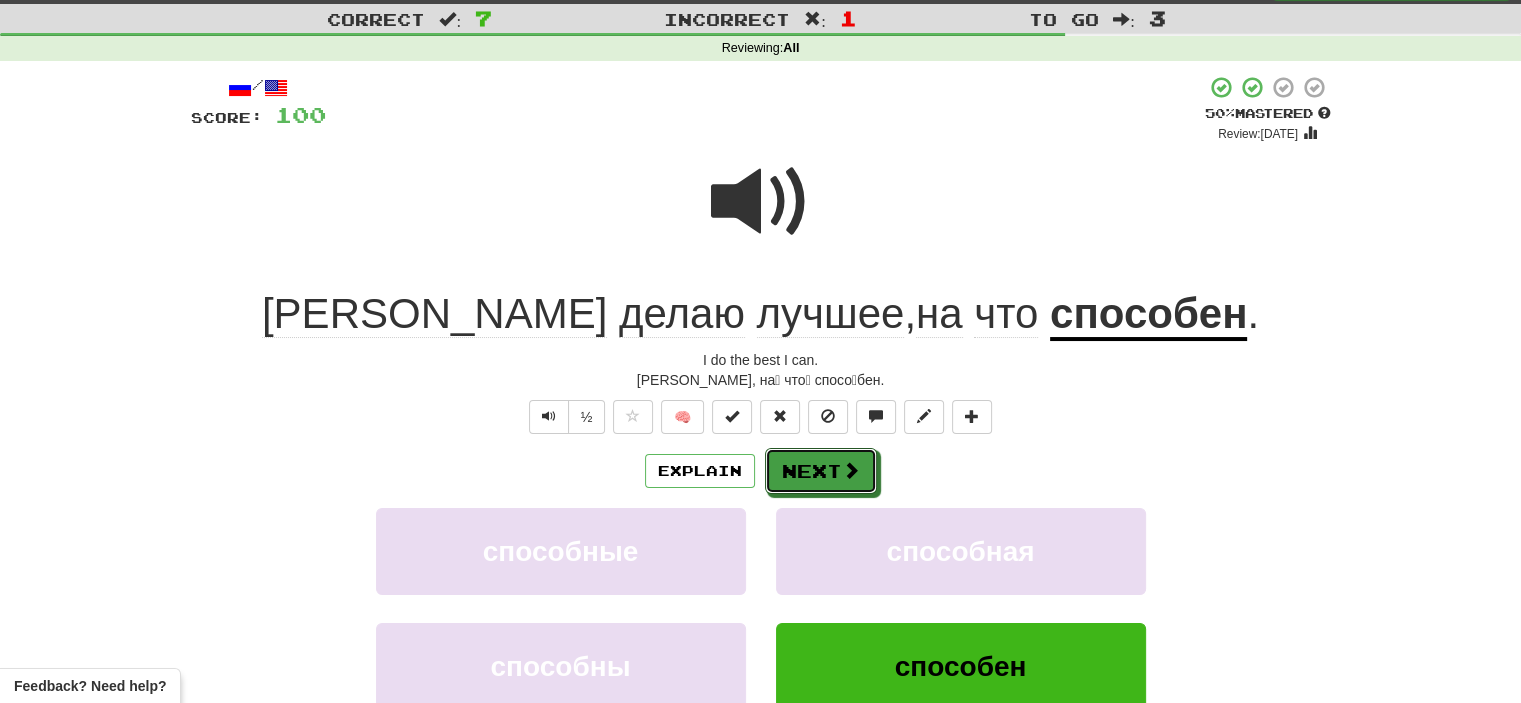 click on "Next" at bounding box center [821, 471] 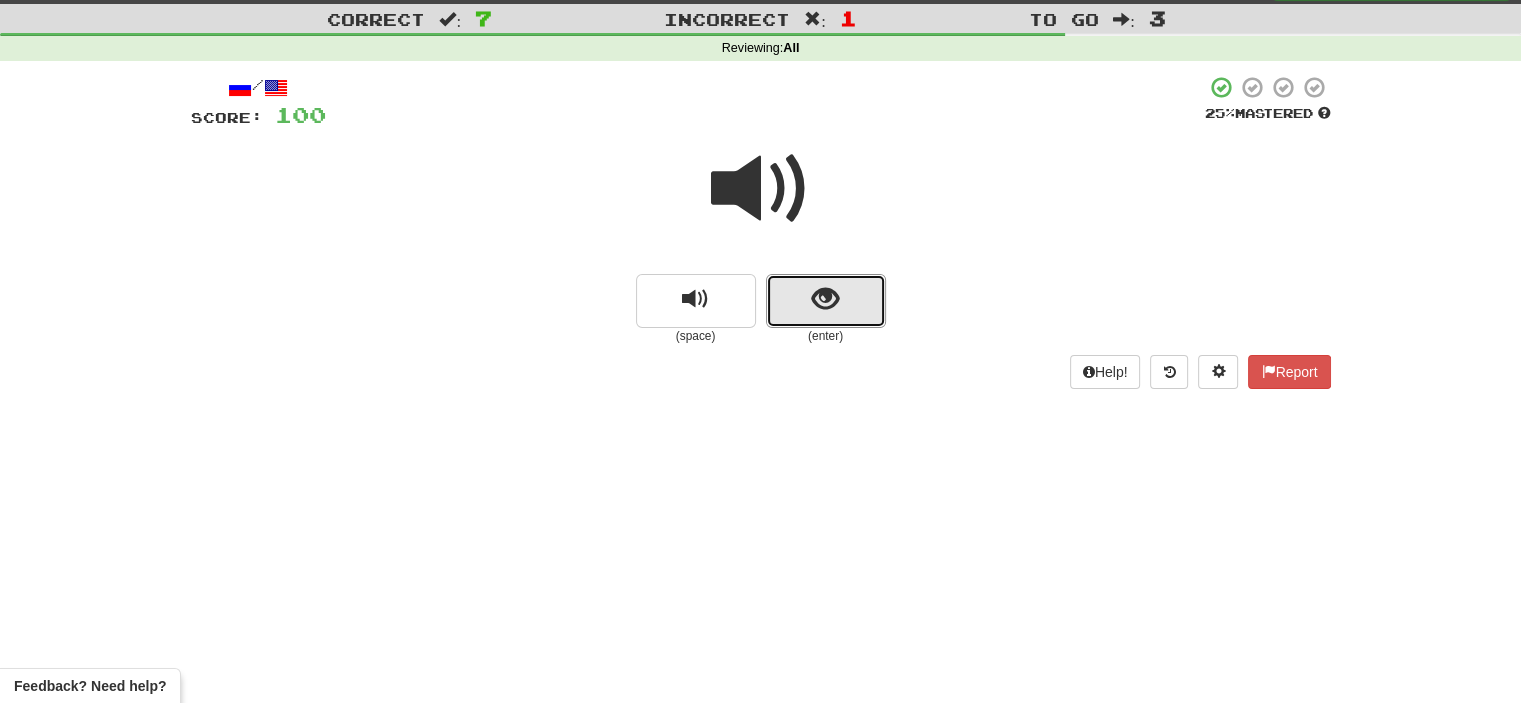 drag, startPoint x: 788, startPoint y: 301, endPoint x: 770, endPoint y: 293, distance: 19.697716 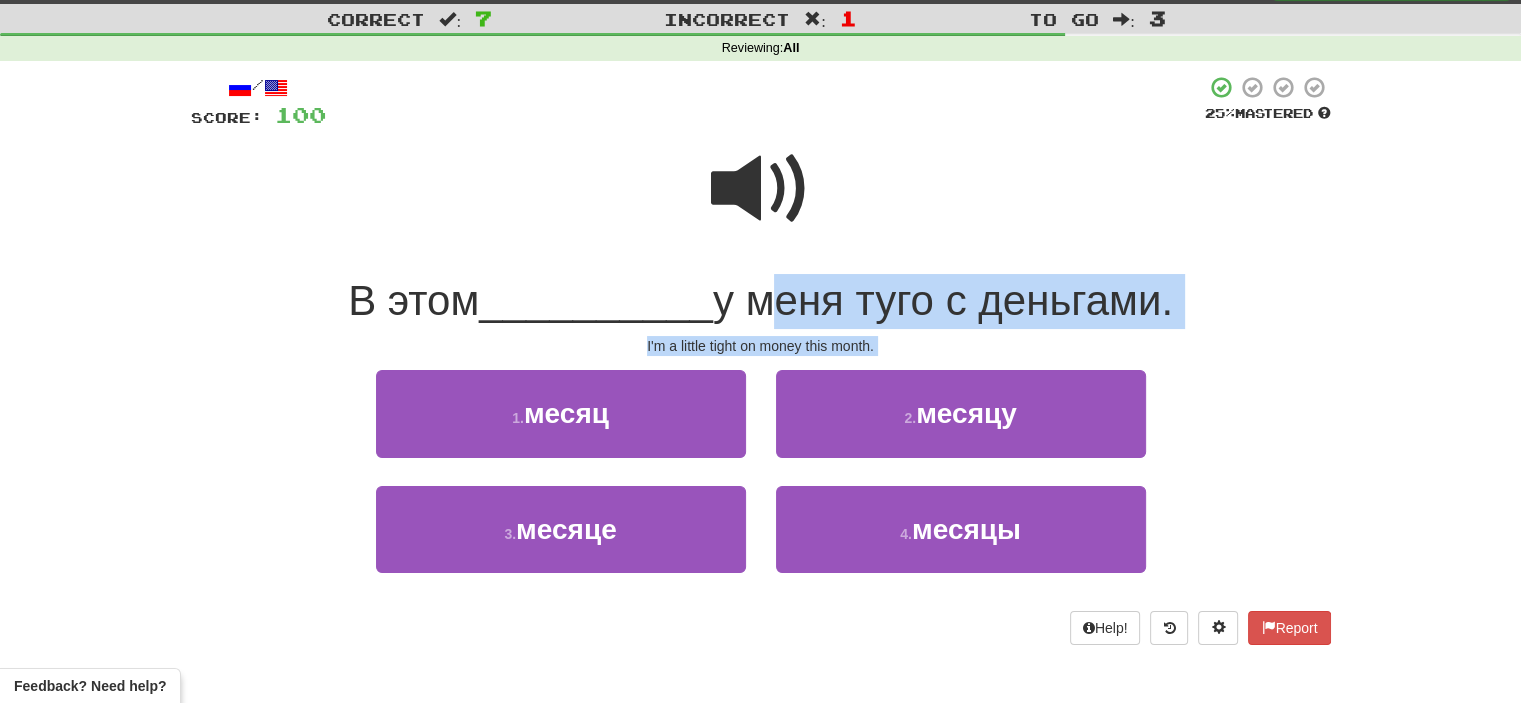 drag, startPoint x: 770, startPoint y: 293, endPoint x: 816, endPoint y: 426, distance: 140.73024 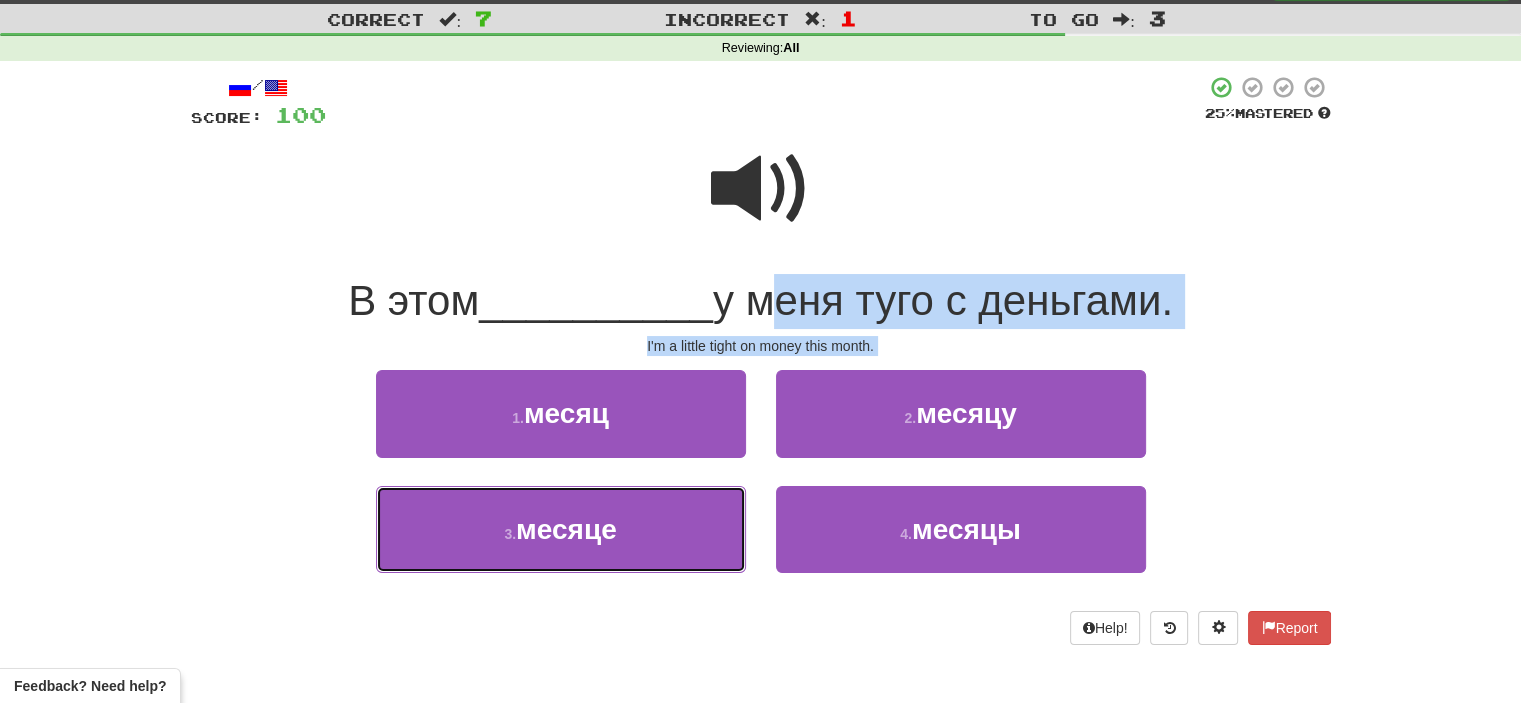 drag, startPoint x: 658, startPoint y: 531, endPoint x: 627, endPoint y: 544, distance: 33.61547 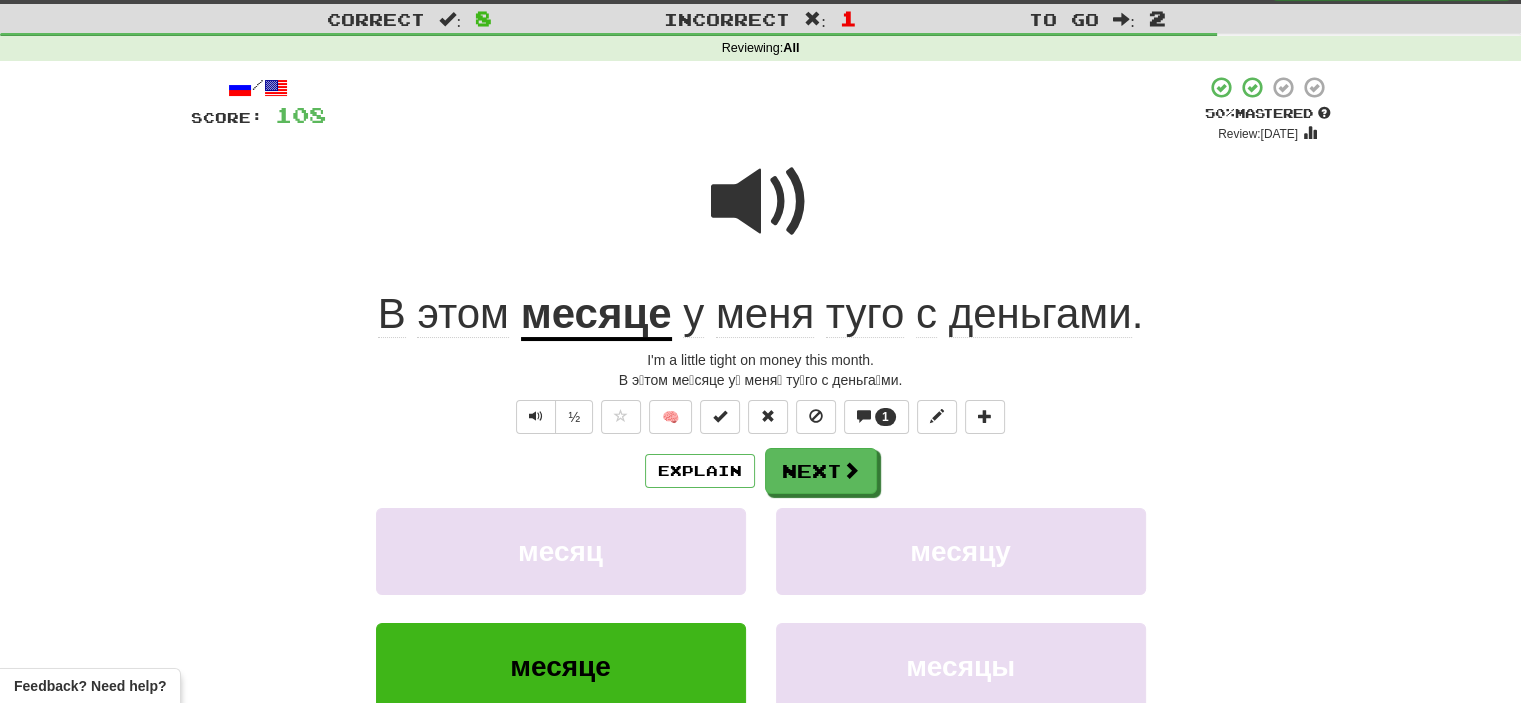 click at bounding box center [761, 215] 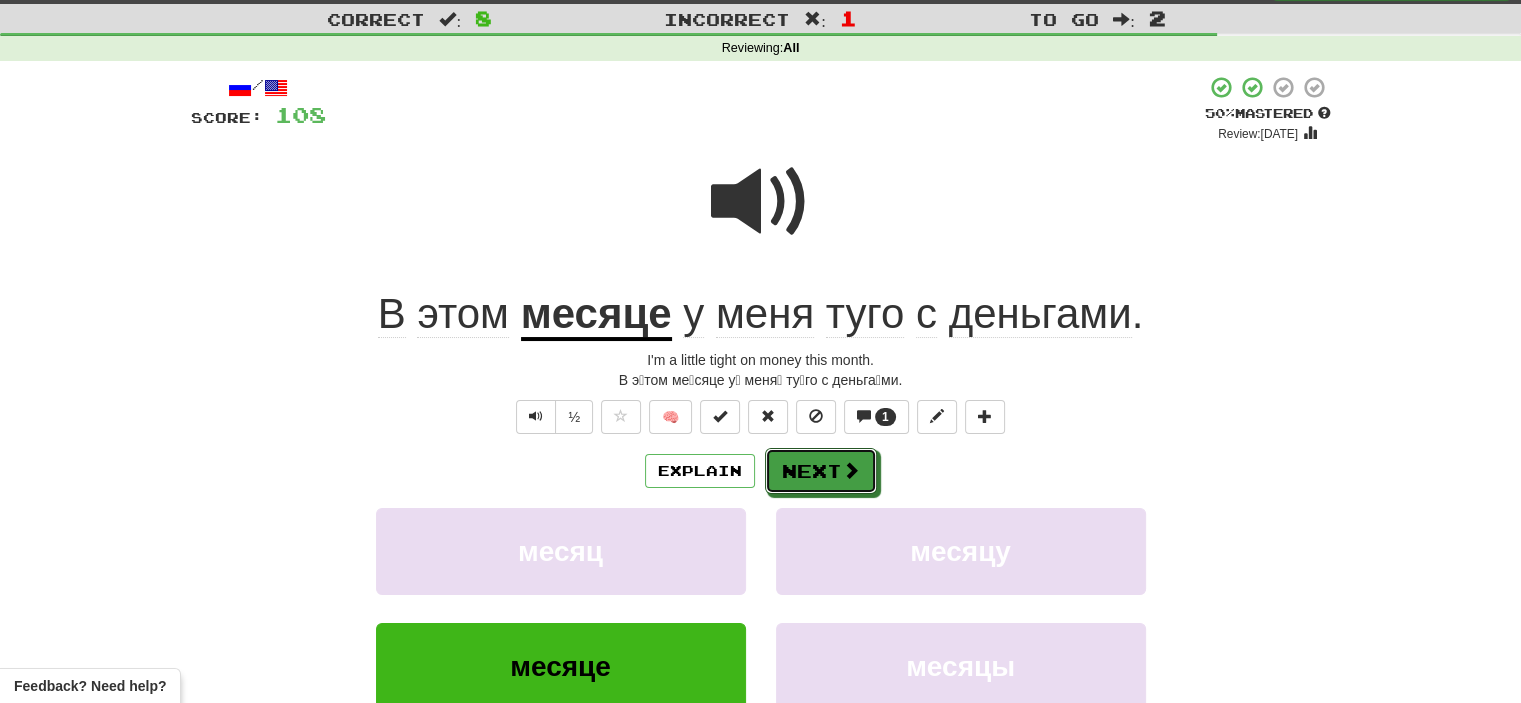 click on "Next" at bounding box center (821, 471) 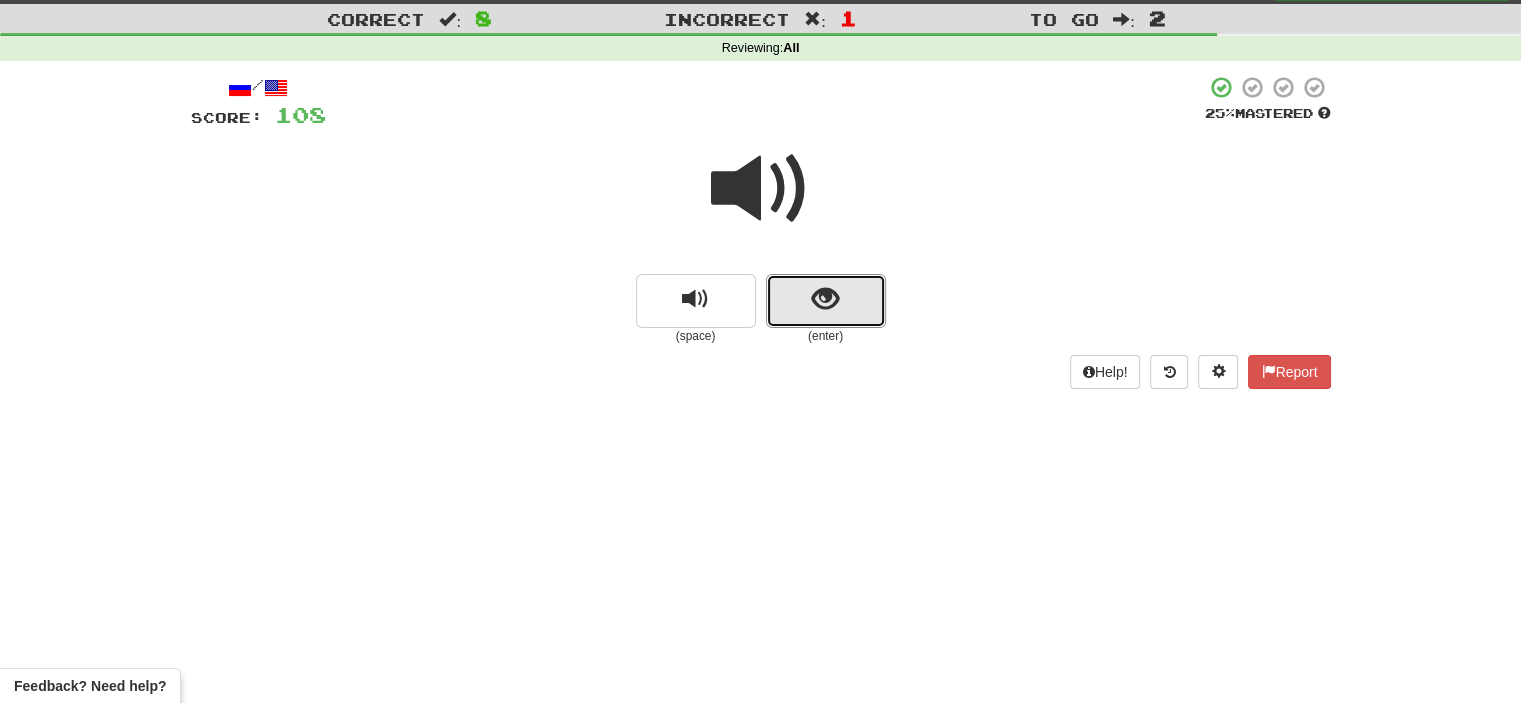 click at bounding box center (826, 301) 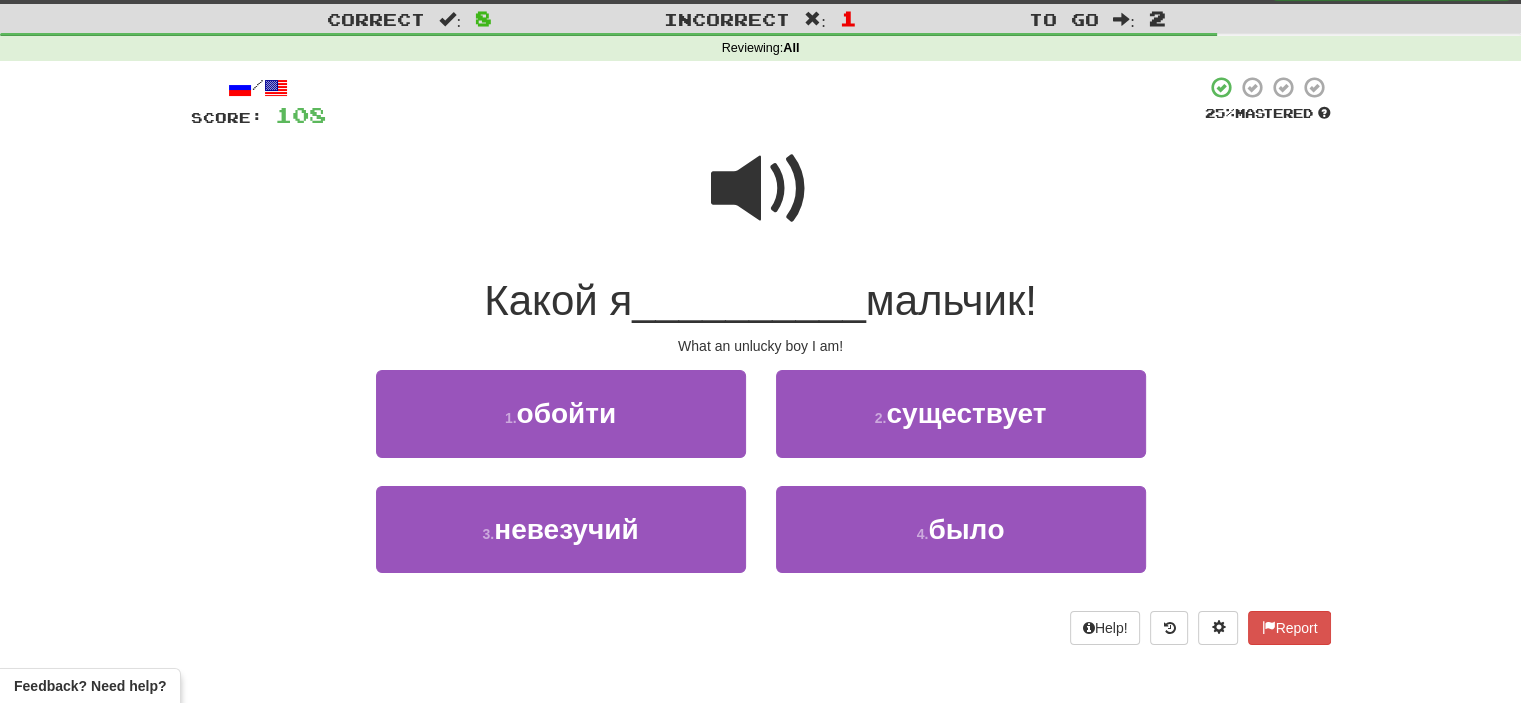 click at bounding box center [761, 189] 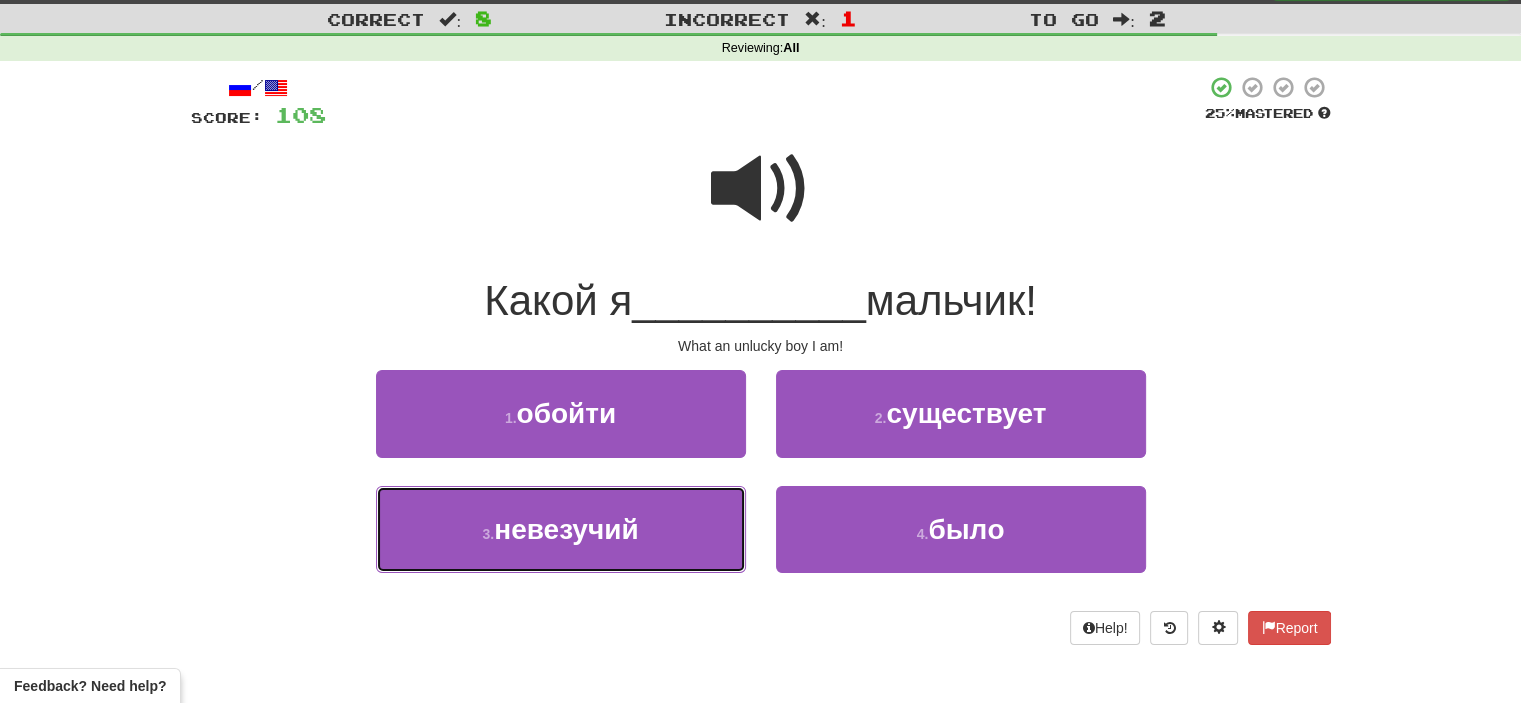 click on "3 .  невезучий" at bounding box center (561, 529) 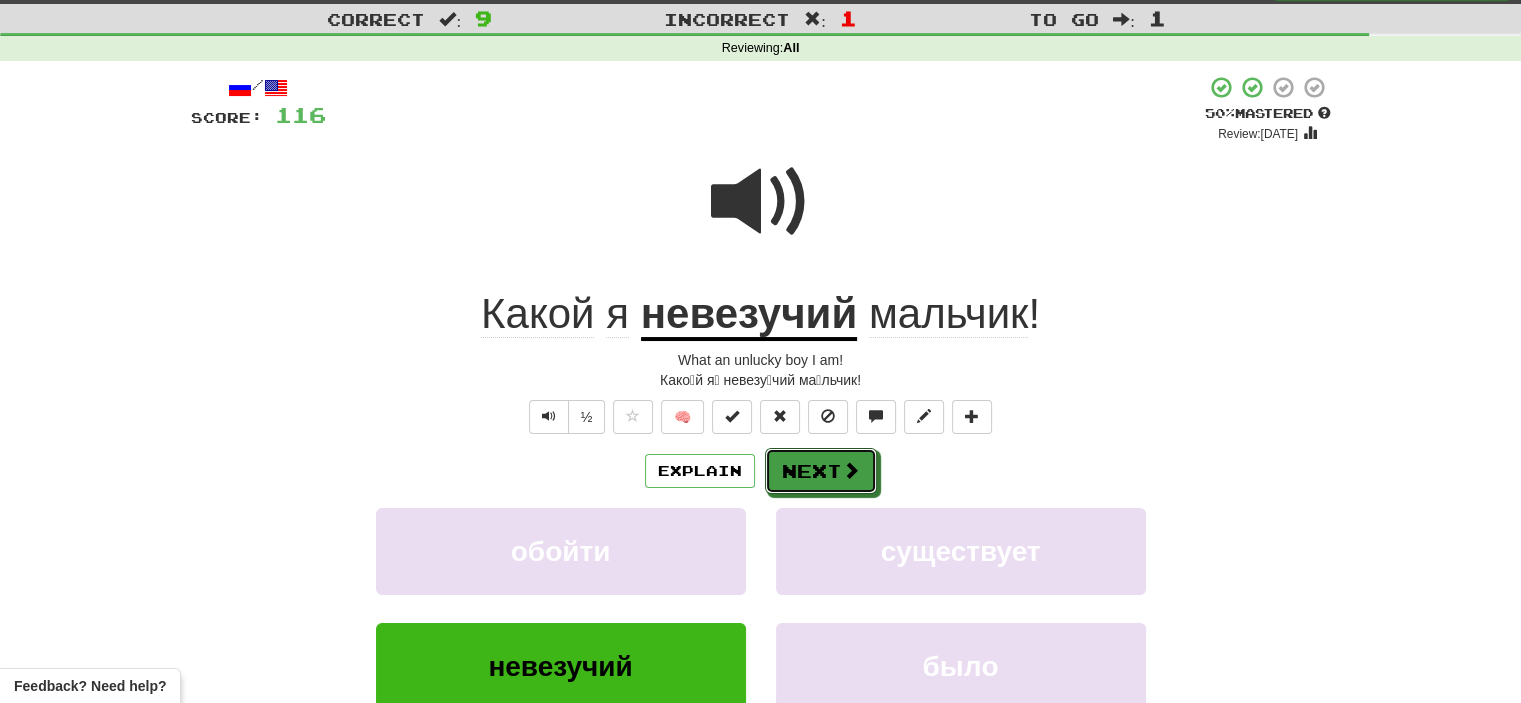 click on "Next" at bounding box center (821, 471) 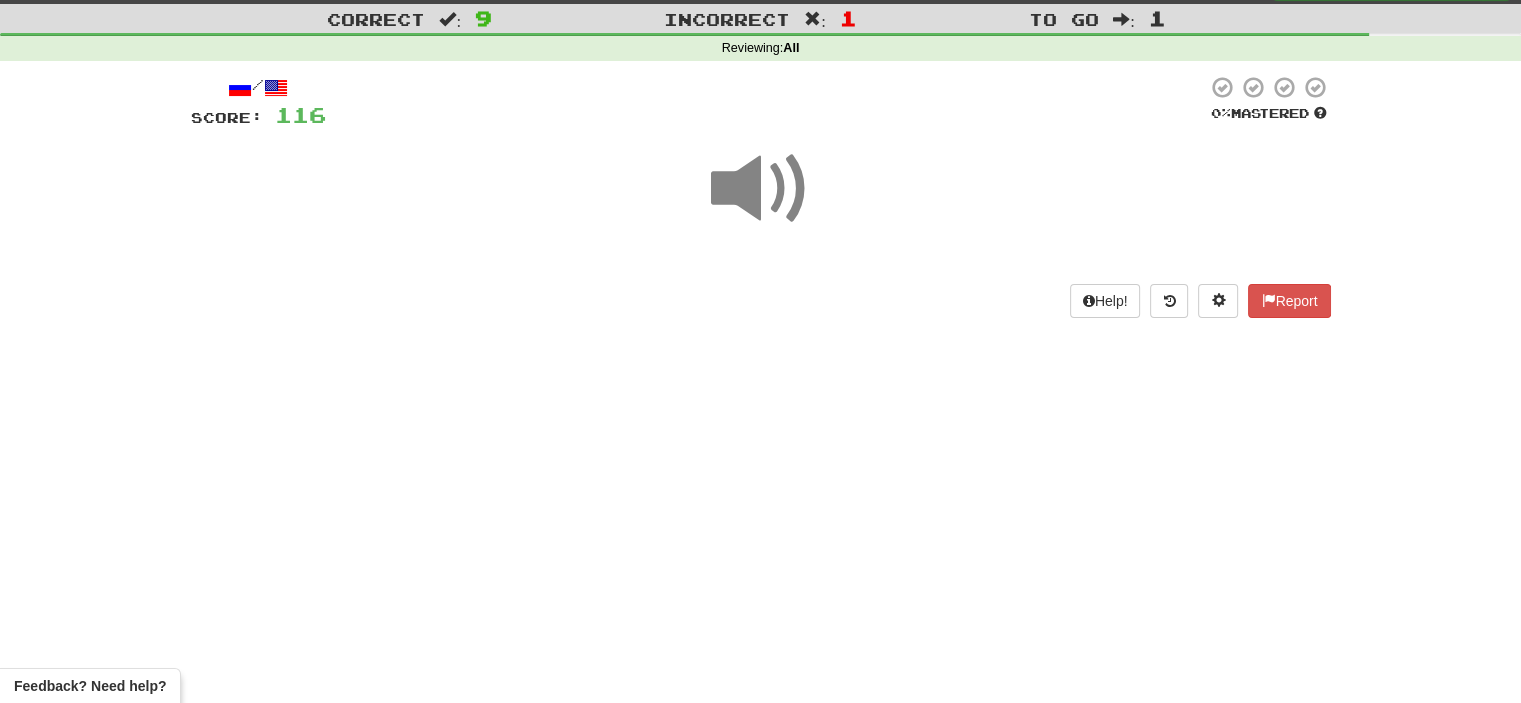click on "Dashboard
Clozemaster
davidg1199
/
Toggle Dropdown
Dashboard
Leaderboard
Activity Feed
Notifications
Profile
Discussions
Русский
/
English
Streak:
22
Review:
79
Points [DATE]: 0
Languages
Account
Logout
davidg1199
/
Toggle Dropdown
Dashboard
Leaderboard
Activity Feed
Notifications
Profile
Discussions
Русский
/
English
Streak:
22
Review:
79
Points [DATE]: 0
Languages
Account
Logout
clozemaster
Correct   :   9 Incorrect   :   1 To go   :   1 Reviewing :  All  /  Score:   116 0 %  Mastered  Help!  Report
Feedback? Need help?" at bounding box center [760, 304] 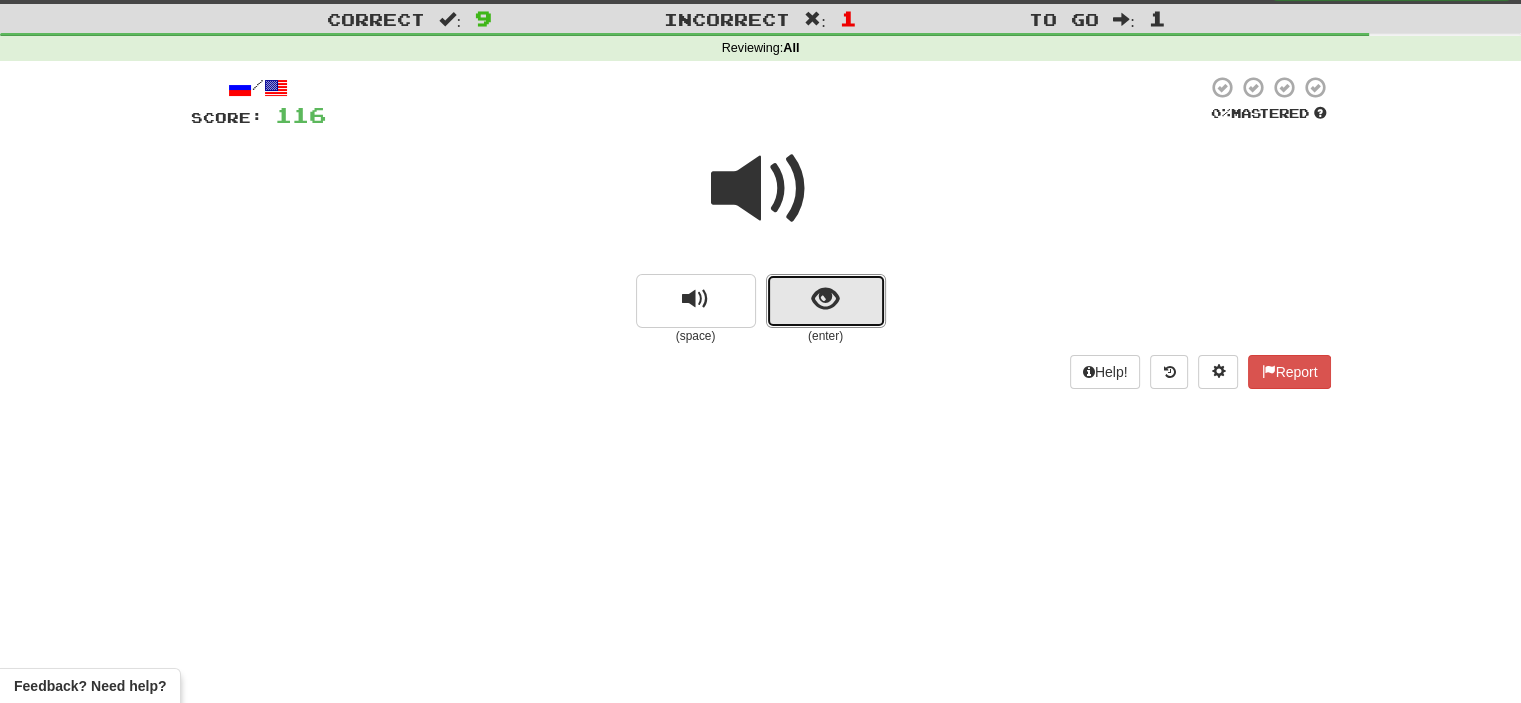 click at bounding box center [826, 301] 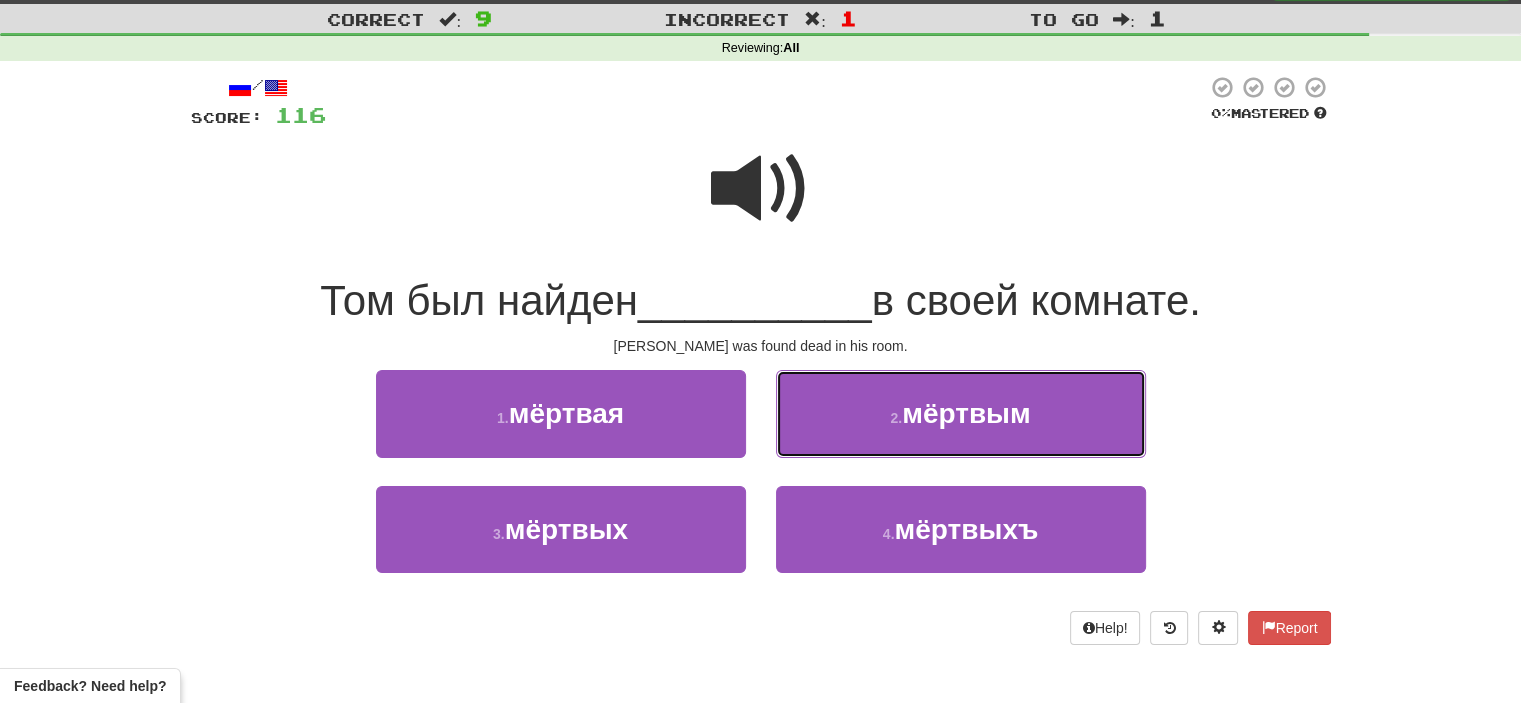 click on "2 .  мёртвым" at bounding box center (961, 413) 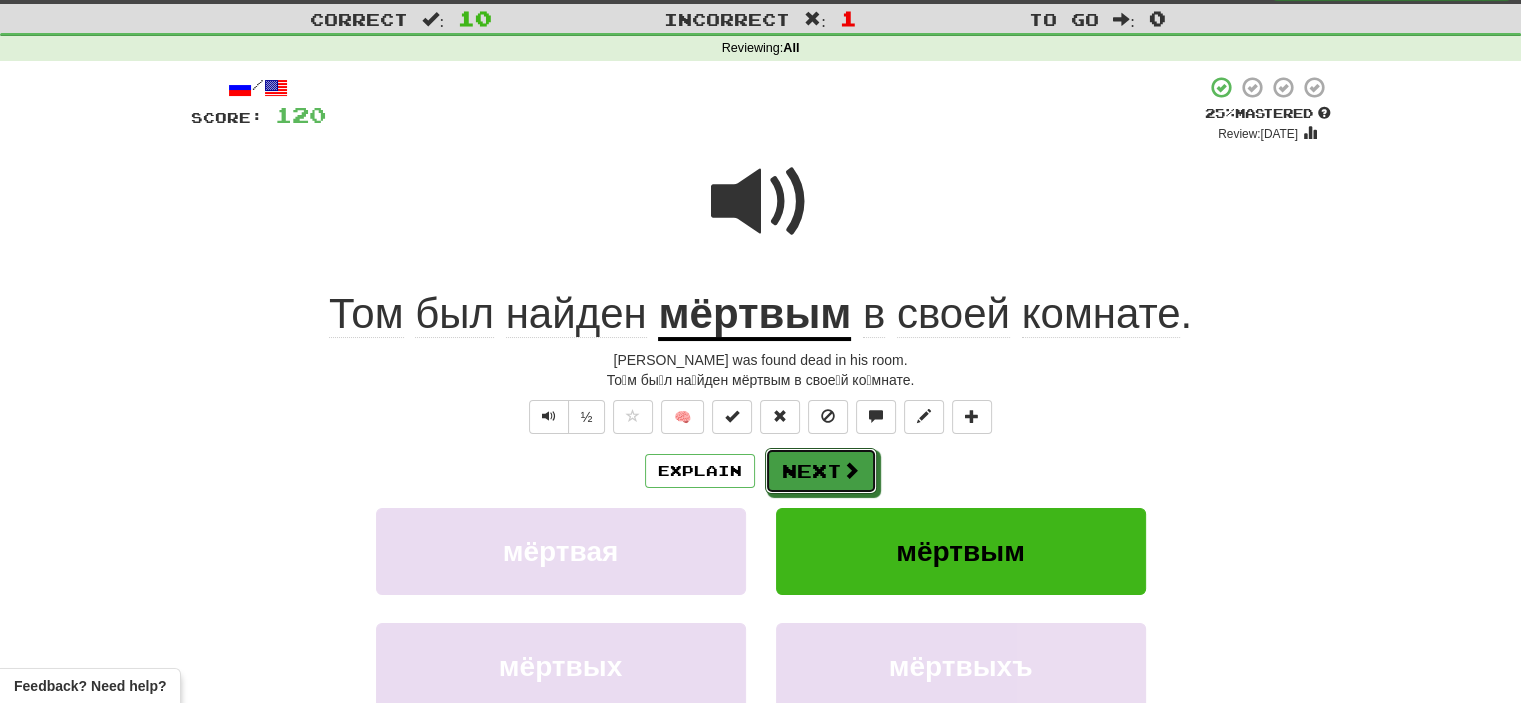 click on "Next" at bounding box center (821, 471) 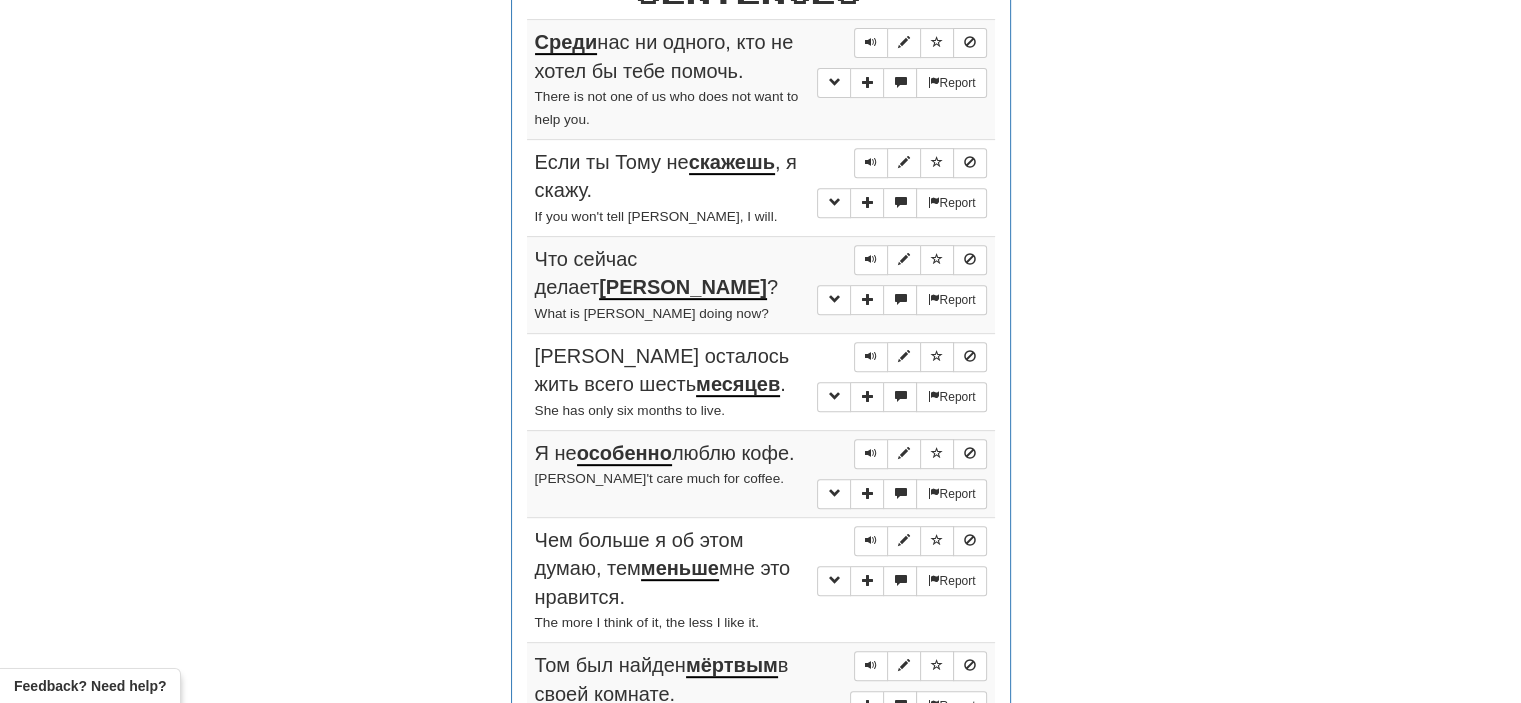 scroll, scrollTop: 811, scrollLeft: 0, axis: vertical 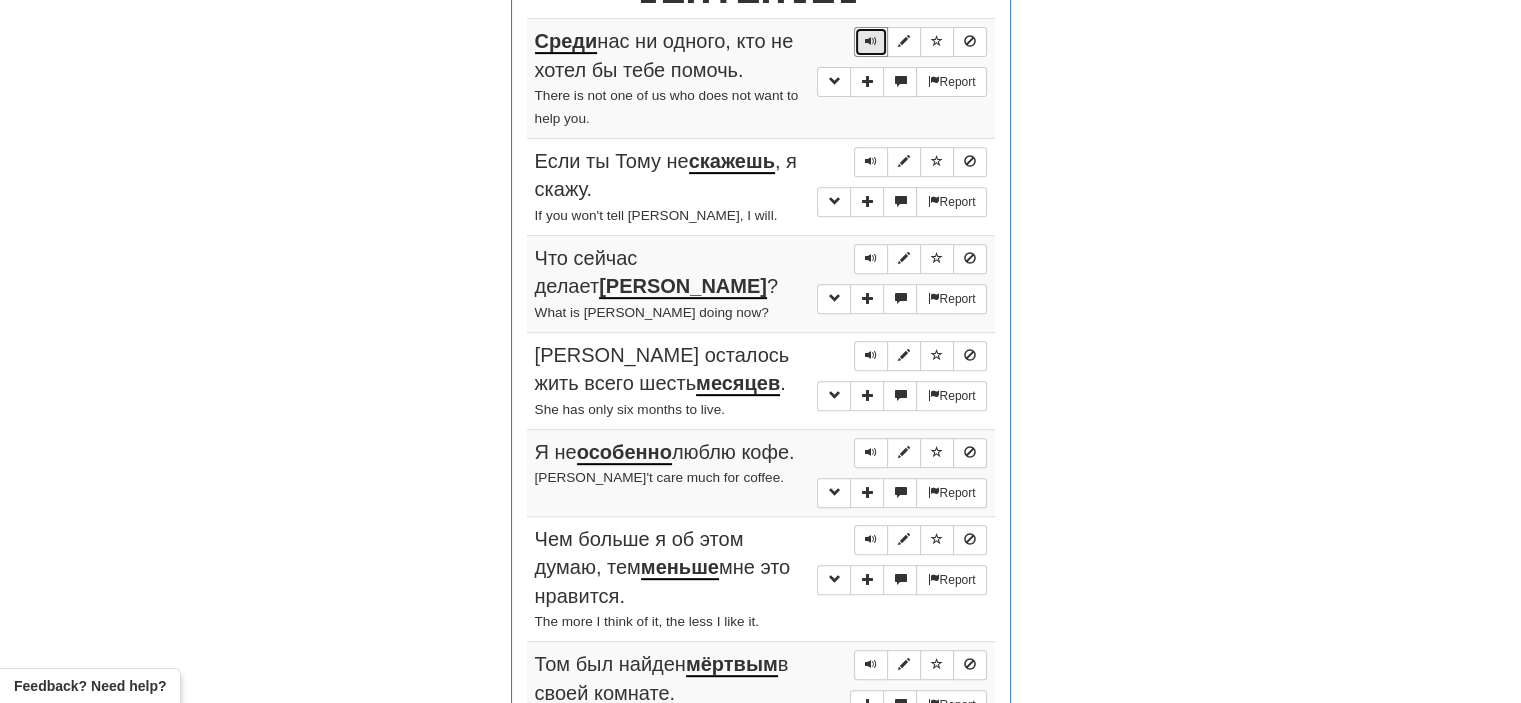 click at bounding box center [871, 41] 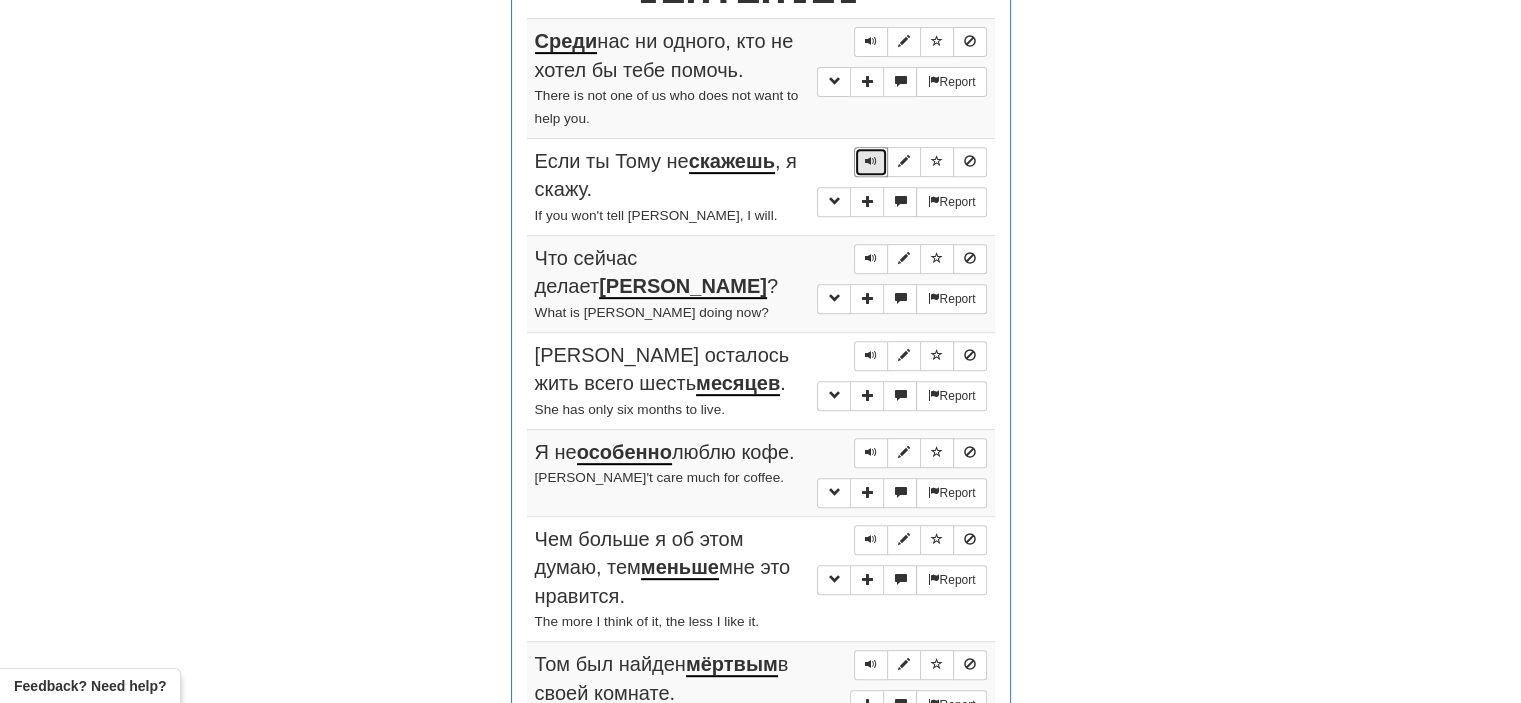 click at bounding box center (871, 161) 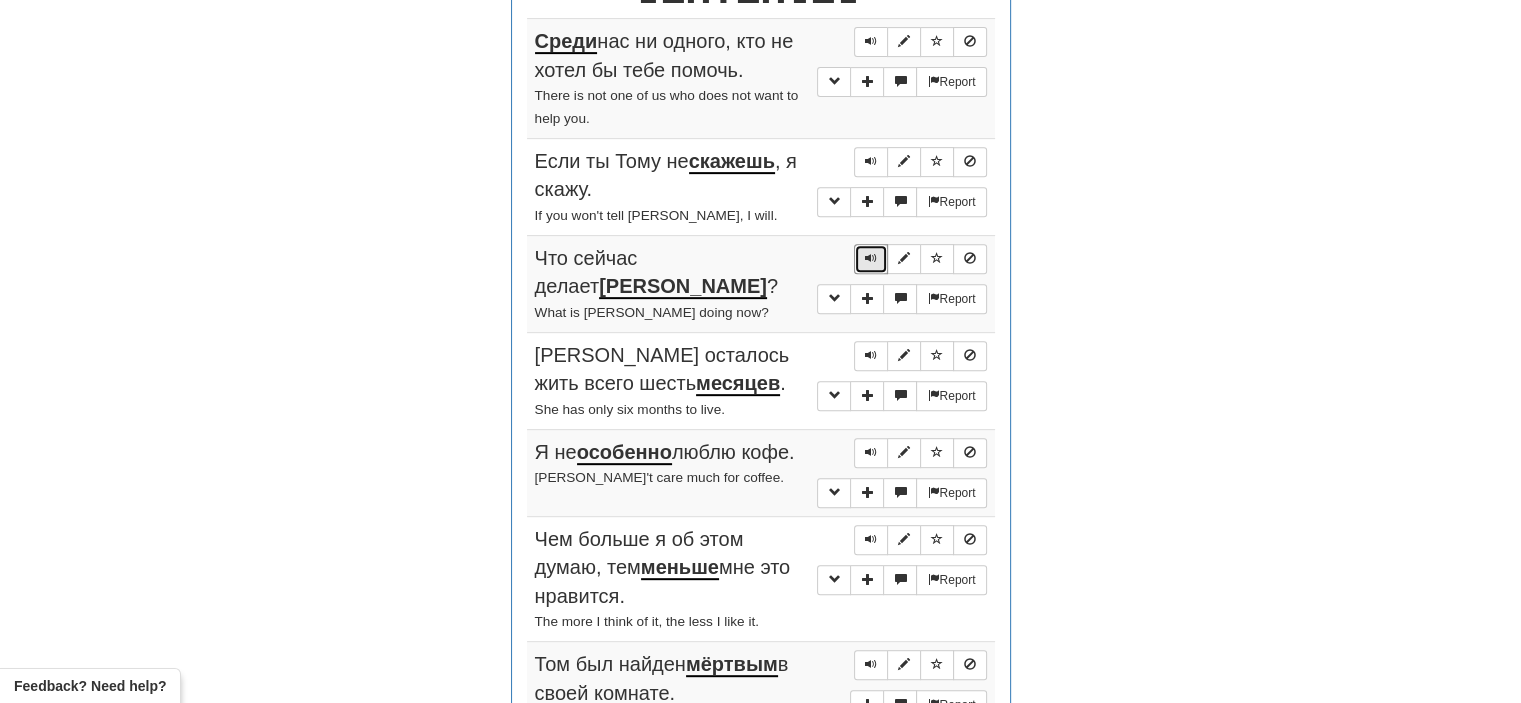 click at bounding box center [871, 258] 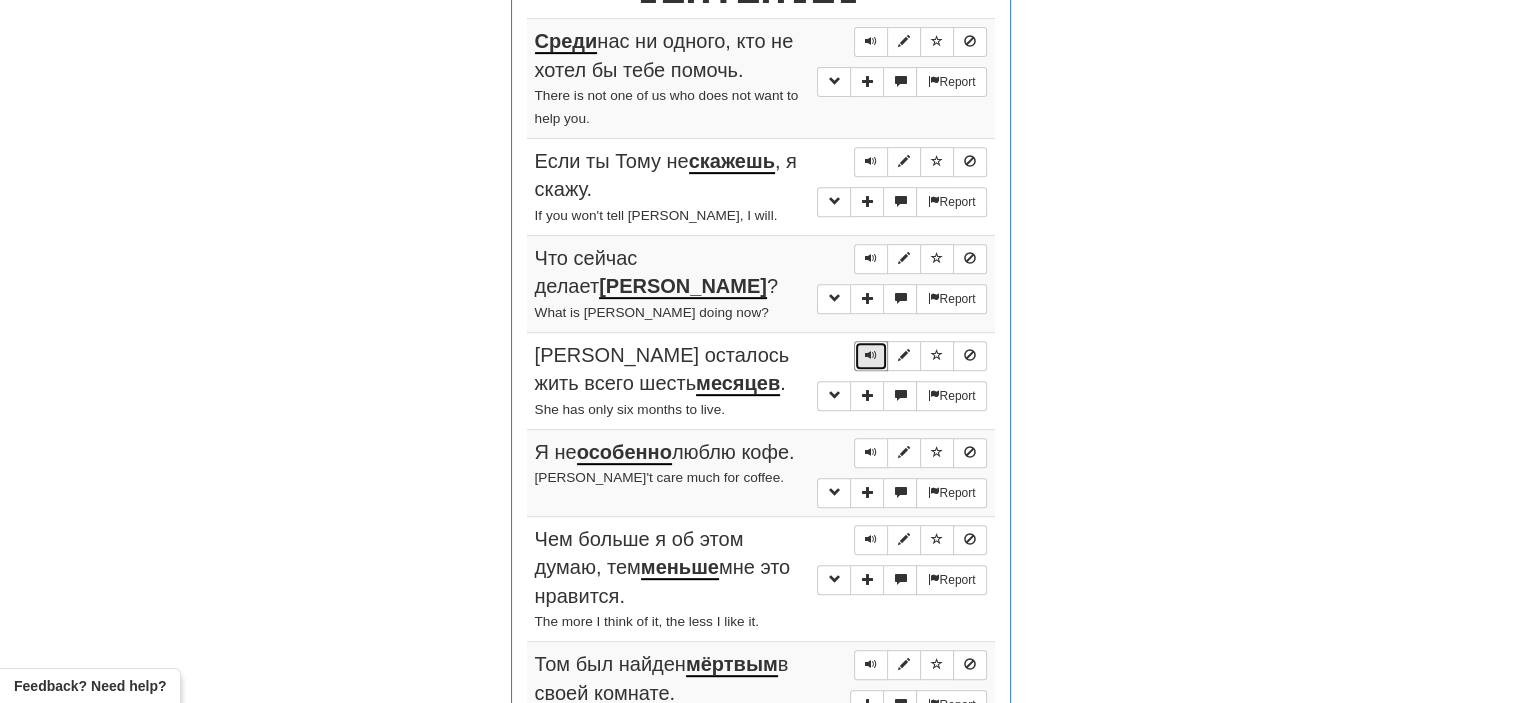 click at bounding box center (871, 355) 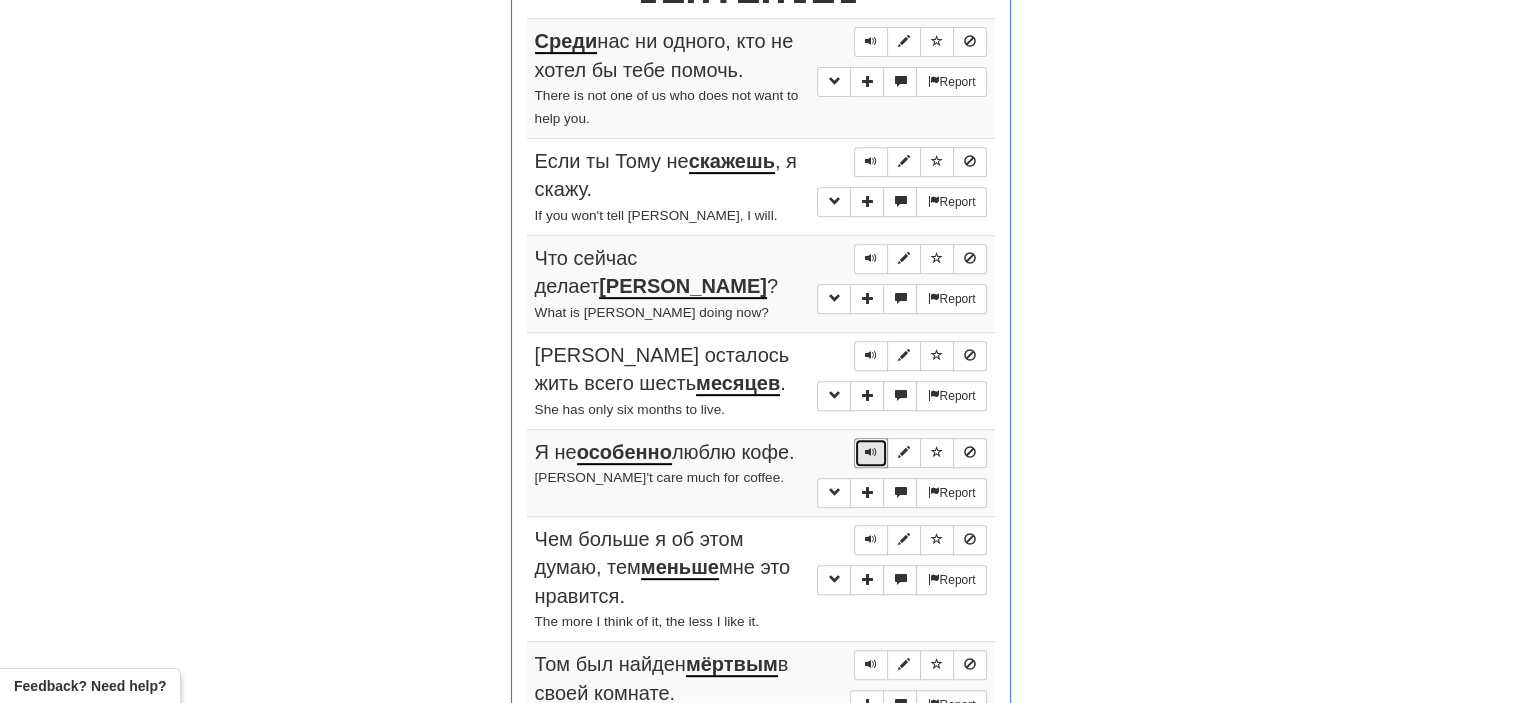 click at bounding box center [871, 452] 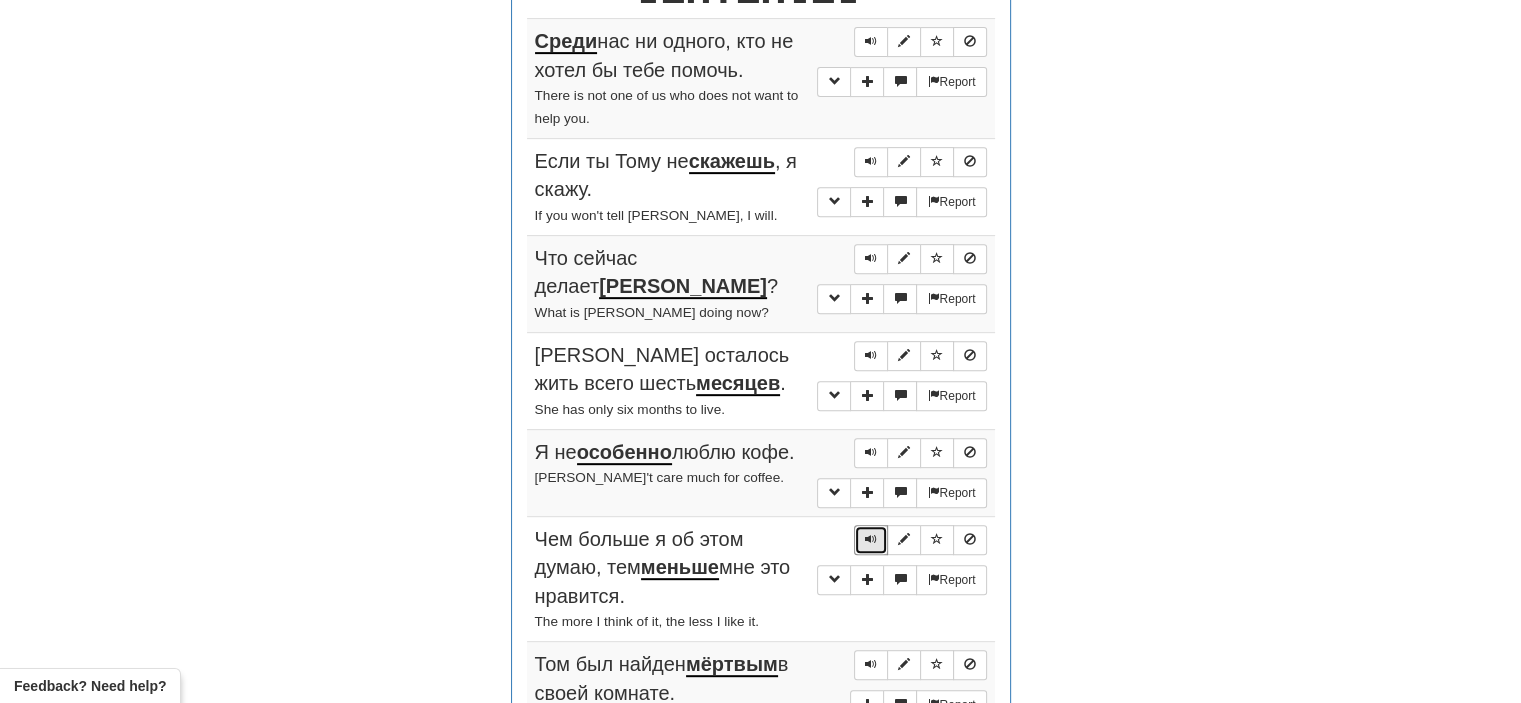 click at bounding box center [871, 539] 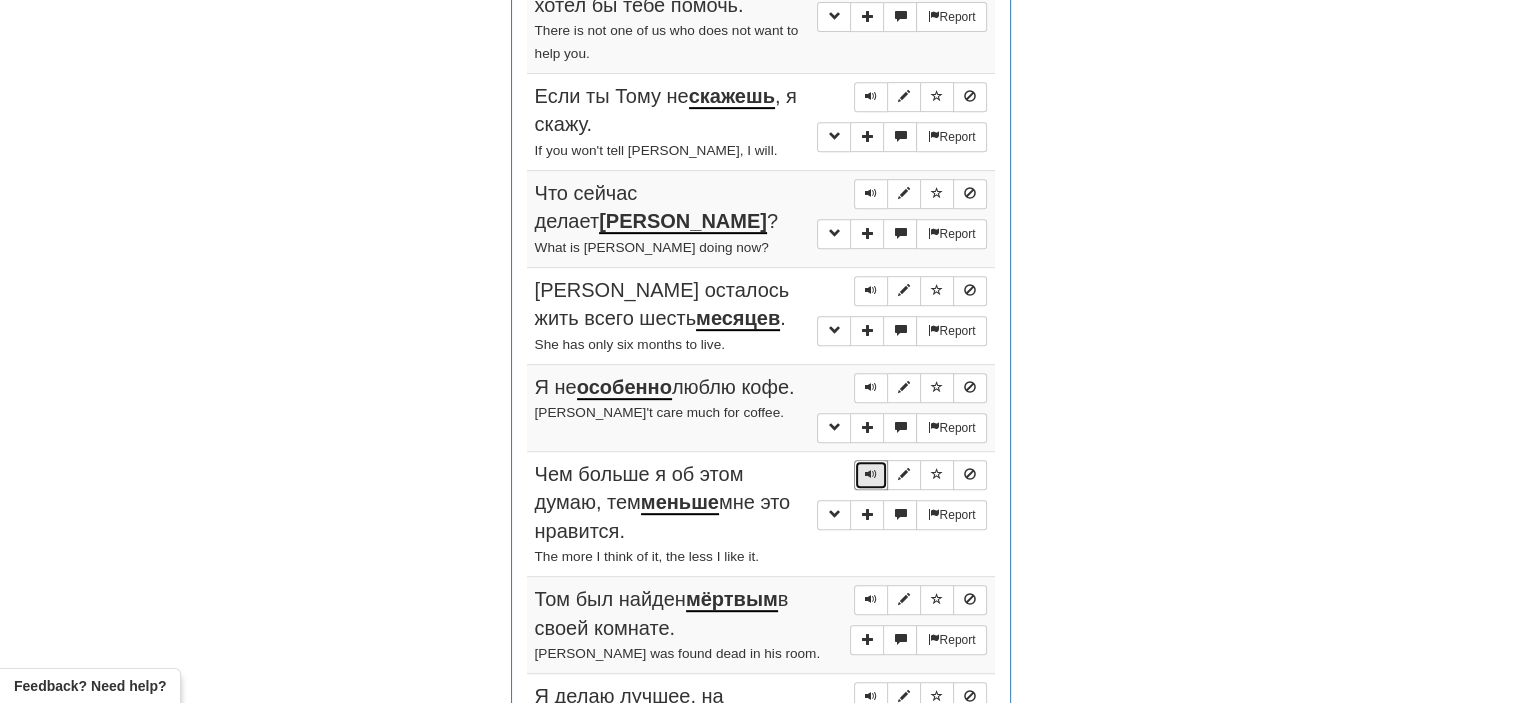 scroll, scrollTop: 930, scrollLeft: 0, axis: vertical 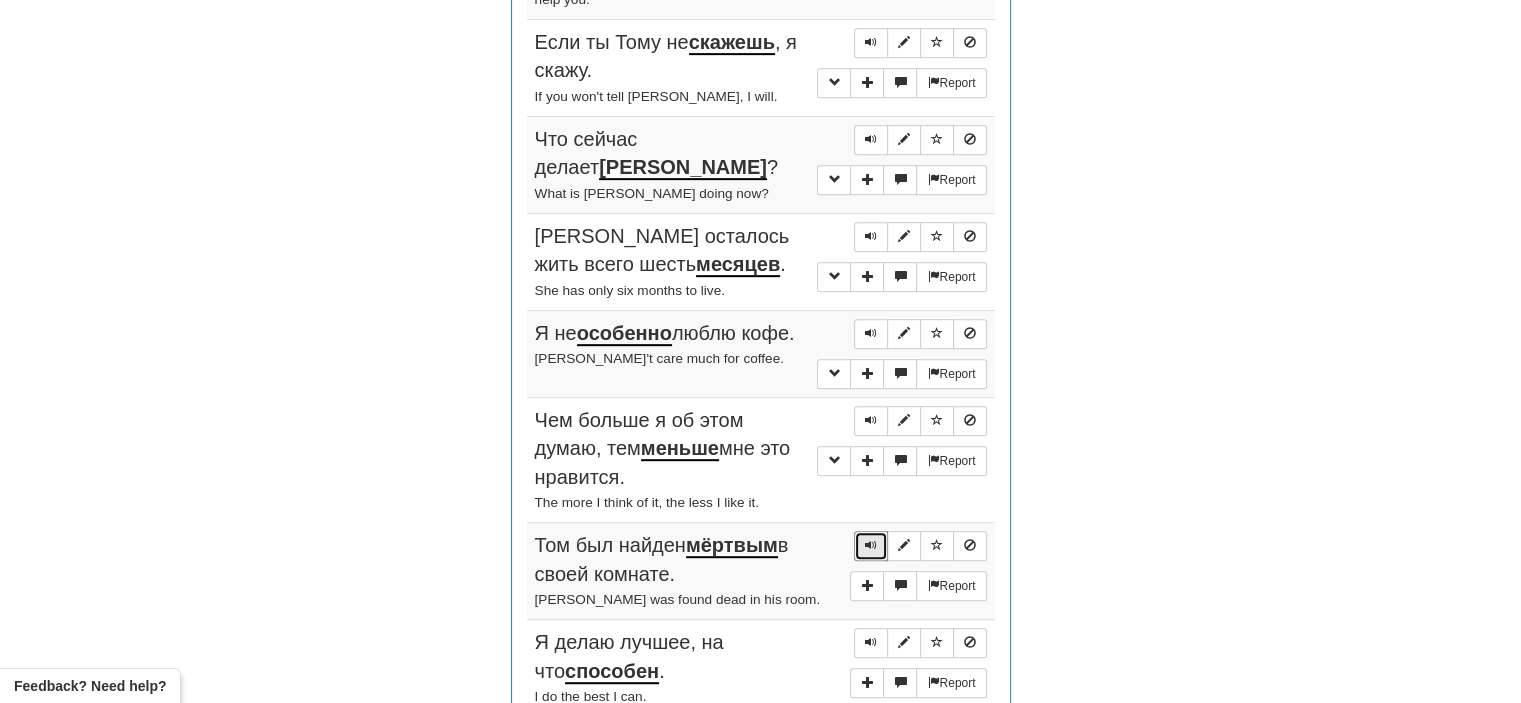 click at bounding box center (871, 545) 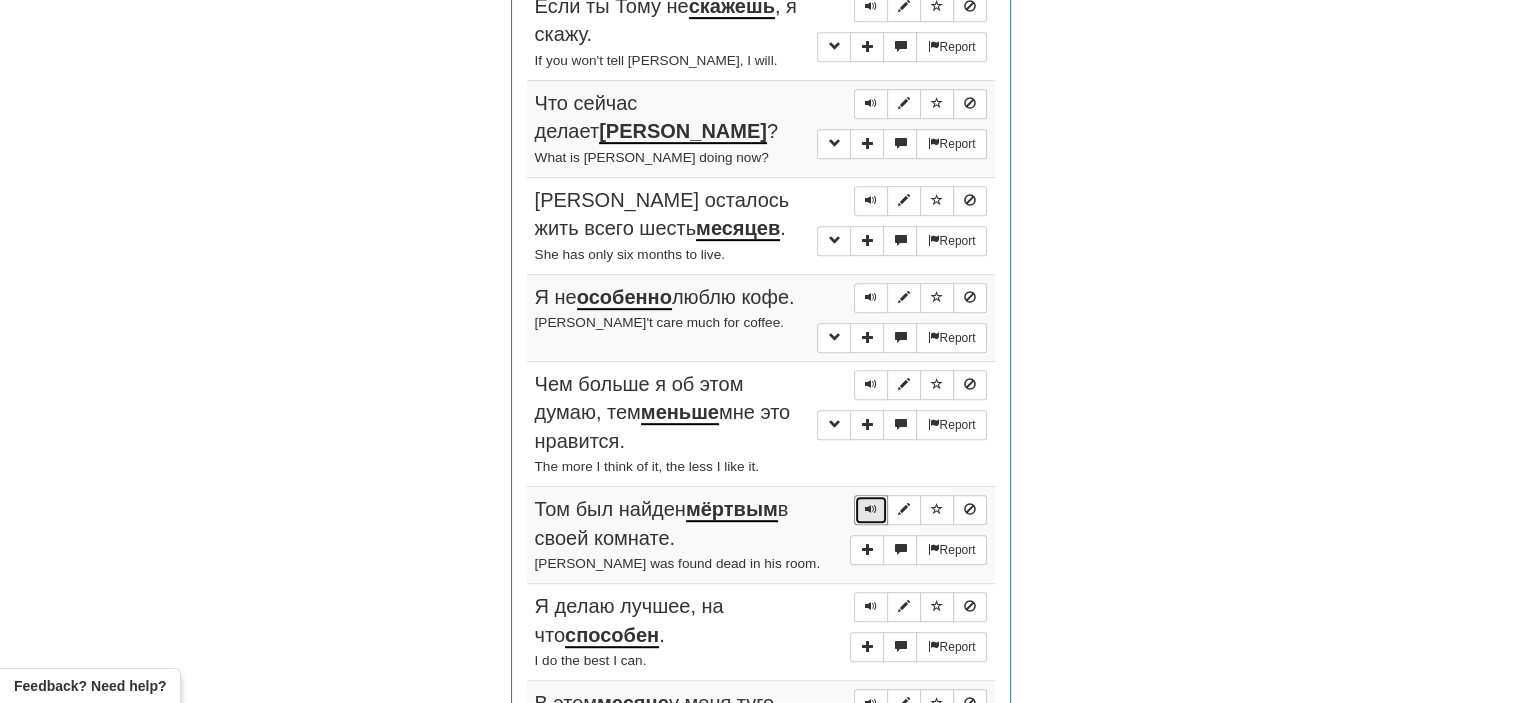 scroll, scrollTop: 1043, scrollLeft: 0, axis: vertical 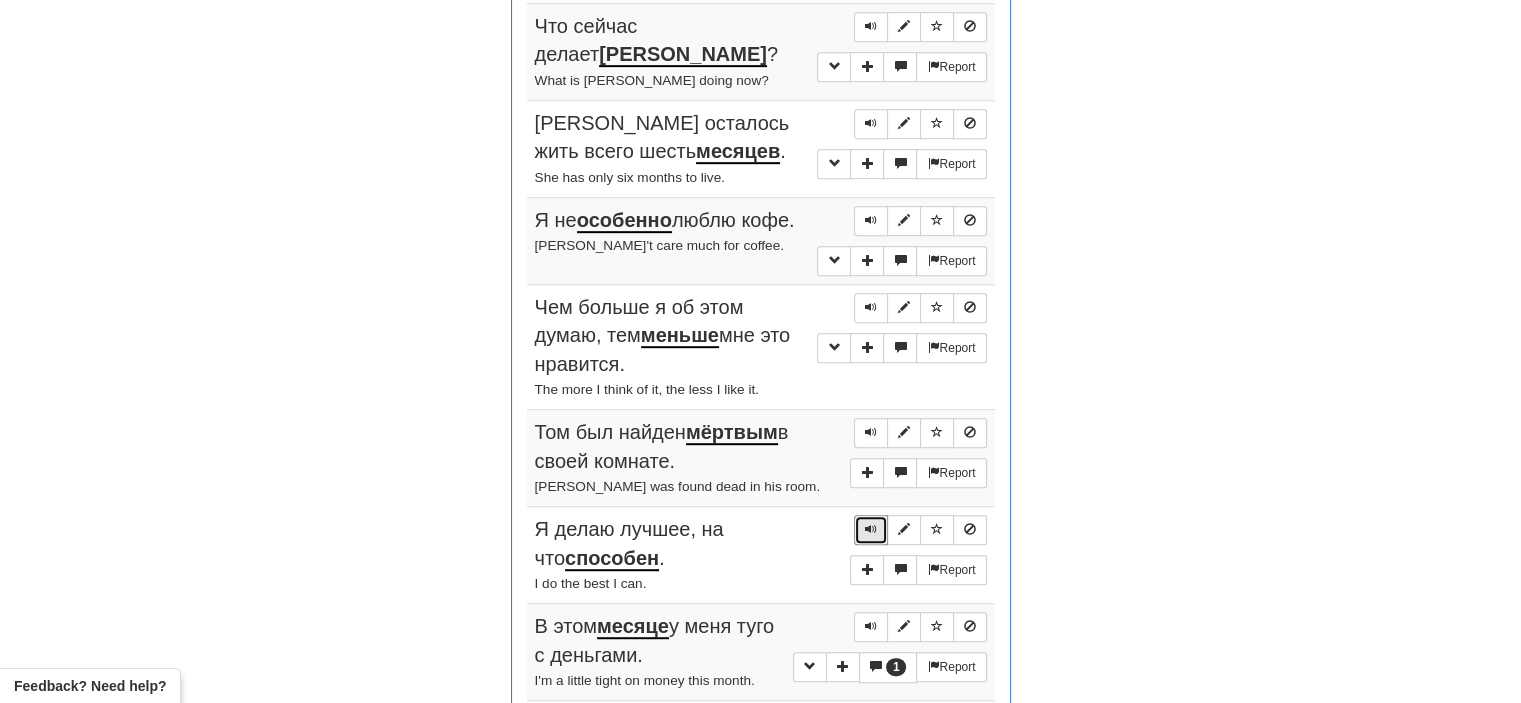 click at bounding box center (871, 529) 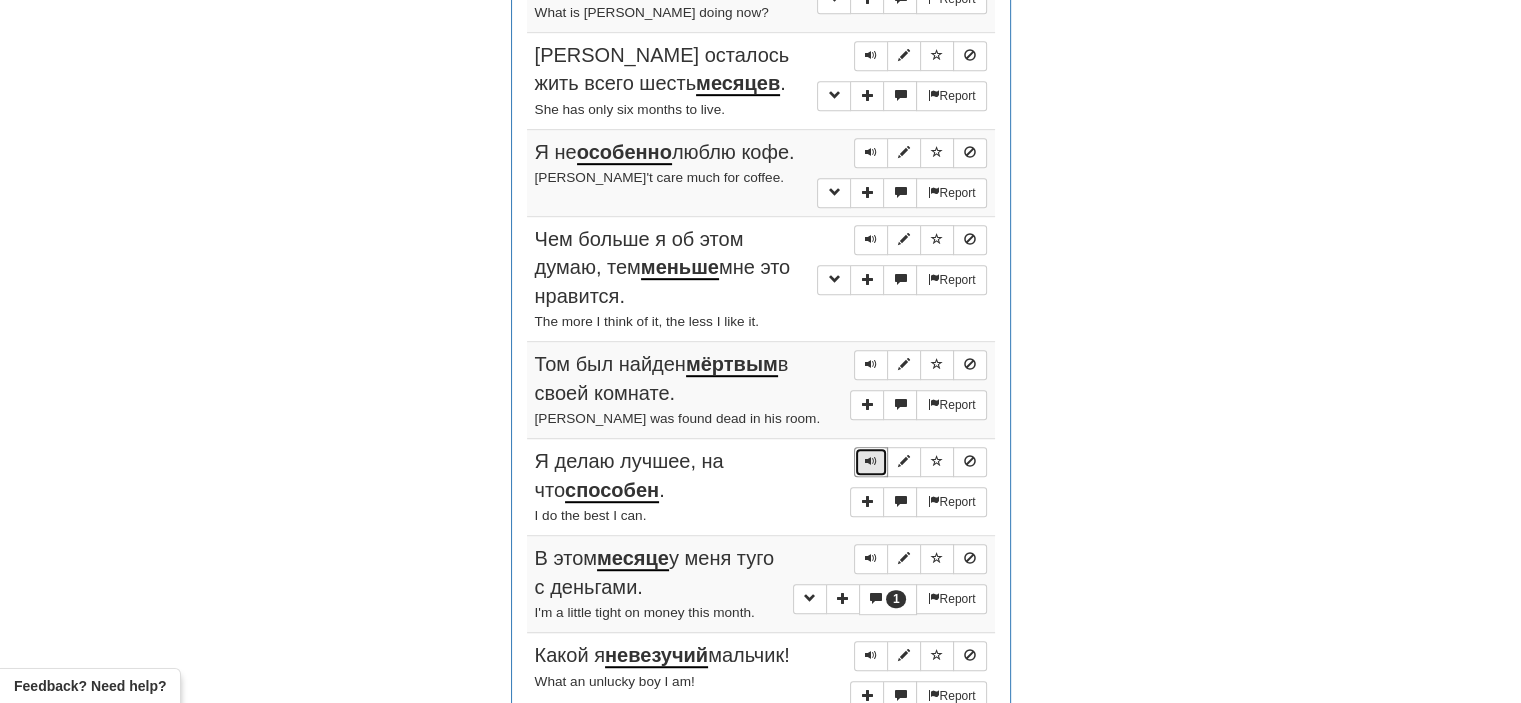 scroll, scrollTop: 1144, scrollLeft: 0, axis: vertical 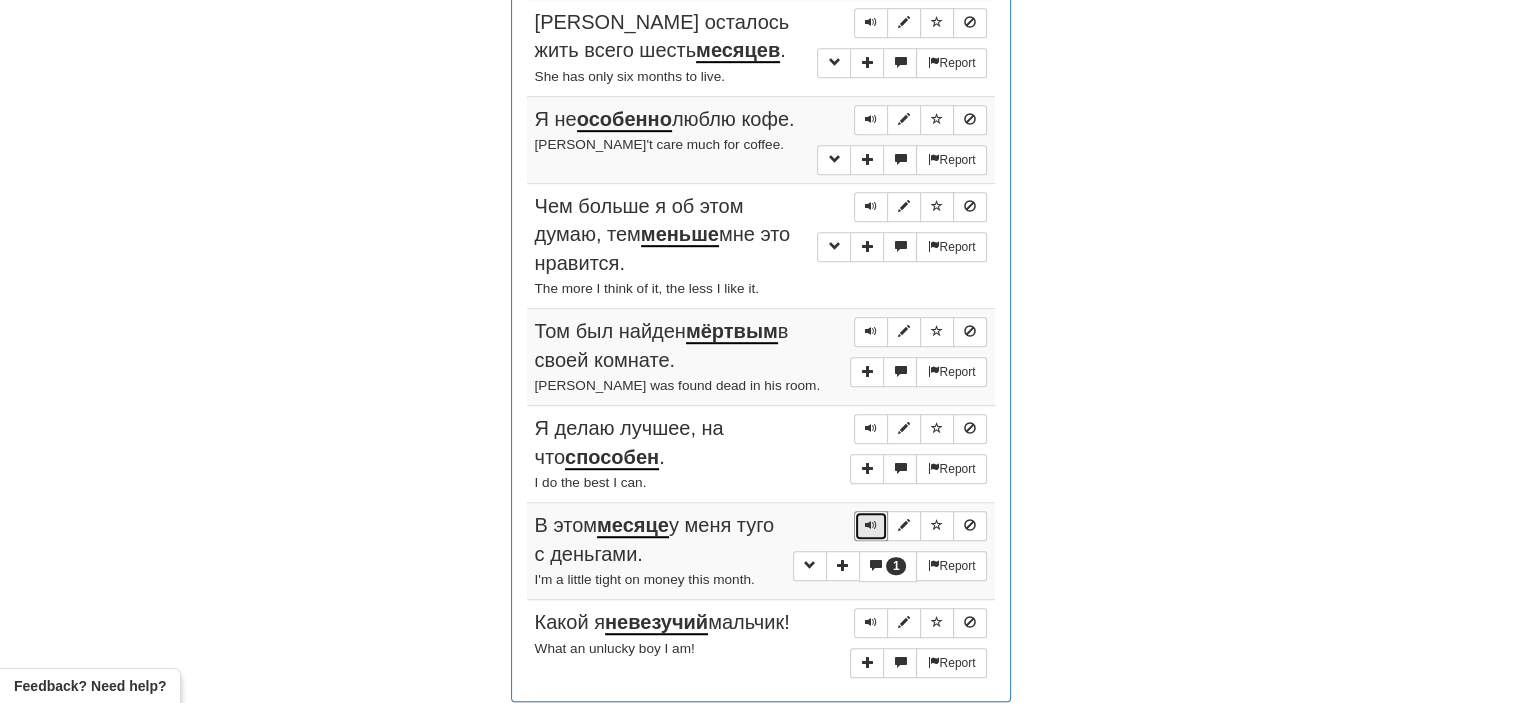 click at bounding box center [871, 525] 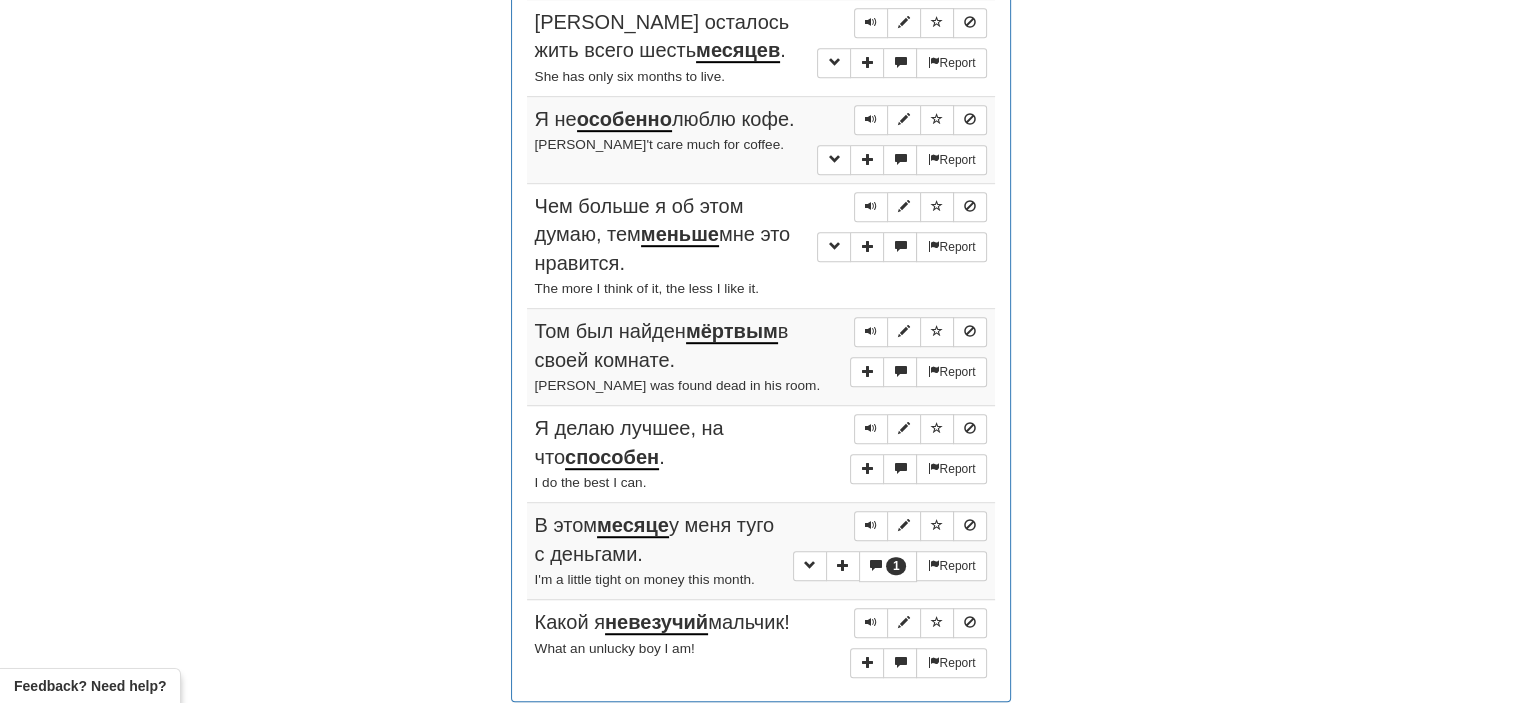 drag, startPoint x: 868, startPoint y: 608, endPoint x: 855, endPoint y: 608, distance: 13 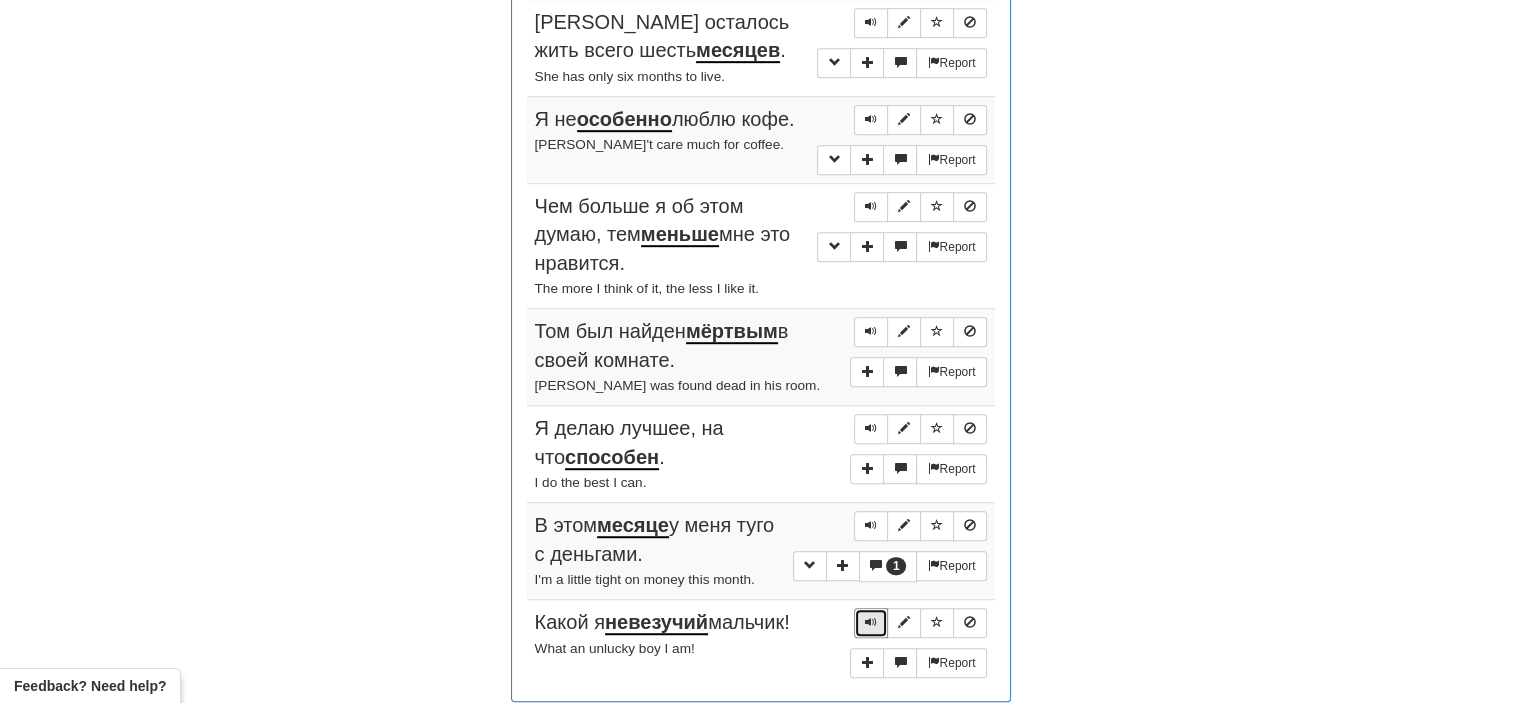 click at bounding box center [871, 622] 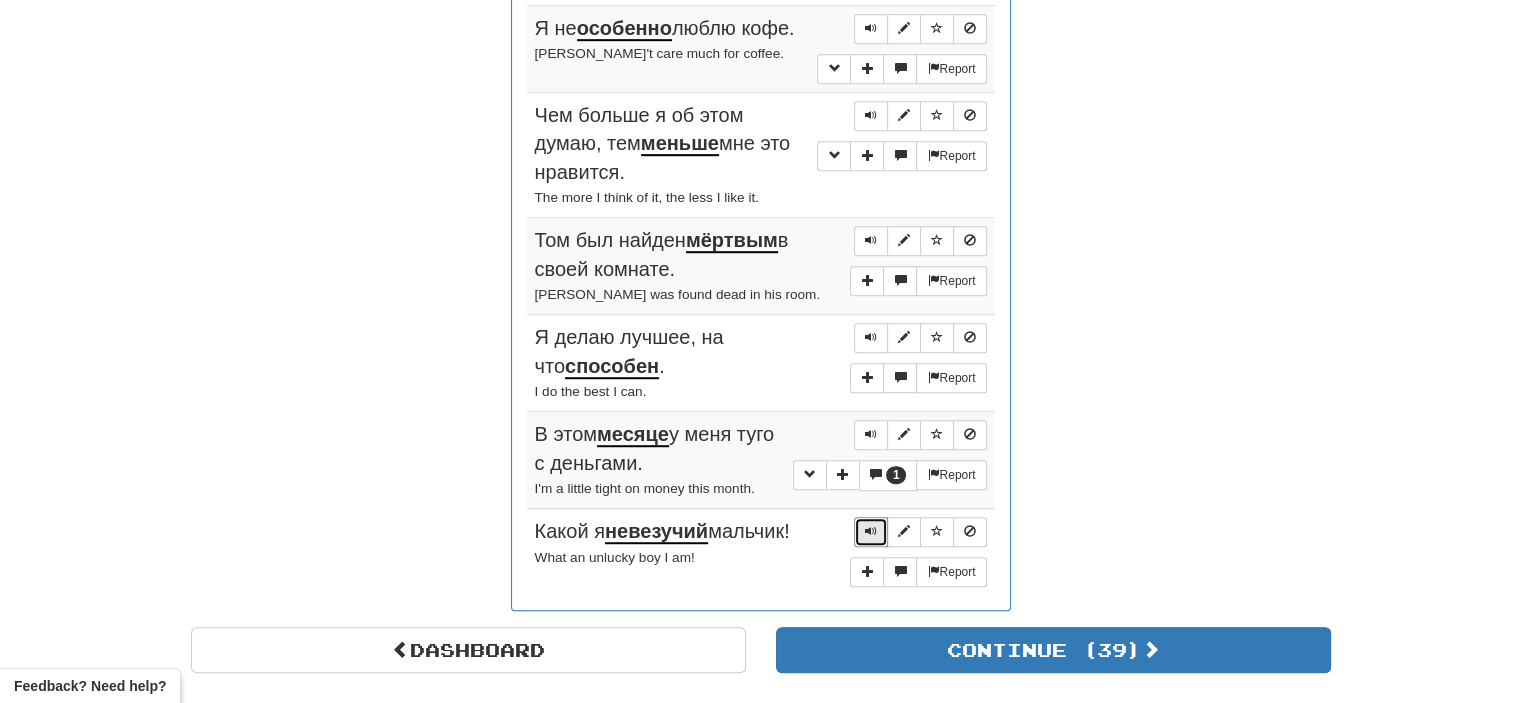 scroll, scrollTop: 1236, scrollLeft: 0, axis: vertical 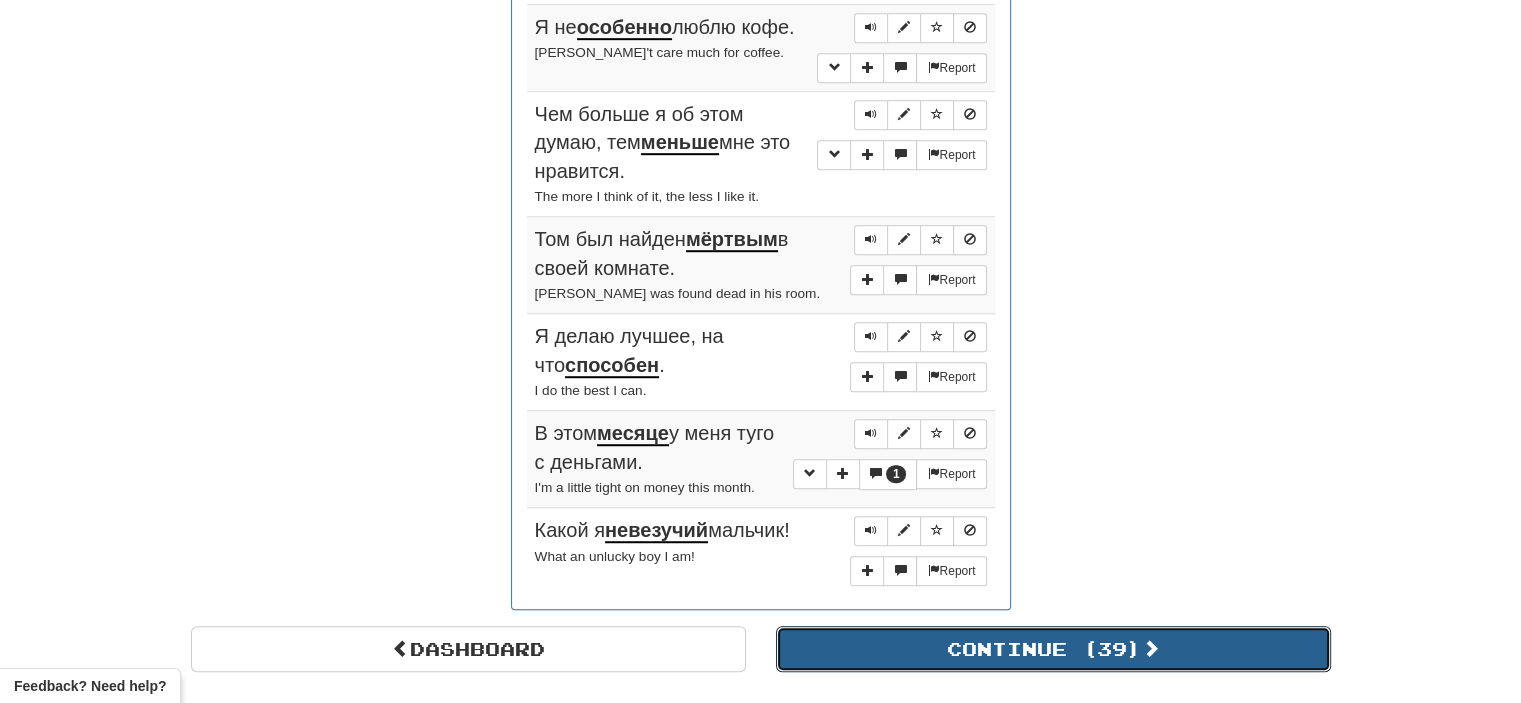click on "Continue ( 39 )" at bounding box center (1053, 649) 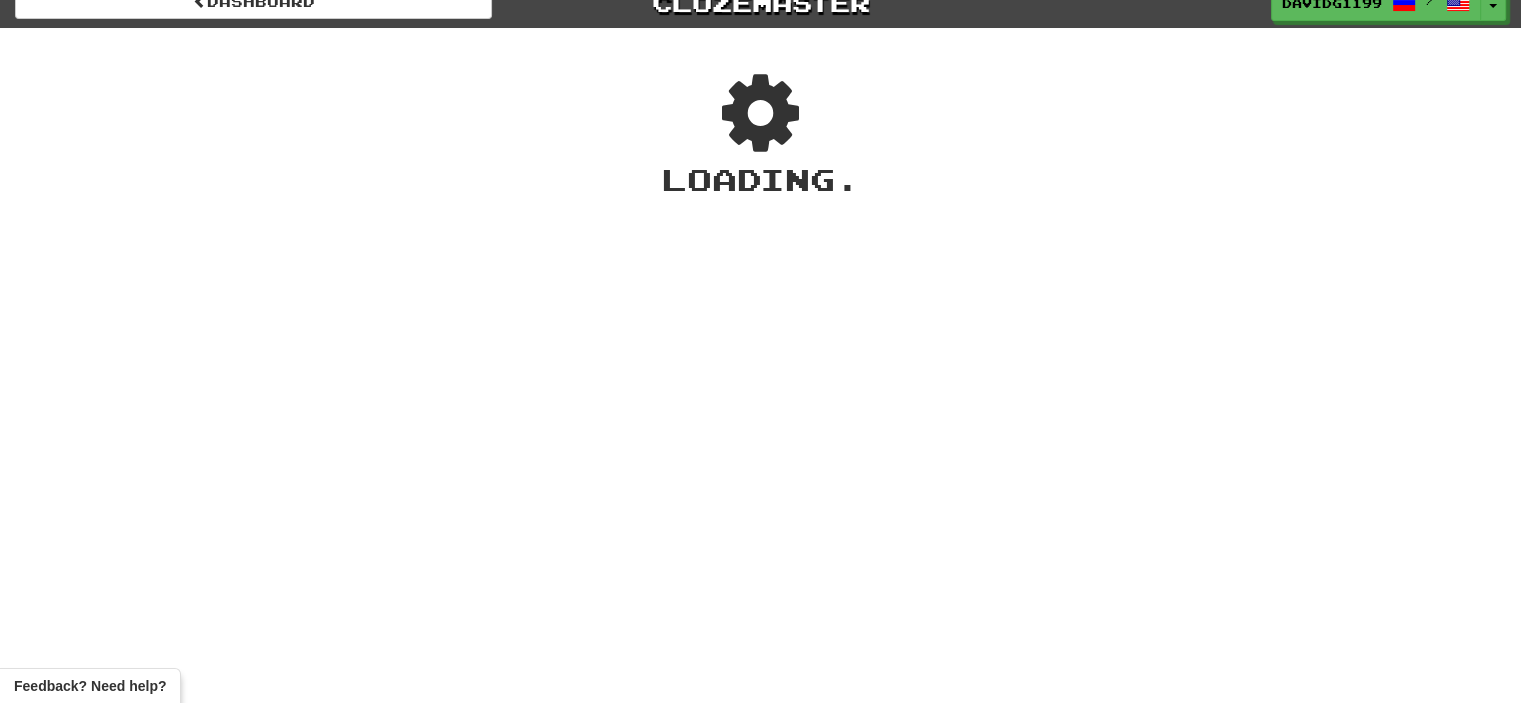scroll, scrollTop: 0, scrollLeft: 0, axis: both 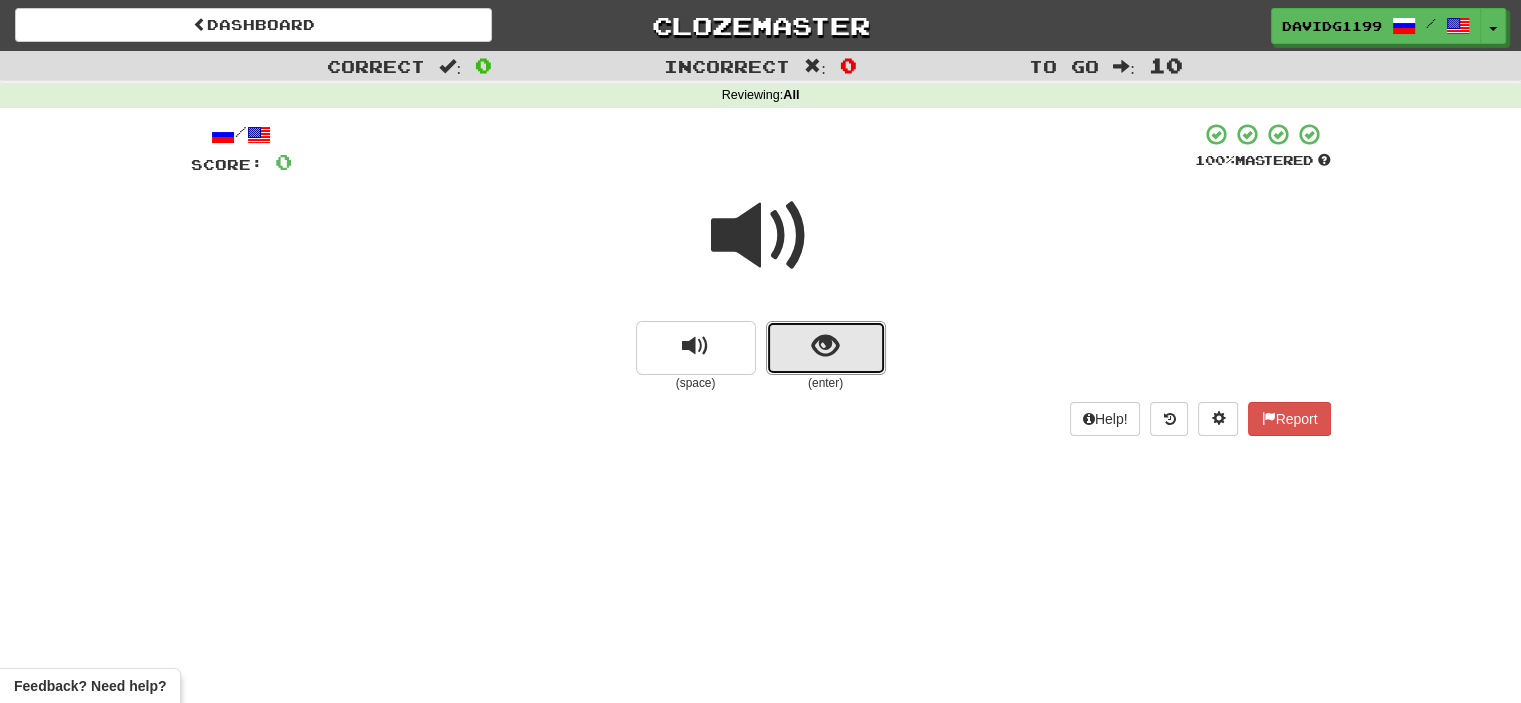 click at bounding box center [826, 348] 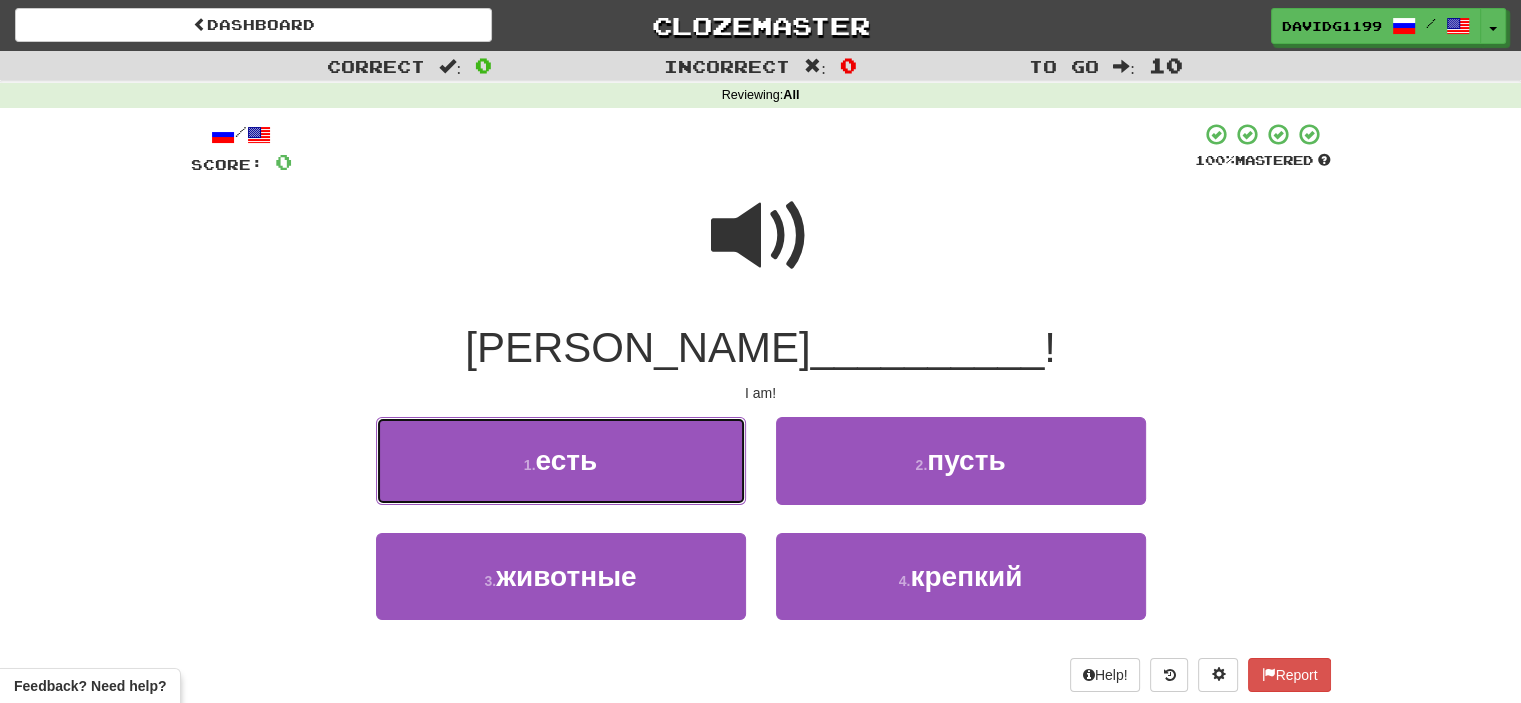click on "1 .  есть" at bounding box center (561, 460) 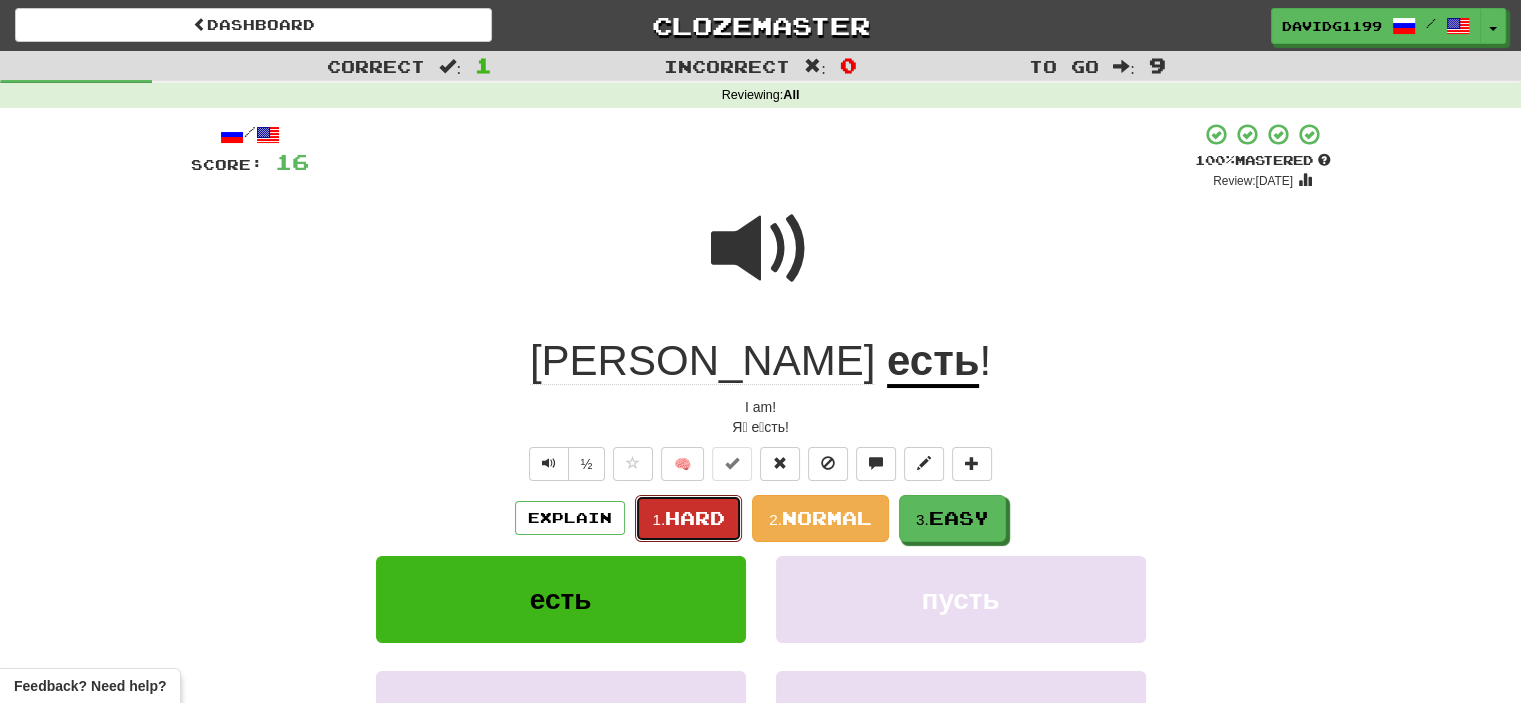 click on "Hard" at bounding box center [695, 518] 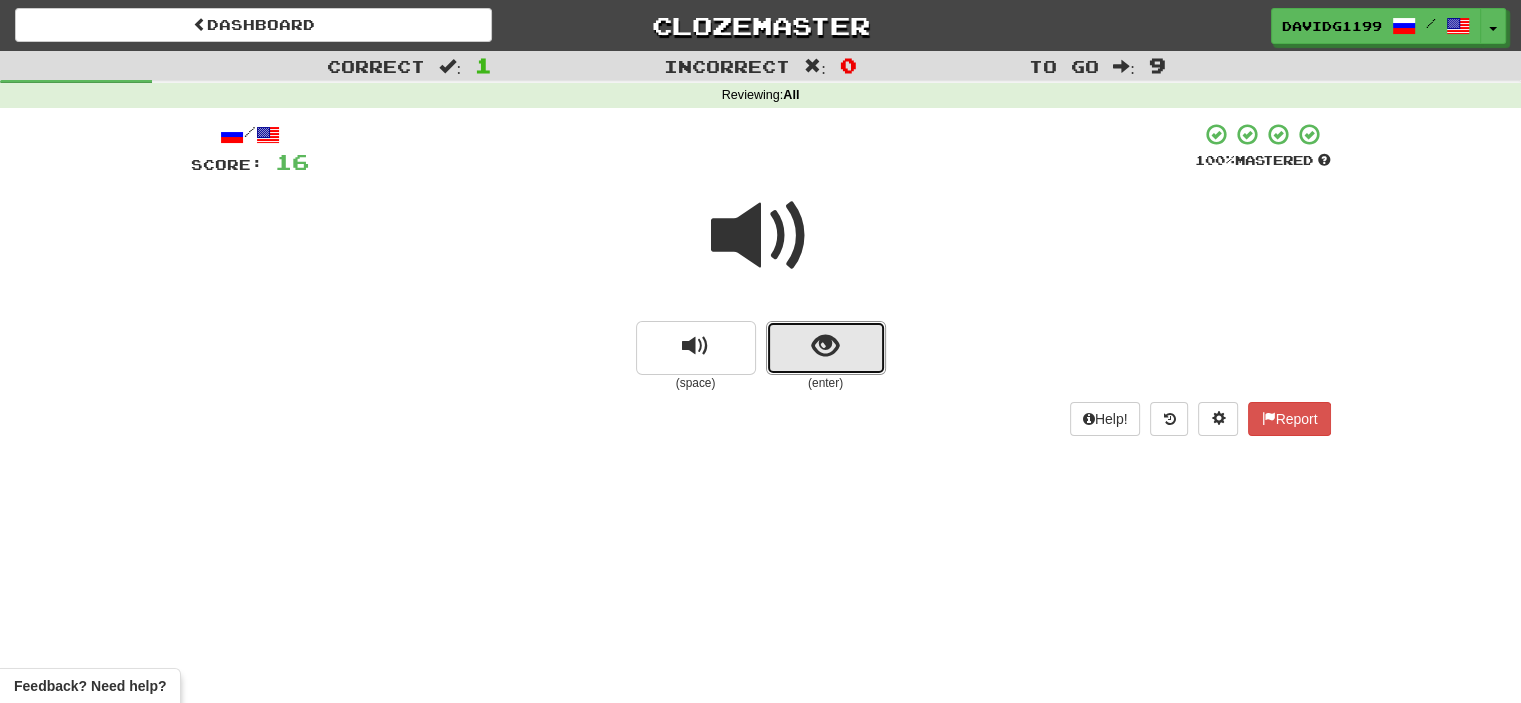 click at bounding box center [826, 348] 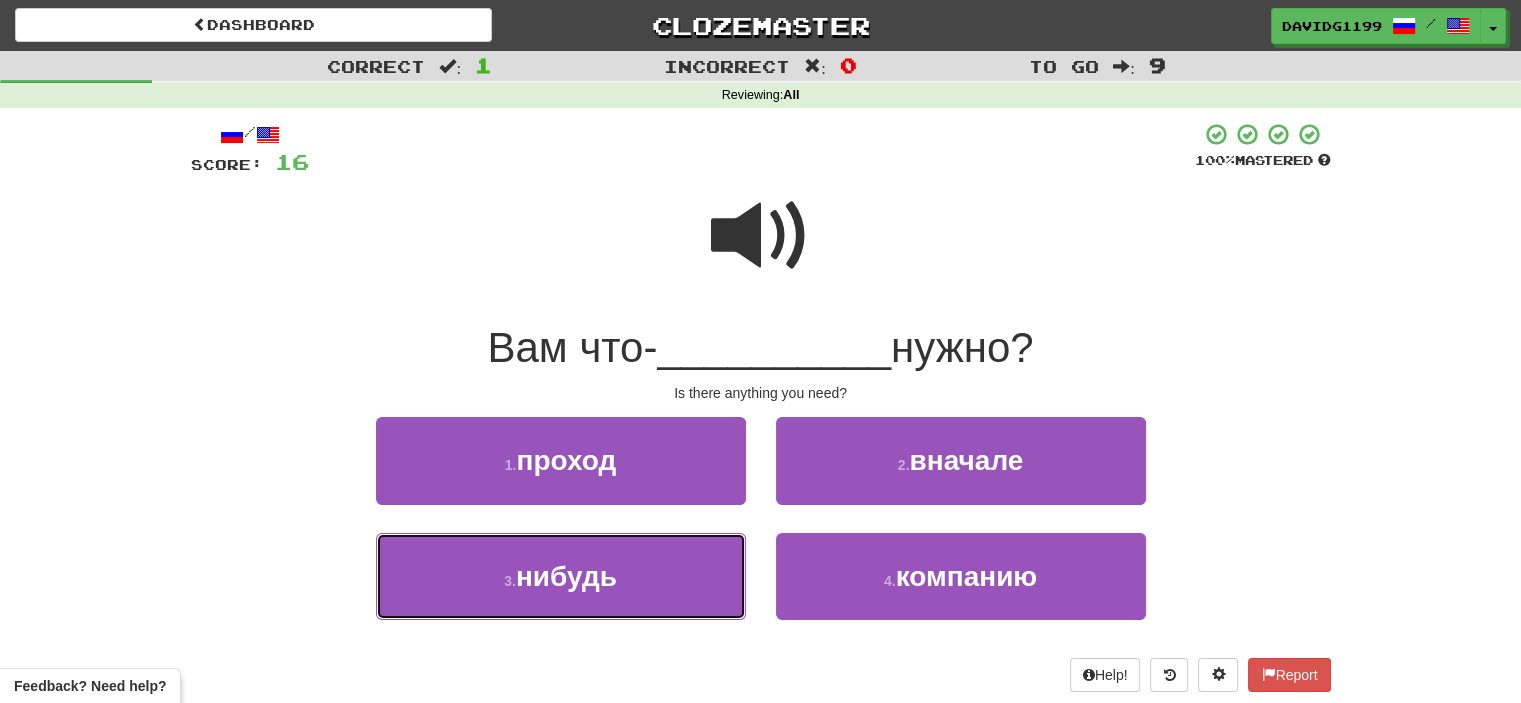 click on "3 .  нибудь" at bounding box center (561, 576) 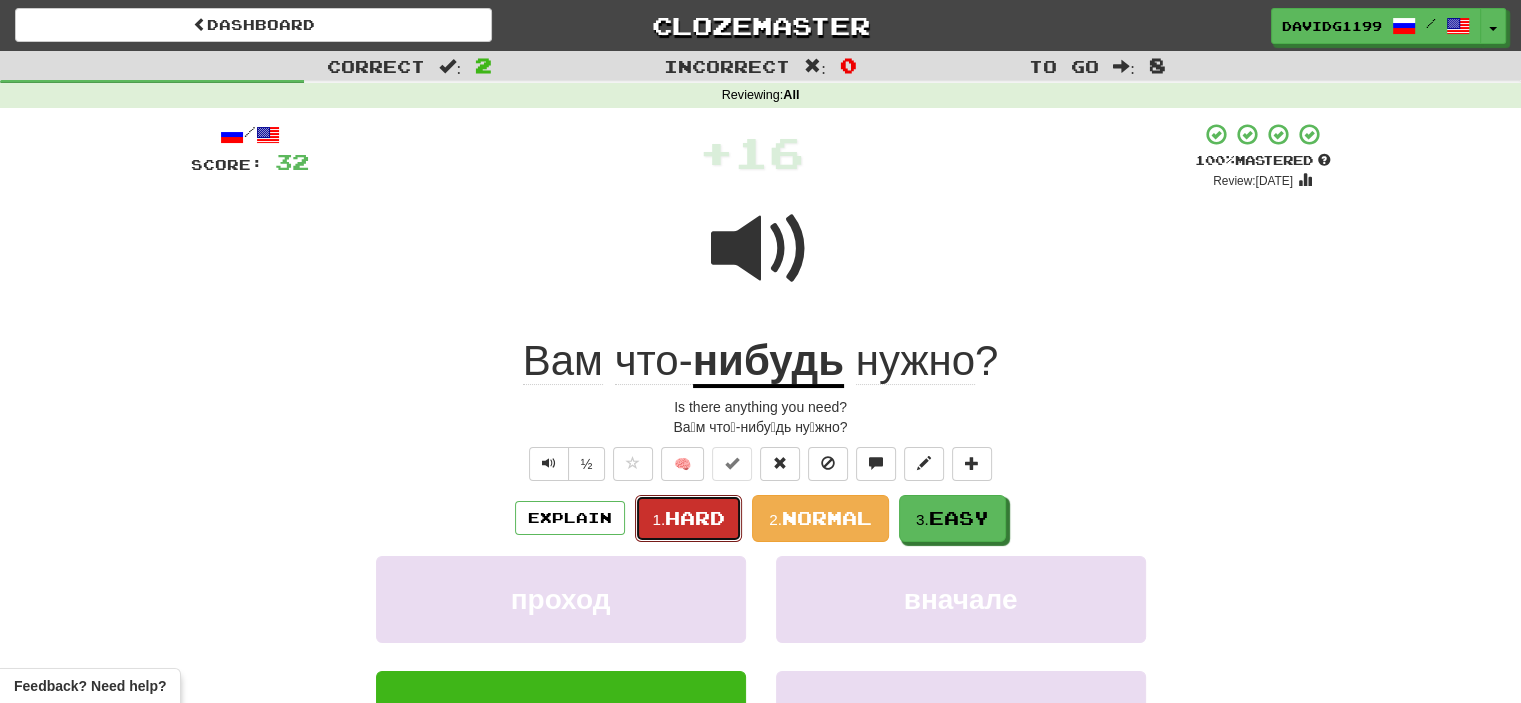 click on "Hard" at bounding box center [695, 518] 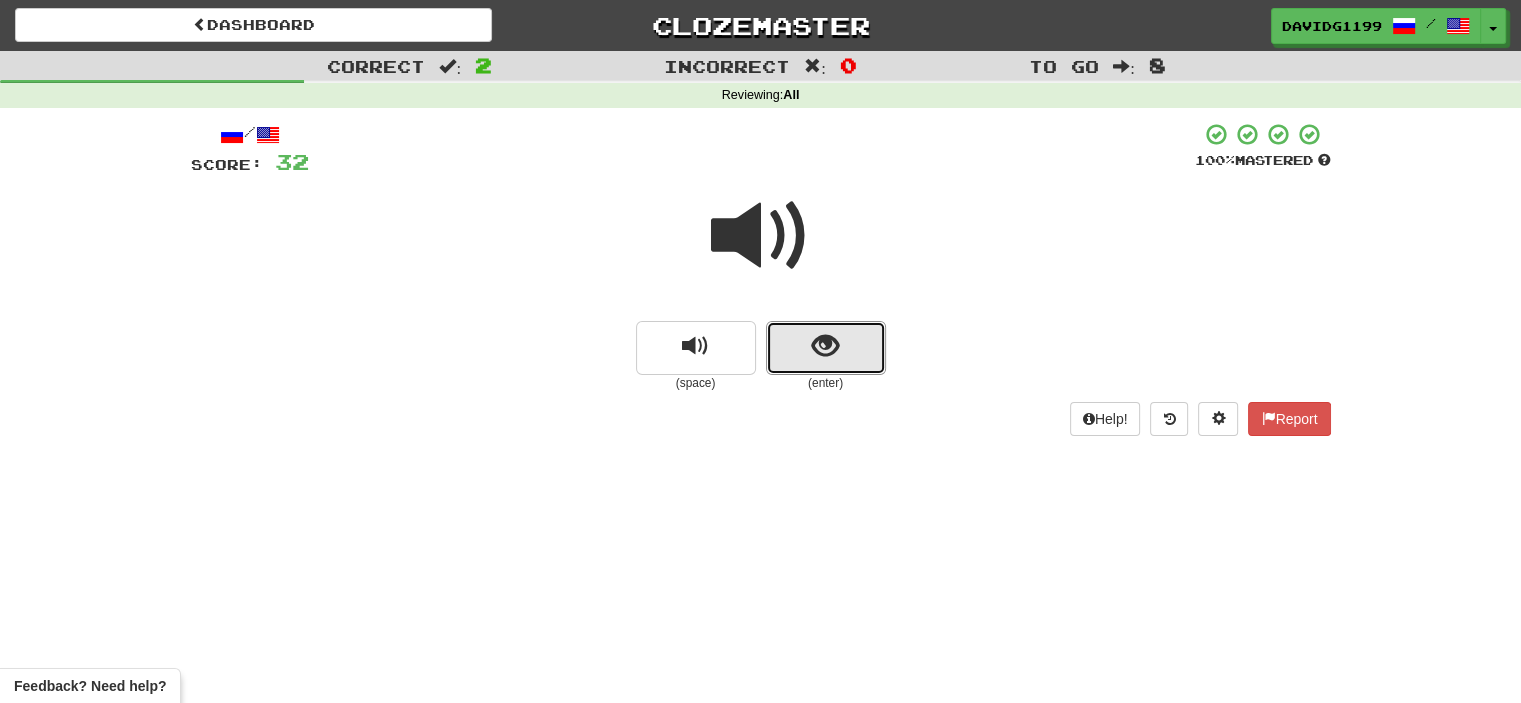 click at bounding box center [826, 348] 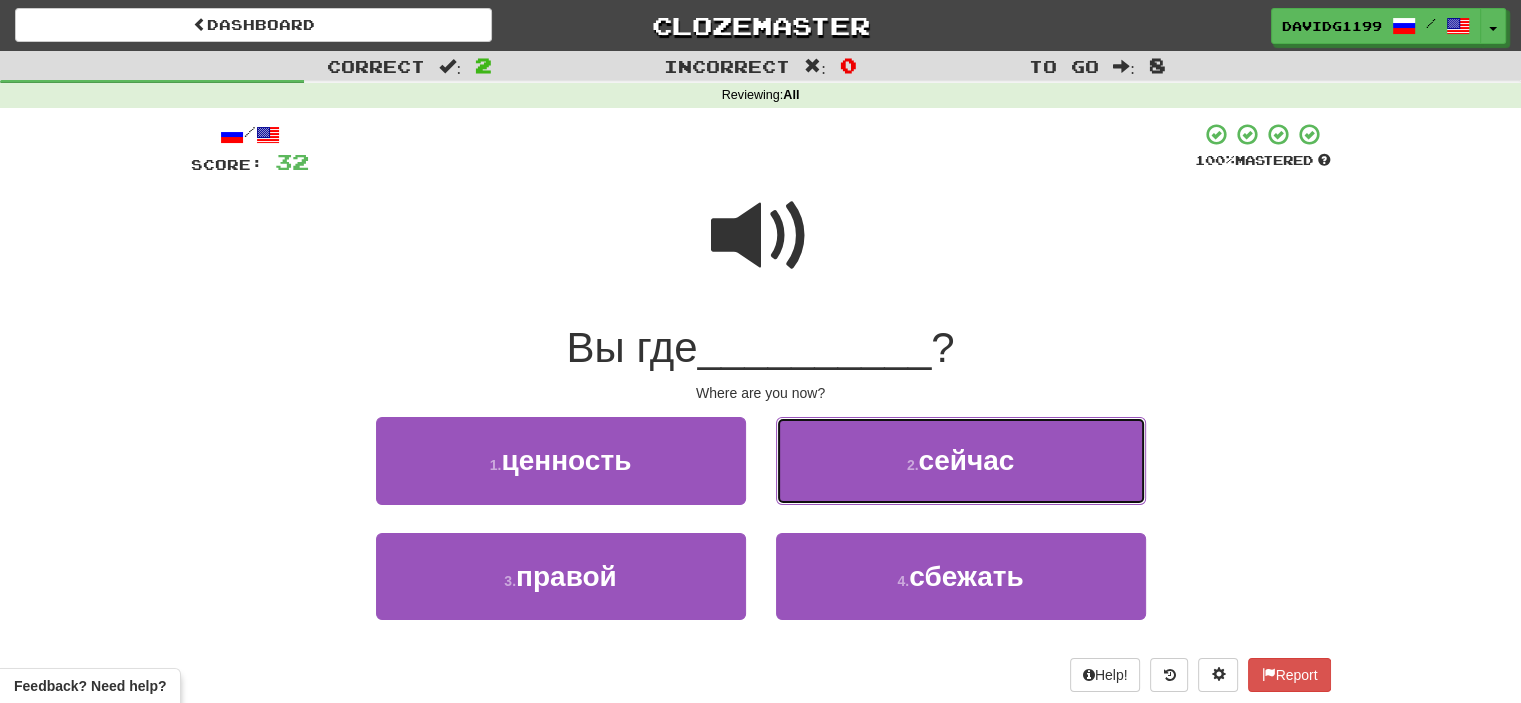 click on "2 .  сейчас" at bounding box center (961, 460) 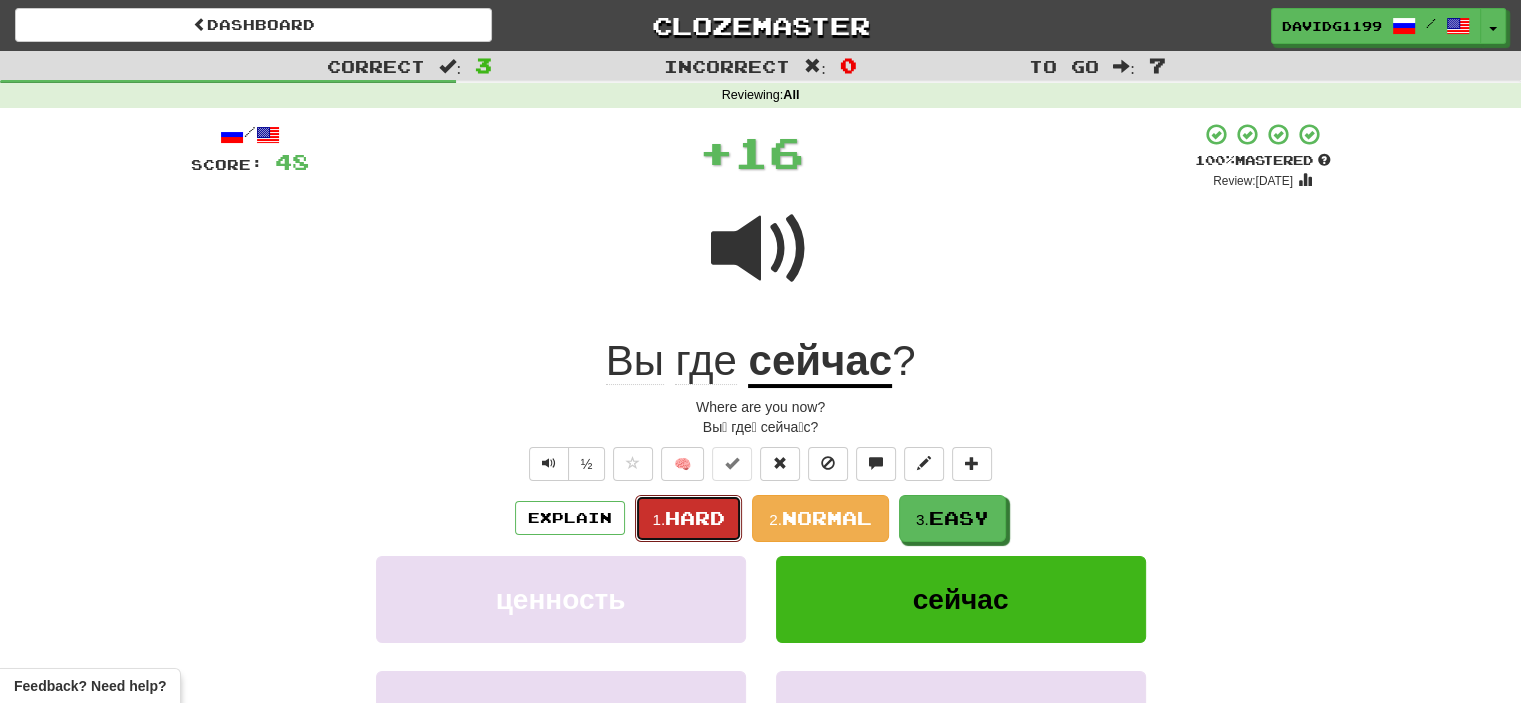 click on "Hard" at bounding box center (695, 518) 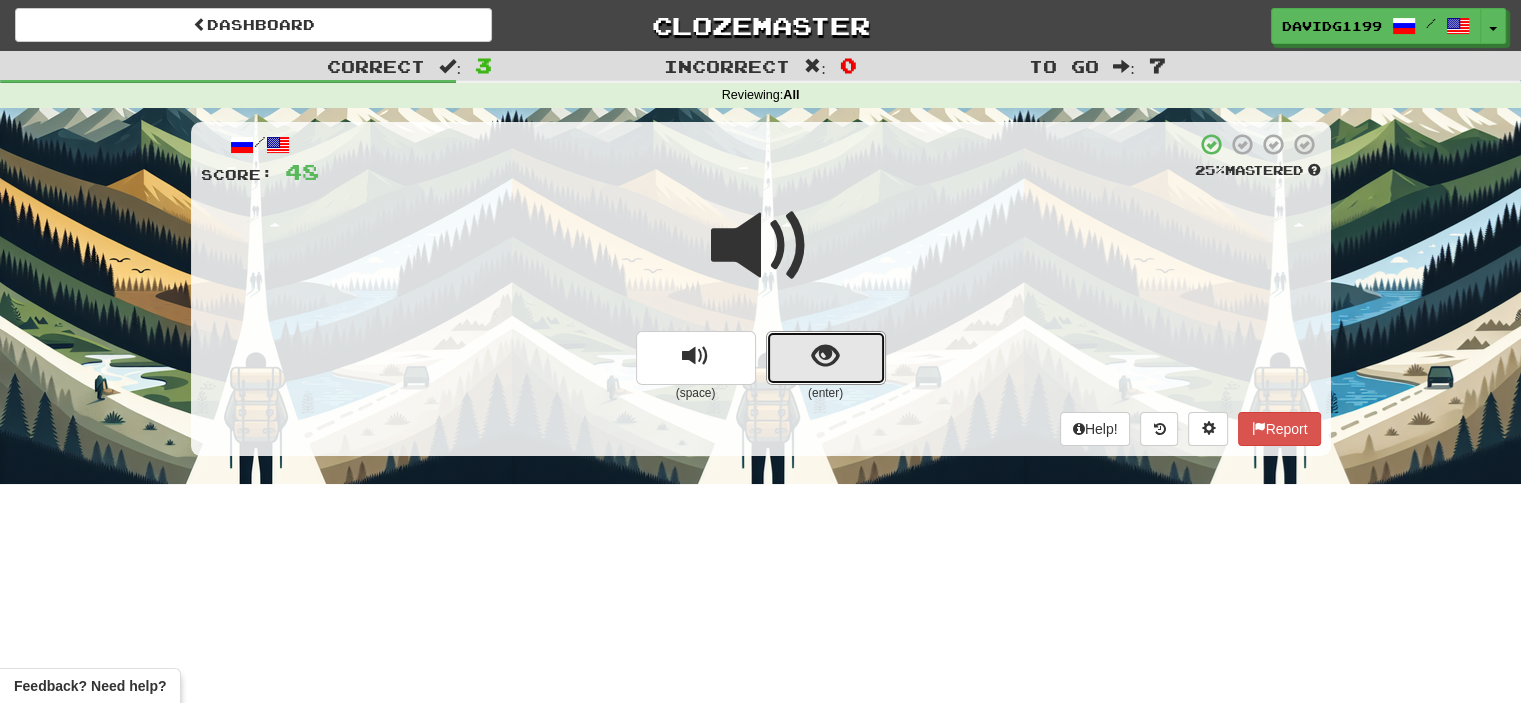 click at bounding box center [826, 358] 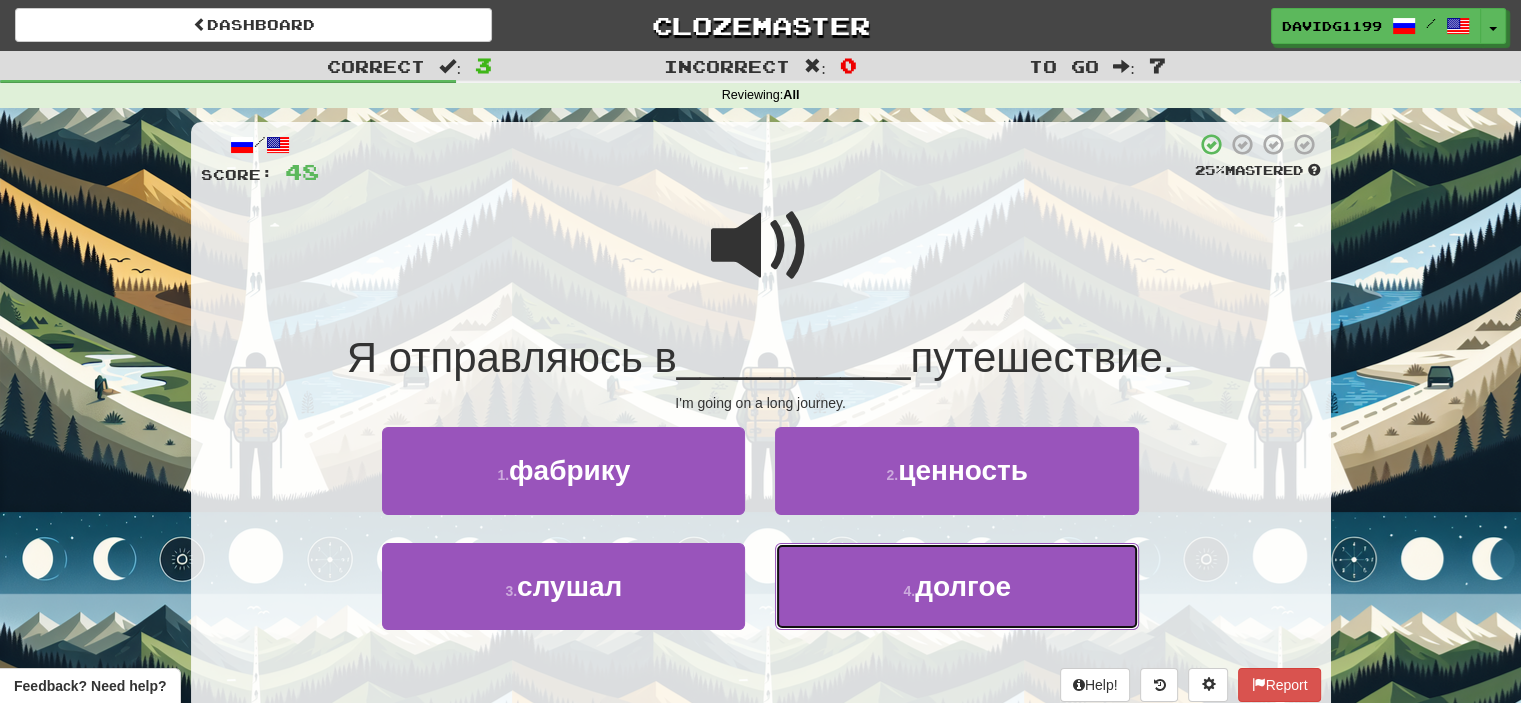 drag, startPoint x: 862, startPoint y: 589, endPoint x: 849, endPoint y: 589, distance: 13 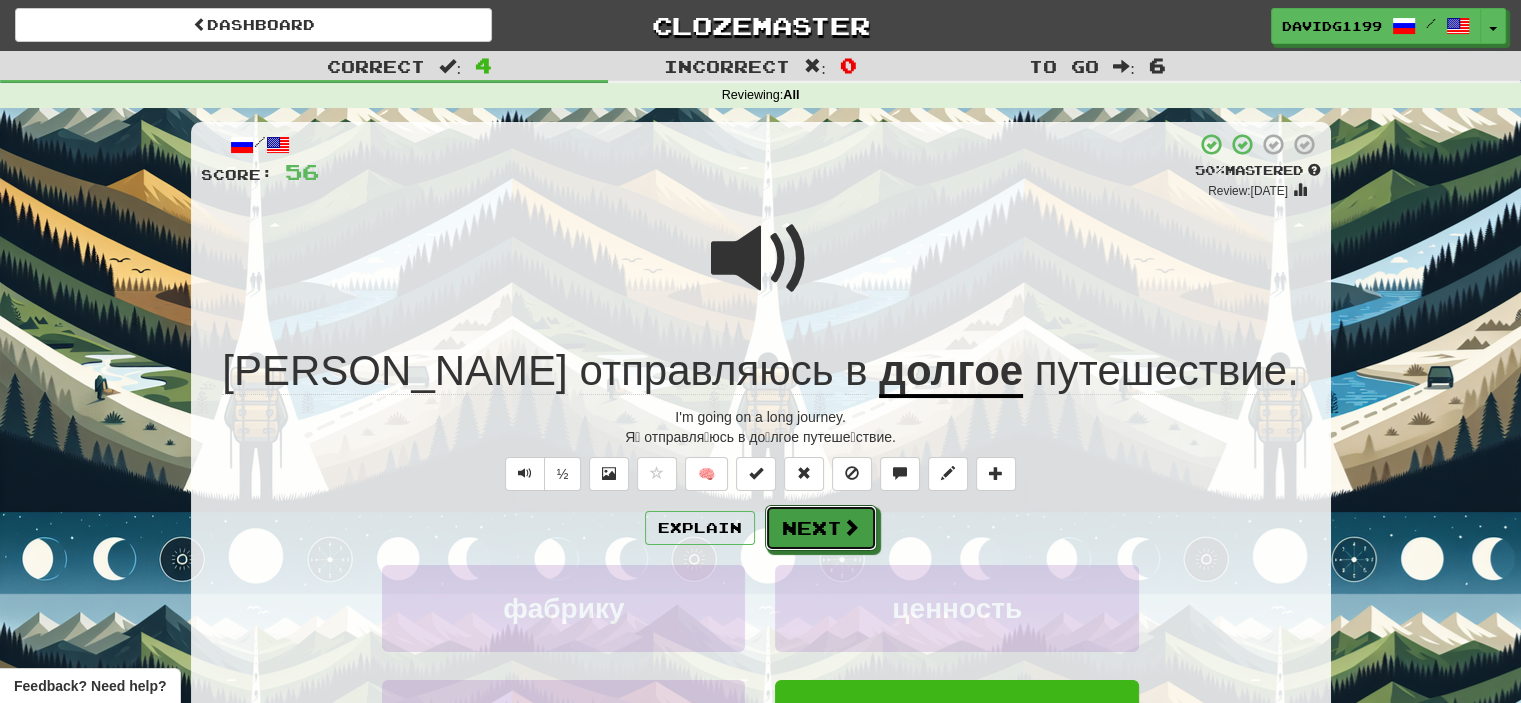 click on "Next" at bounding box center [821, 528] 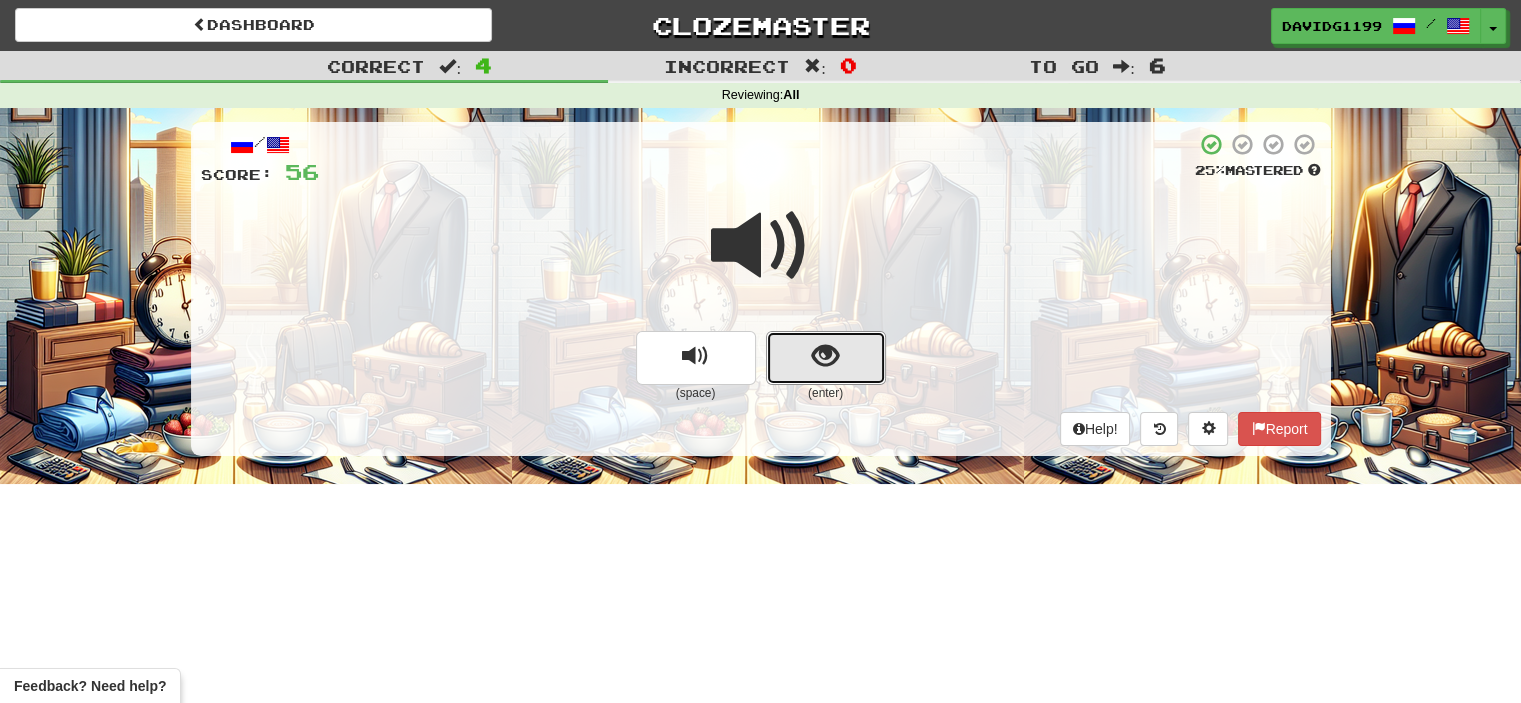 click at bounding box center (826, 358) 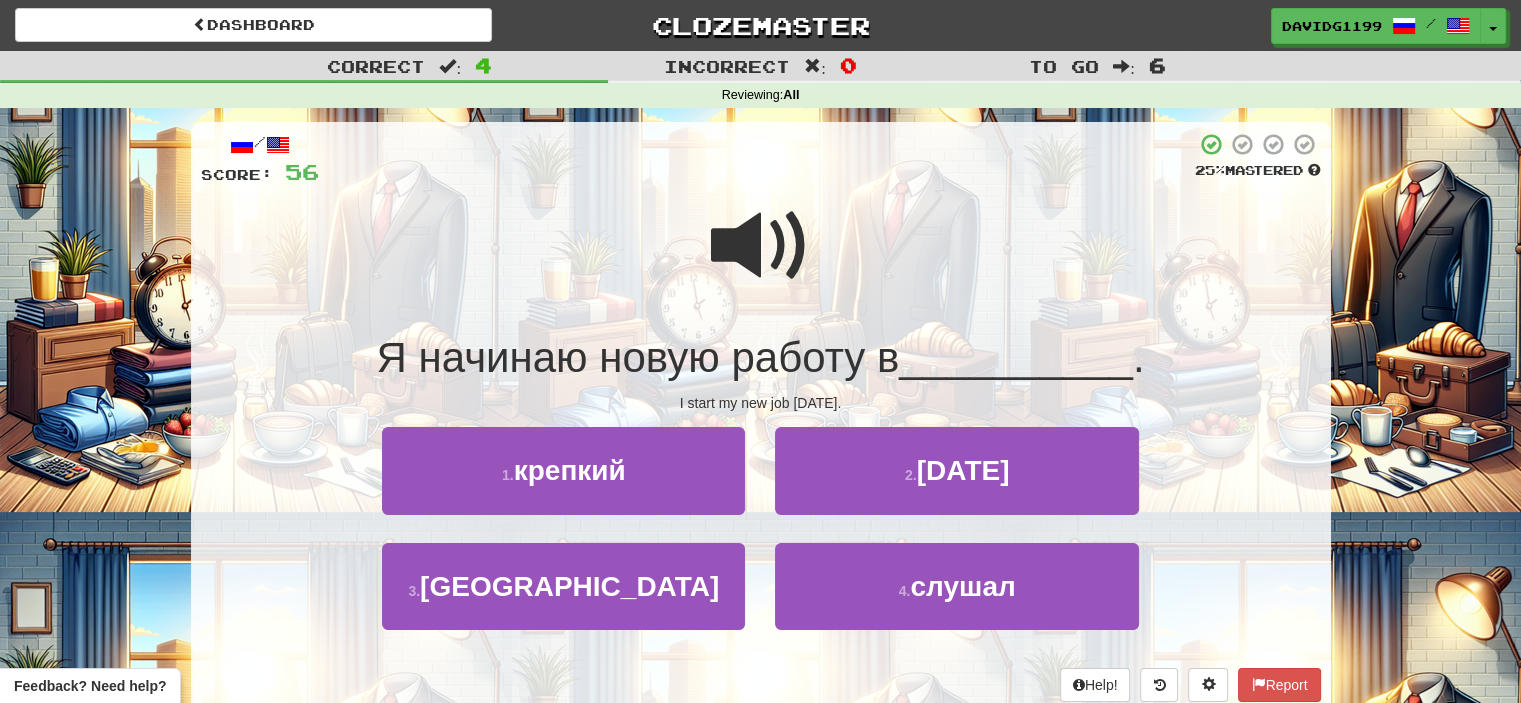 click at bounding box center (761, 246) 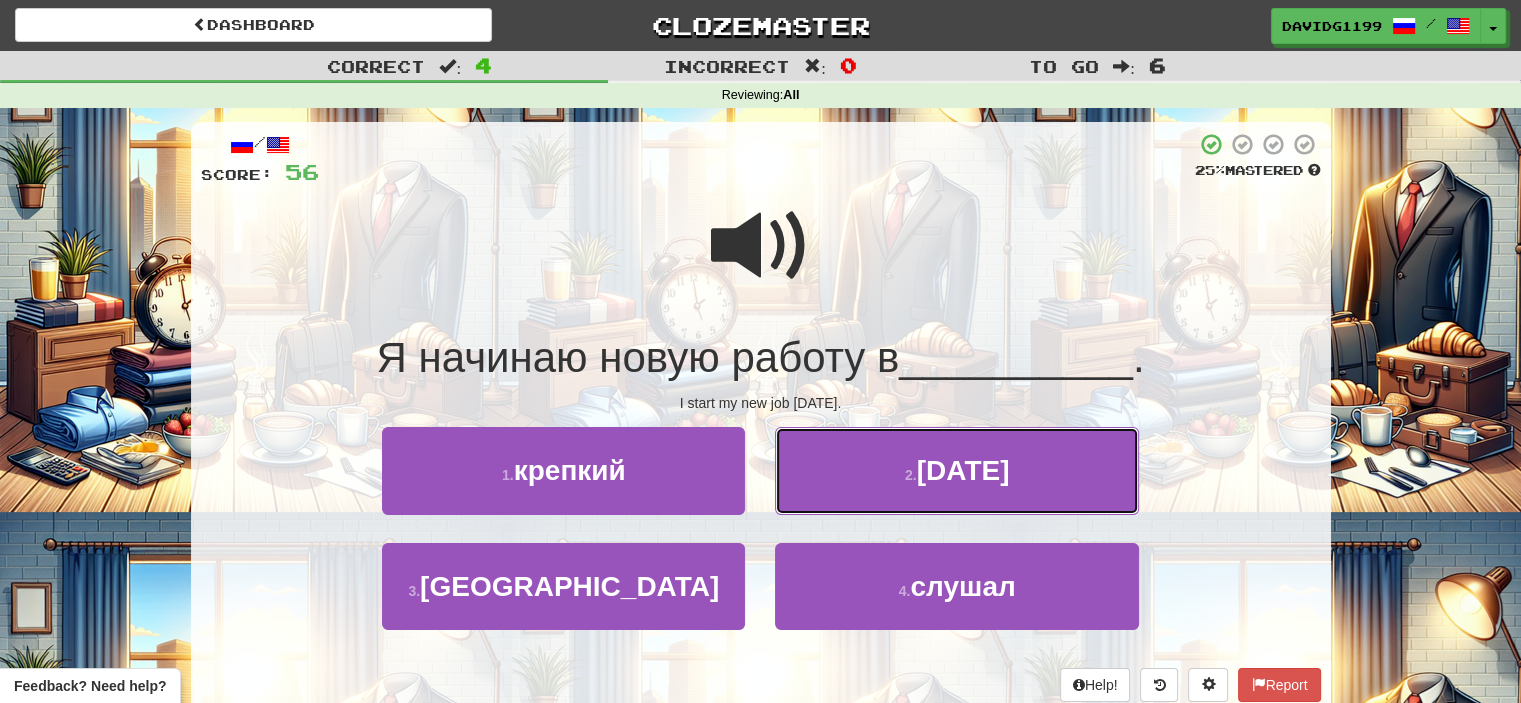 click on "2 .  [DATE]" at bounding box center (956, 470) 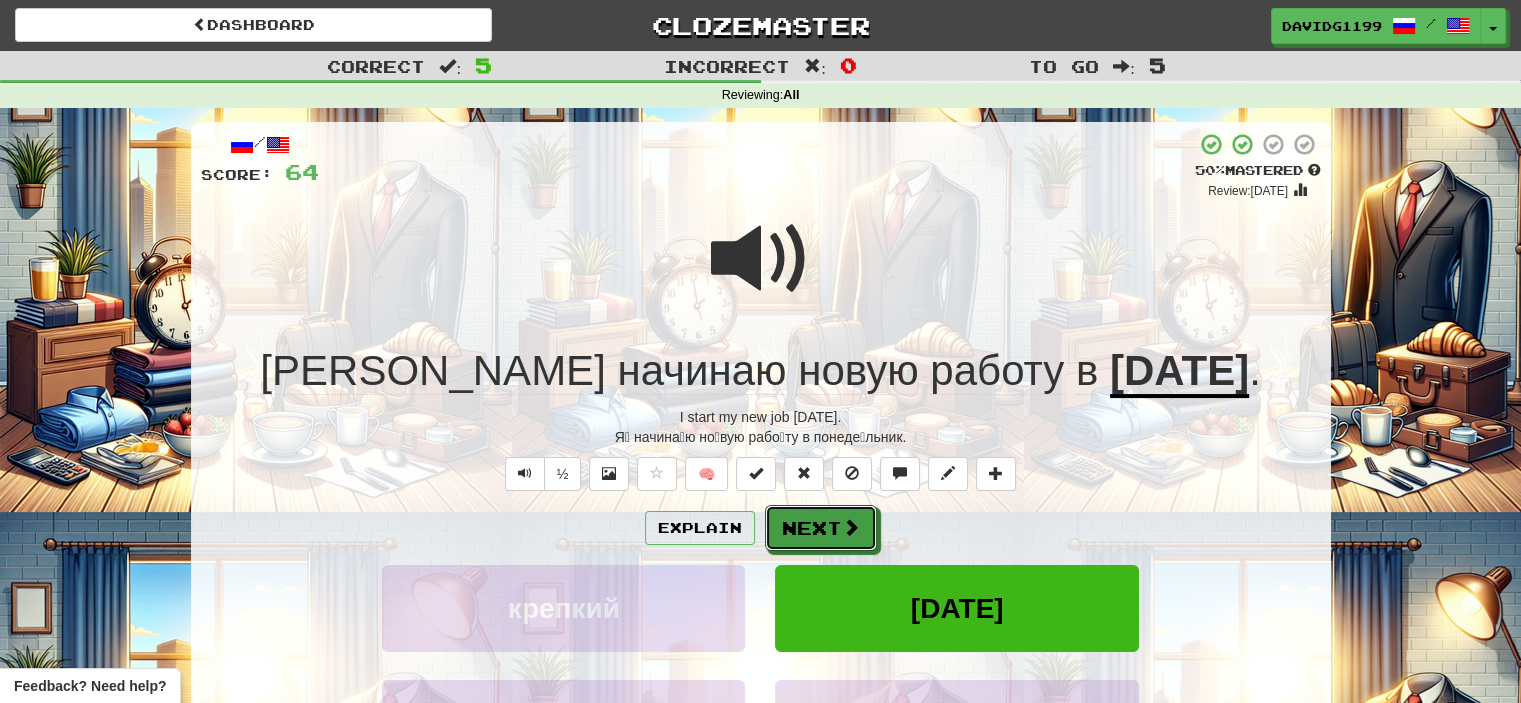 click on "Next" at bounding box center (821, 528) 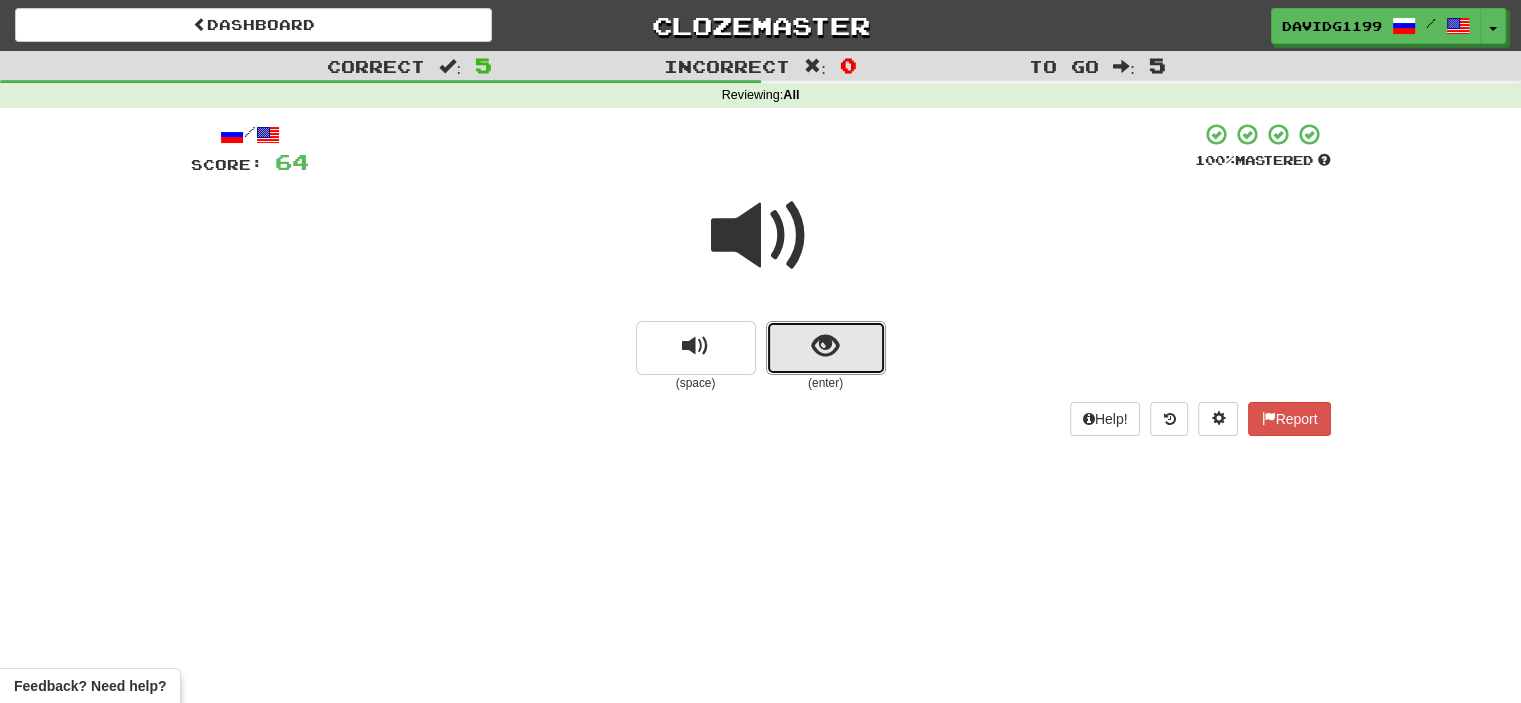 click at bounding box center [826, 348] 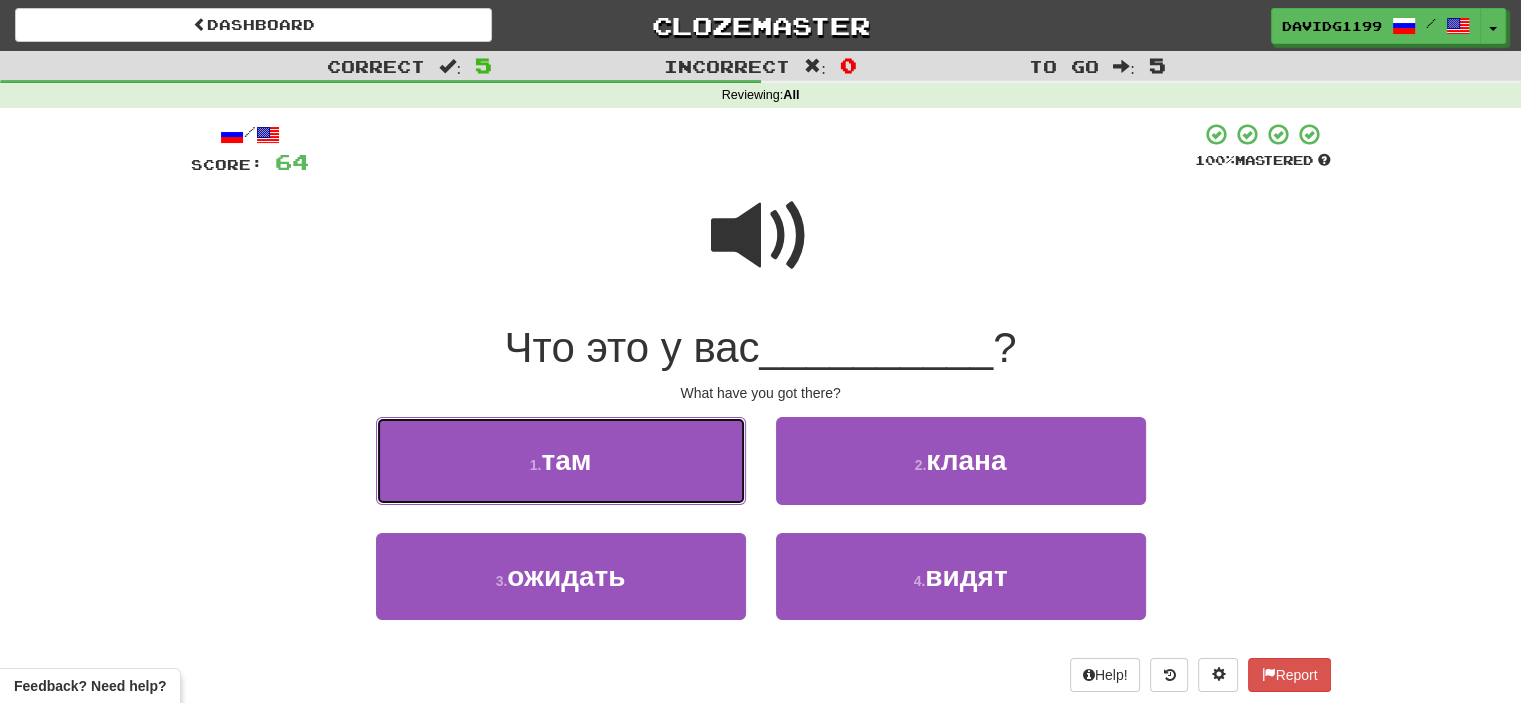 click on "1 .  там" at bounding box center [561, 460] 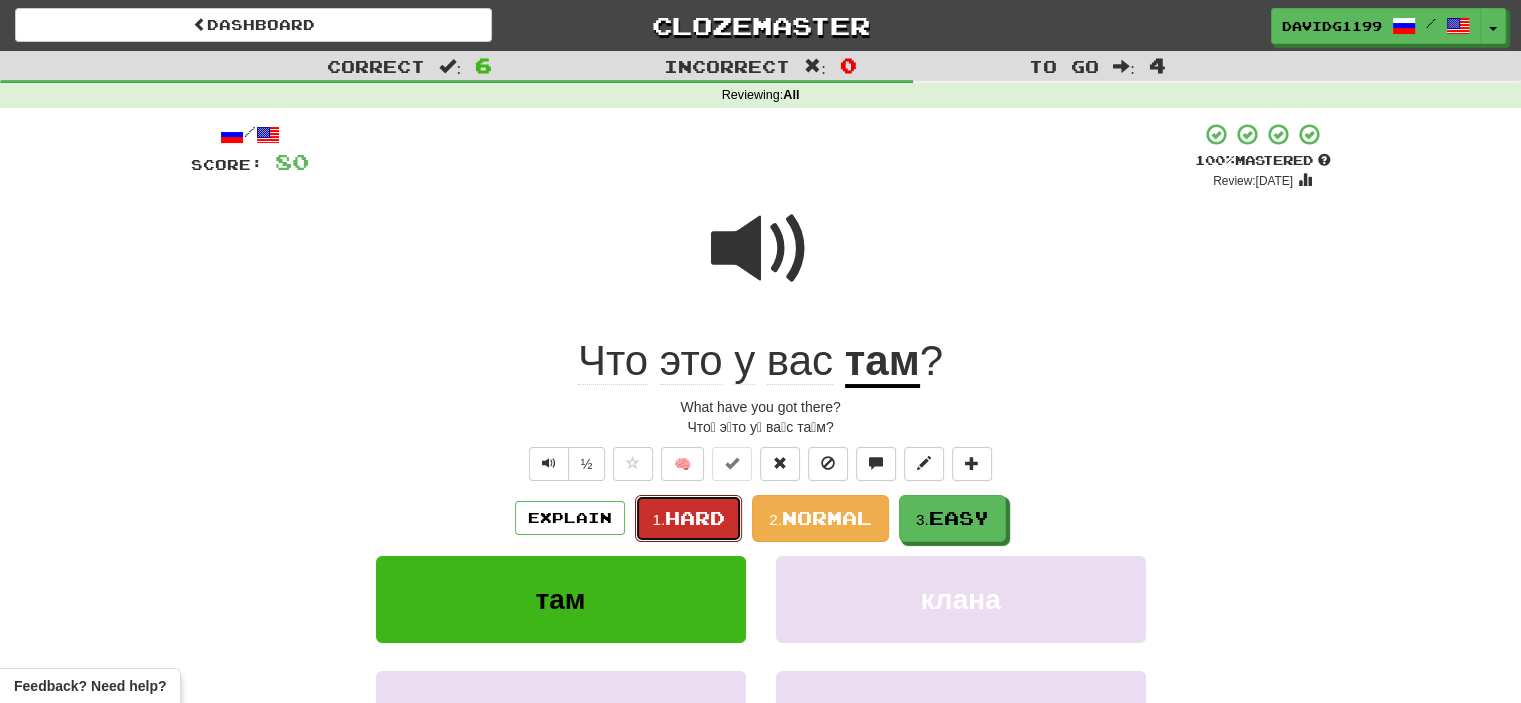 click on "Hard" at bounding box center (695, 518) 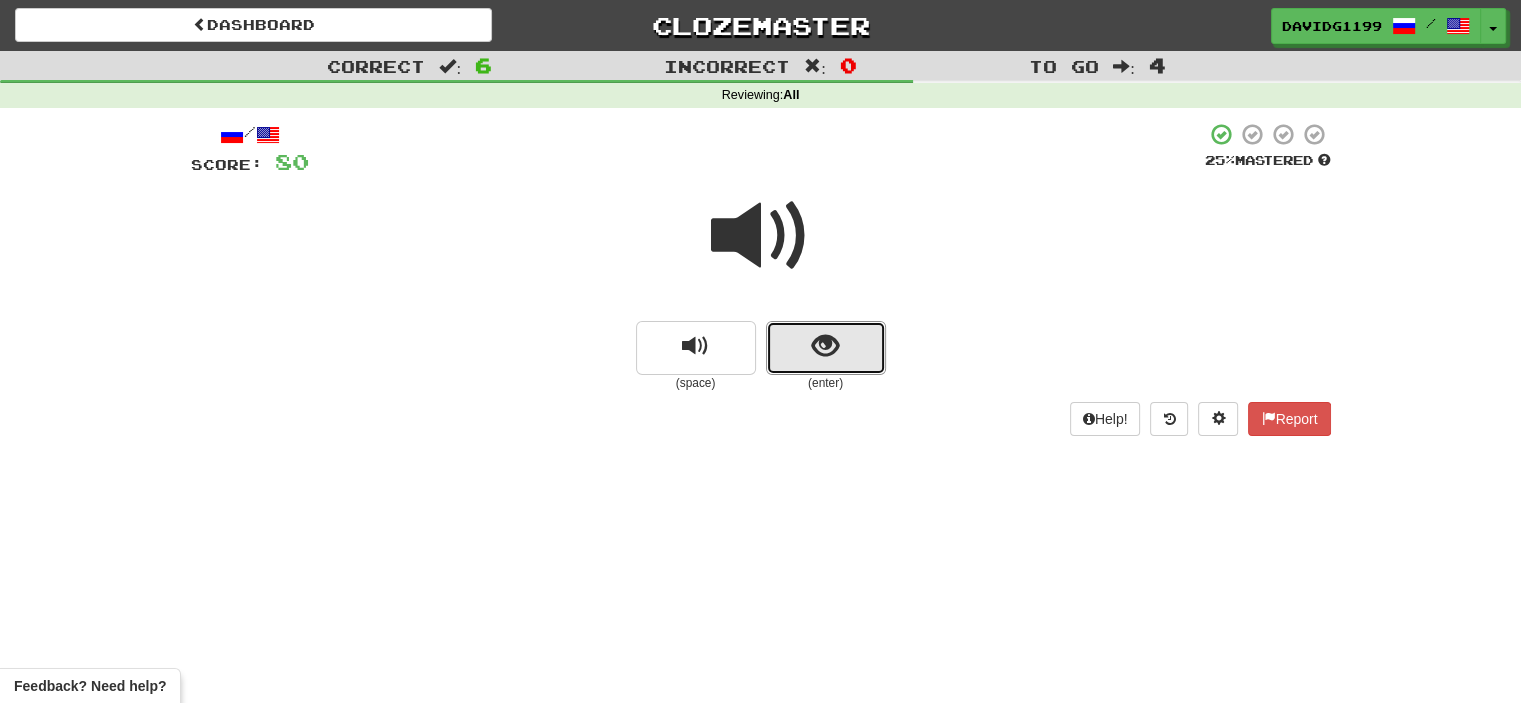 click at bounding box center [826, 348] 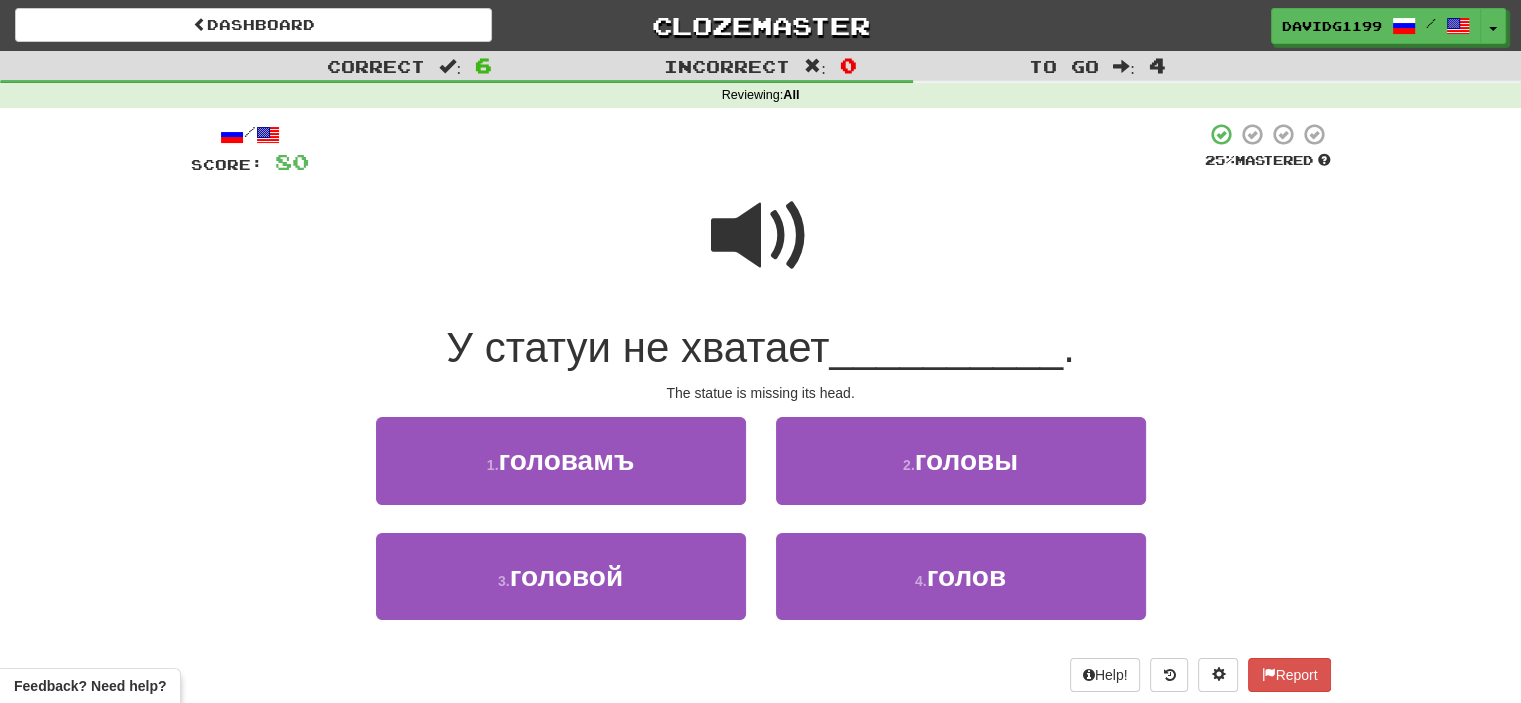 click at bounding box center (761, 236) 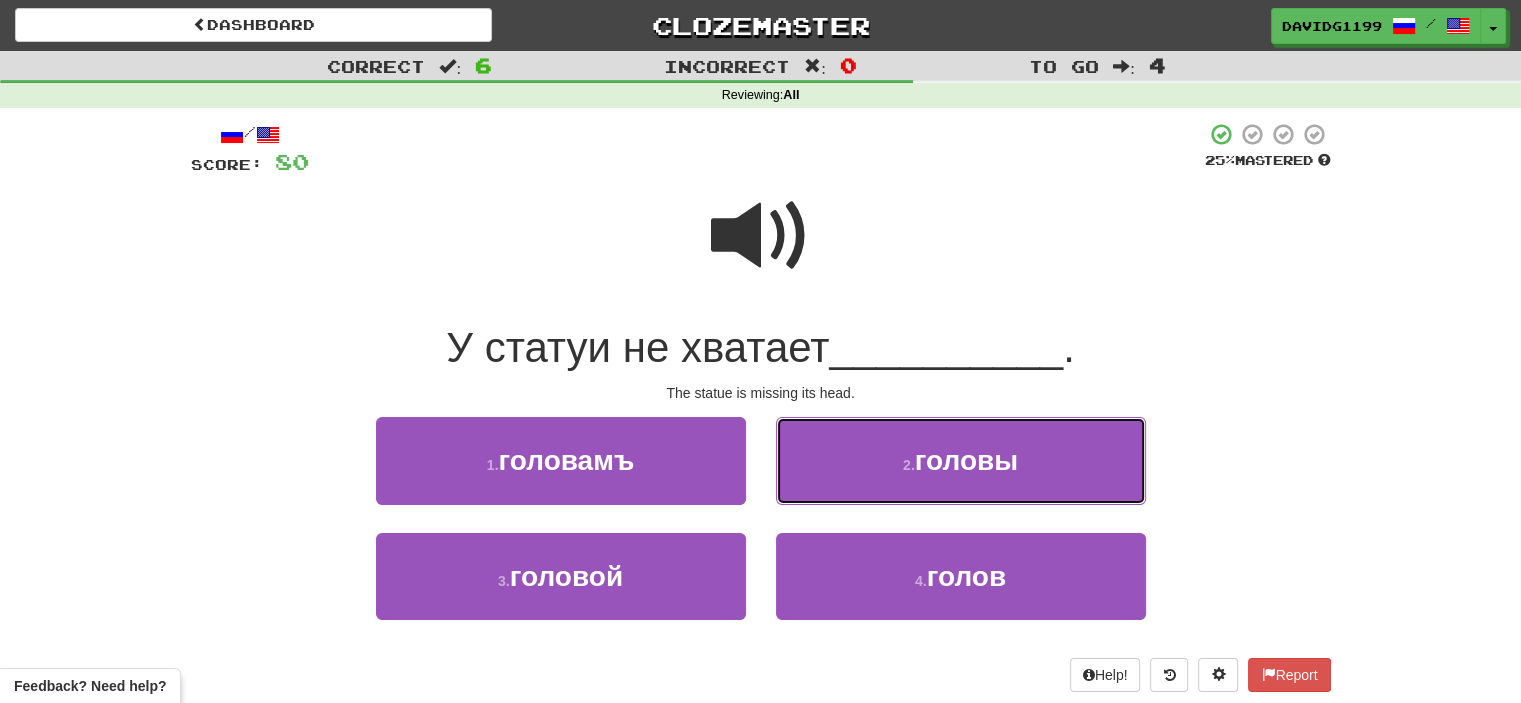 click on "2 ." at bounding box center [909, 465] 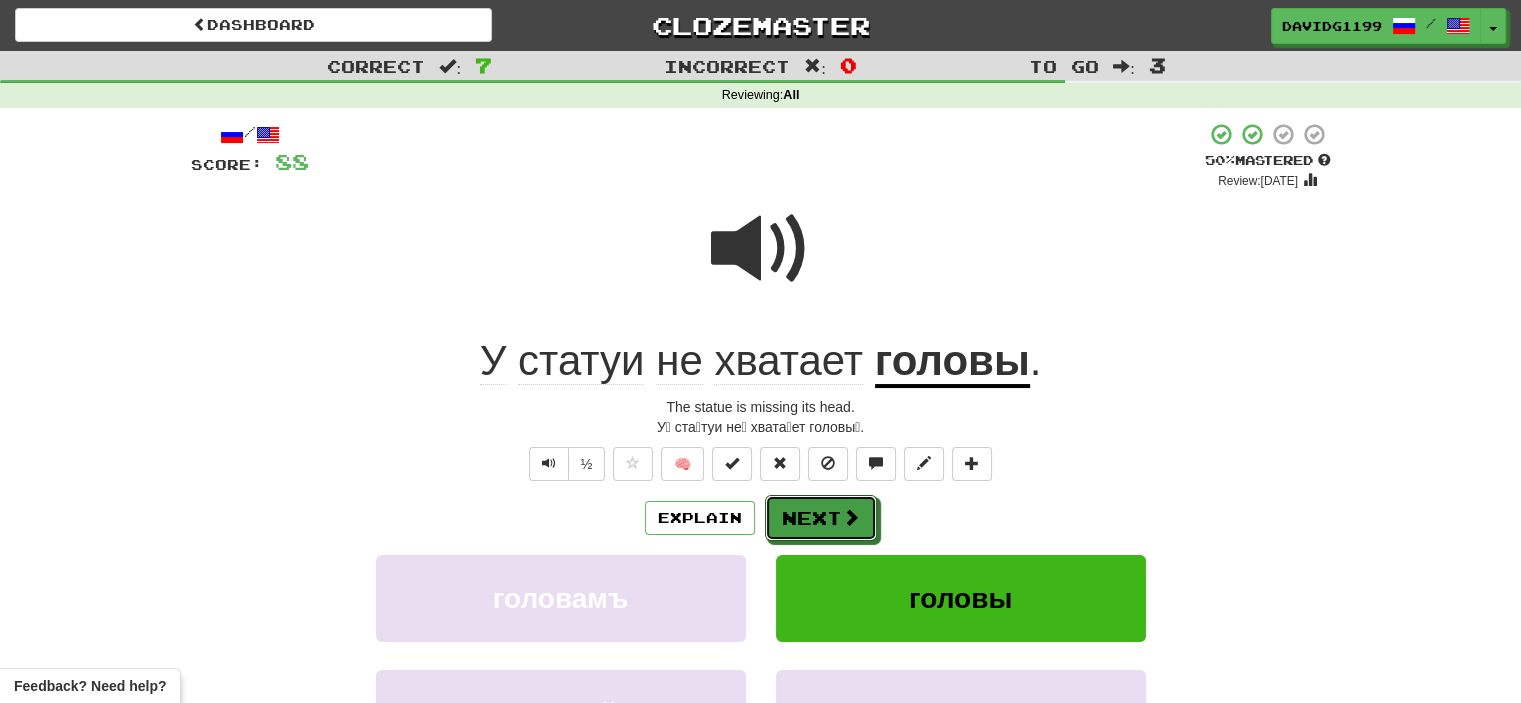 click on "Next" at bounding box center (821, 518) 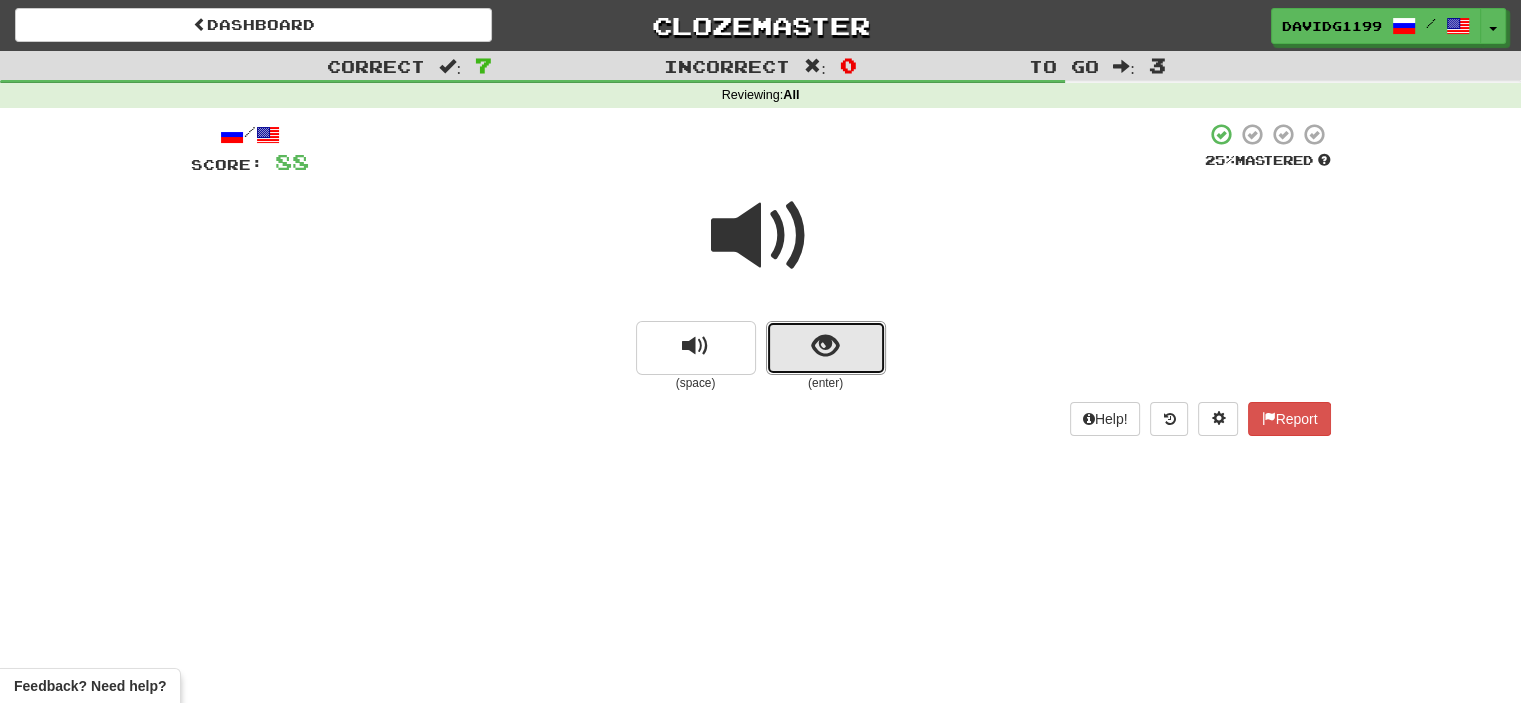 click at bounding box center [826, 348] 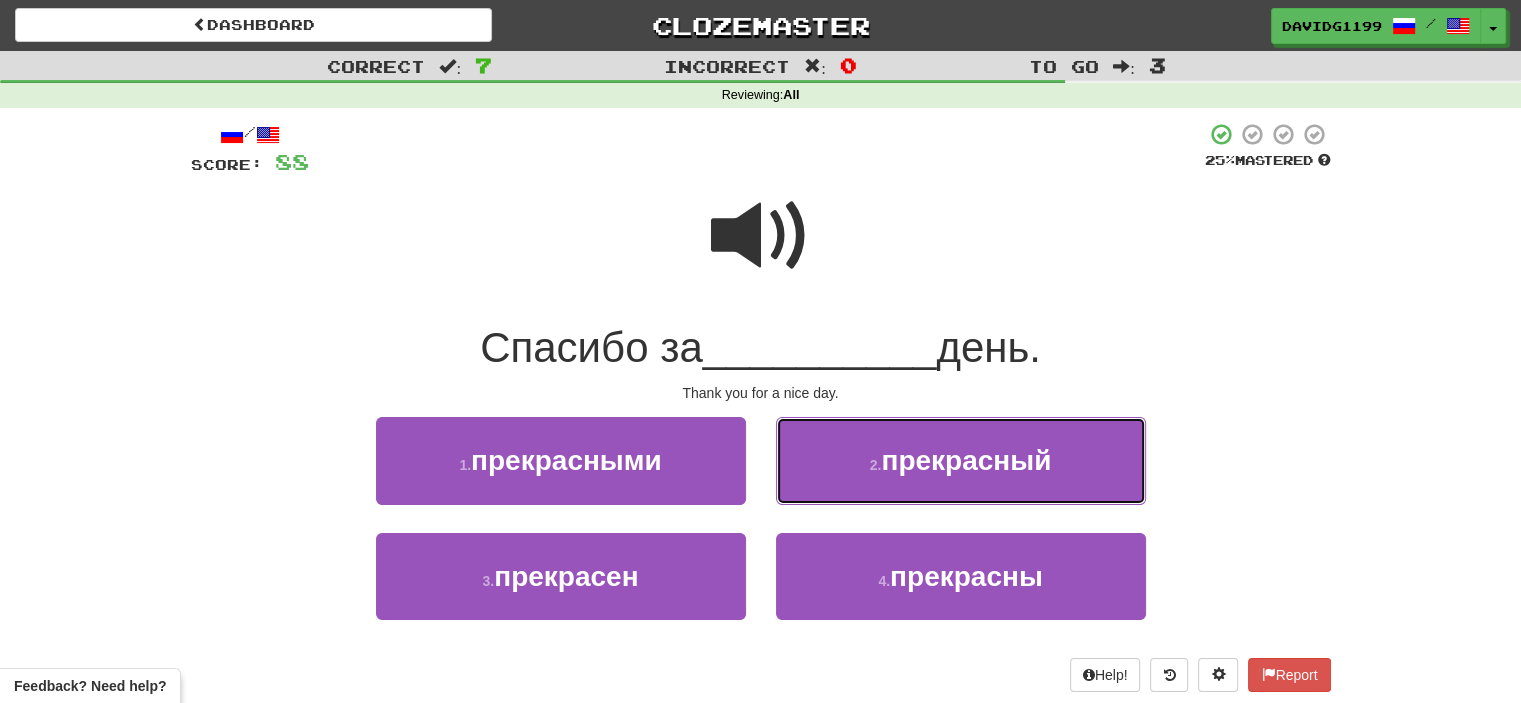 click on "2 .  прекрасный" at bounding box center (961, 460) 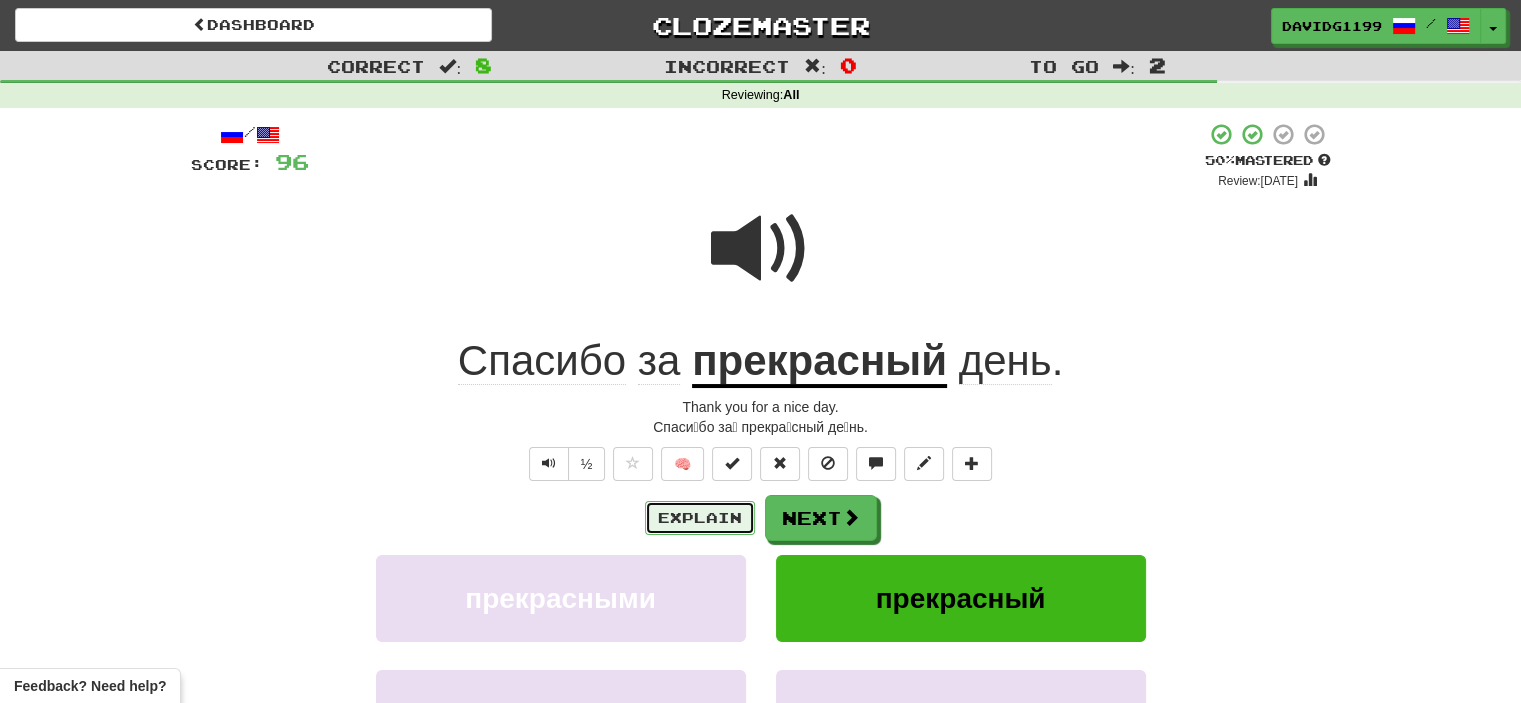 click on "Explain" at bounding box center (700, 518) 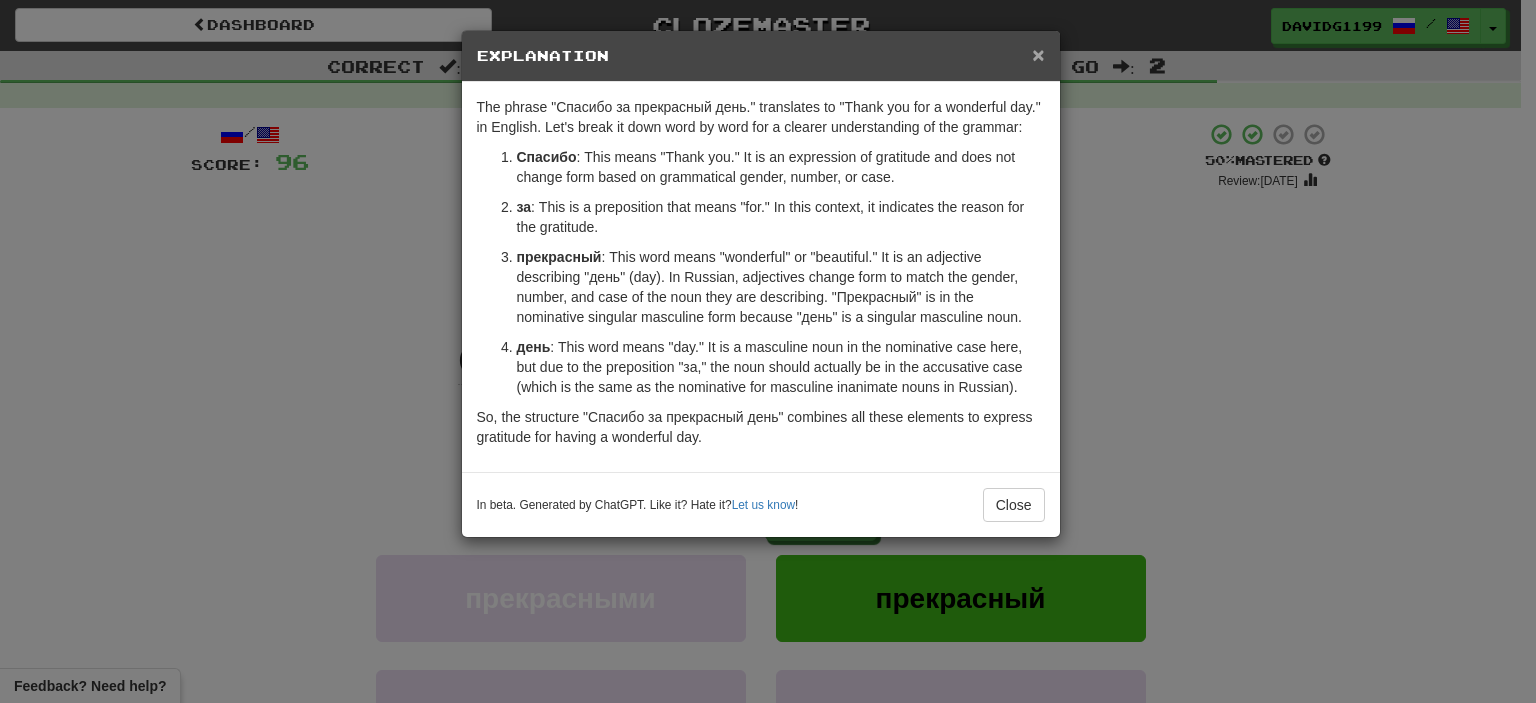 click on "×" at bounding box center [1038, 54] 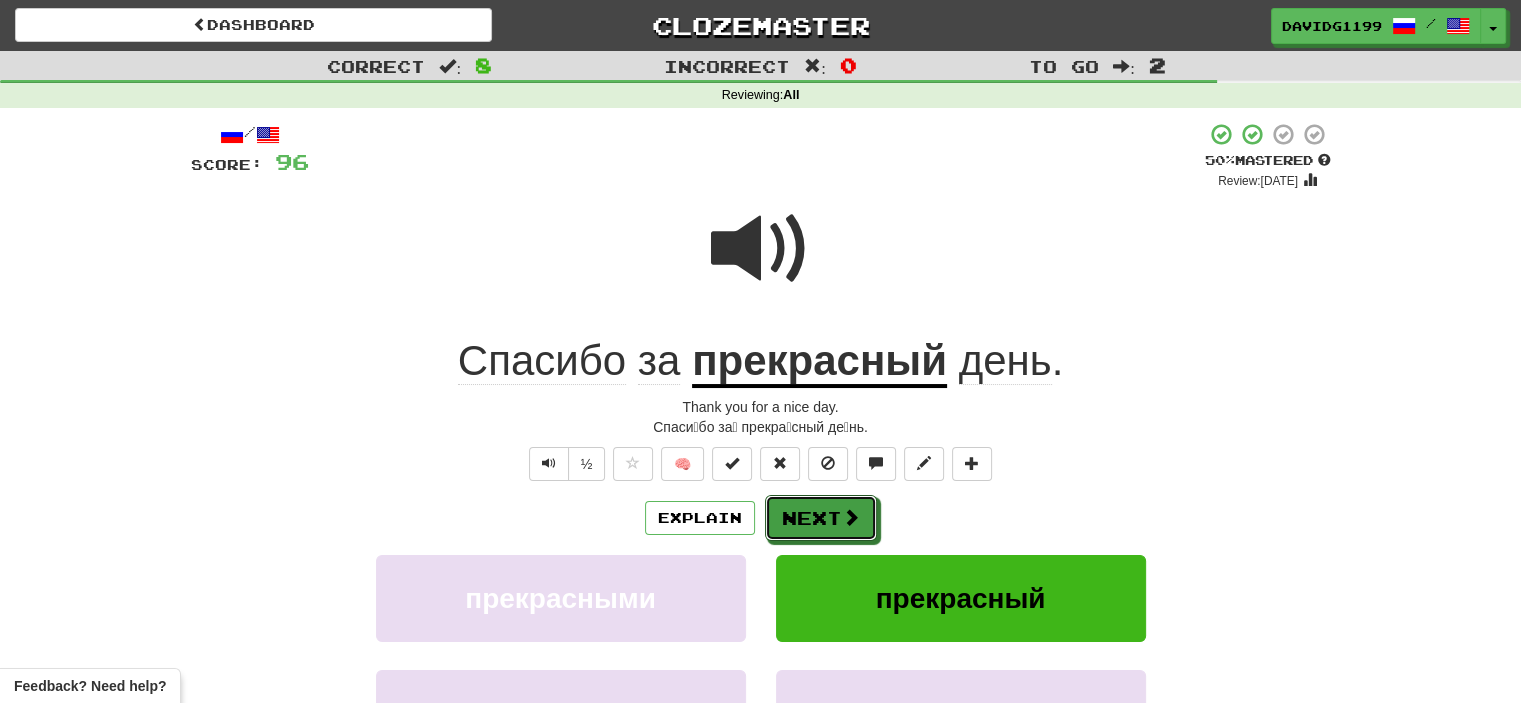click on "Next" at bounding box center [821, 518] 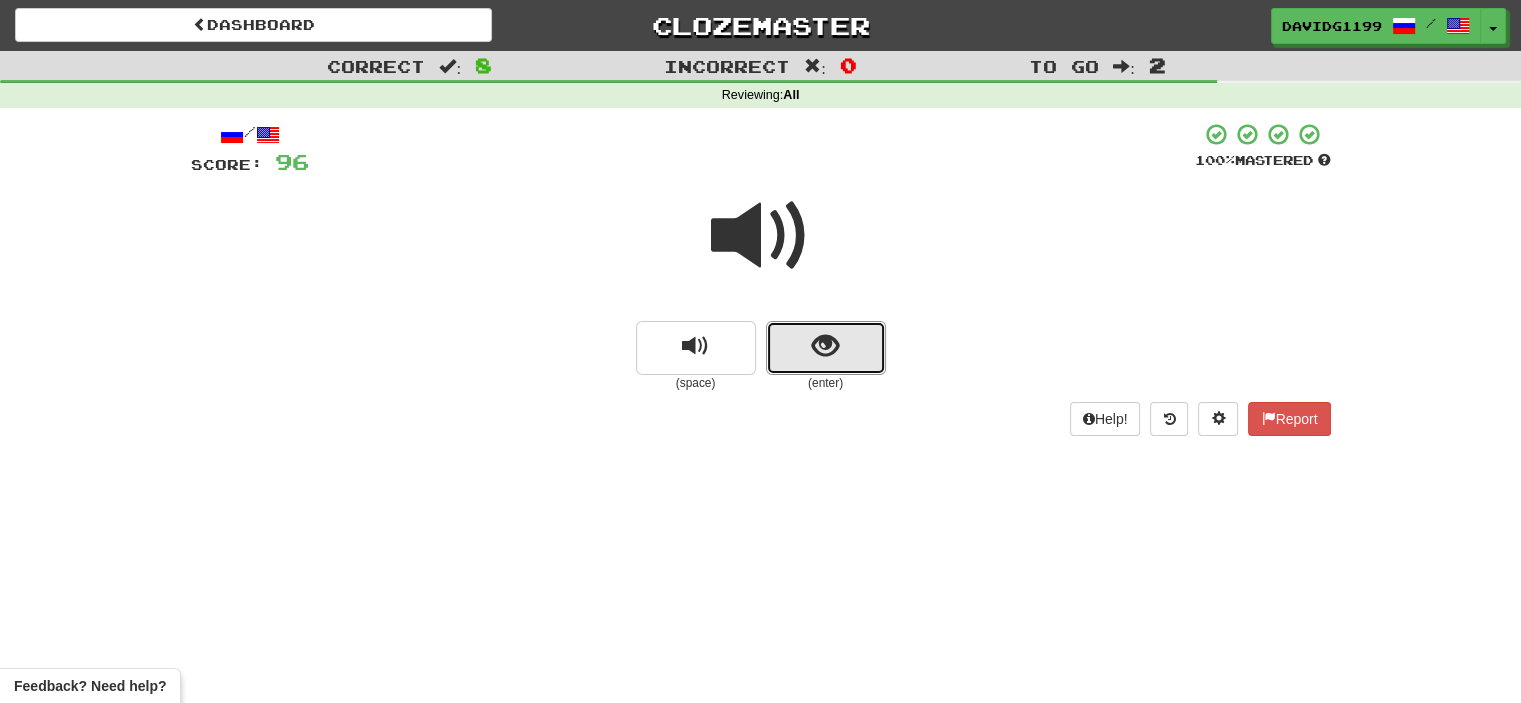 click at bounding box center [825, 346] 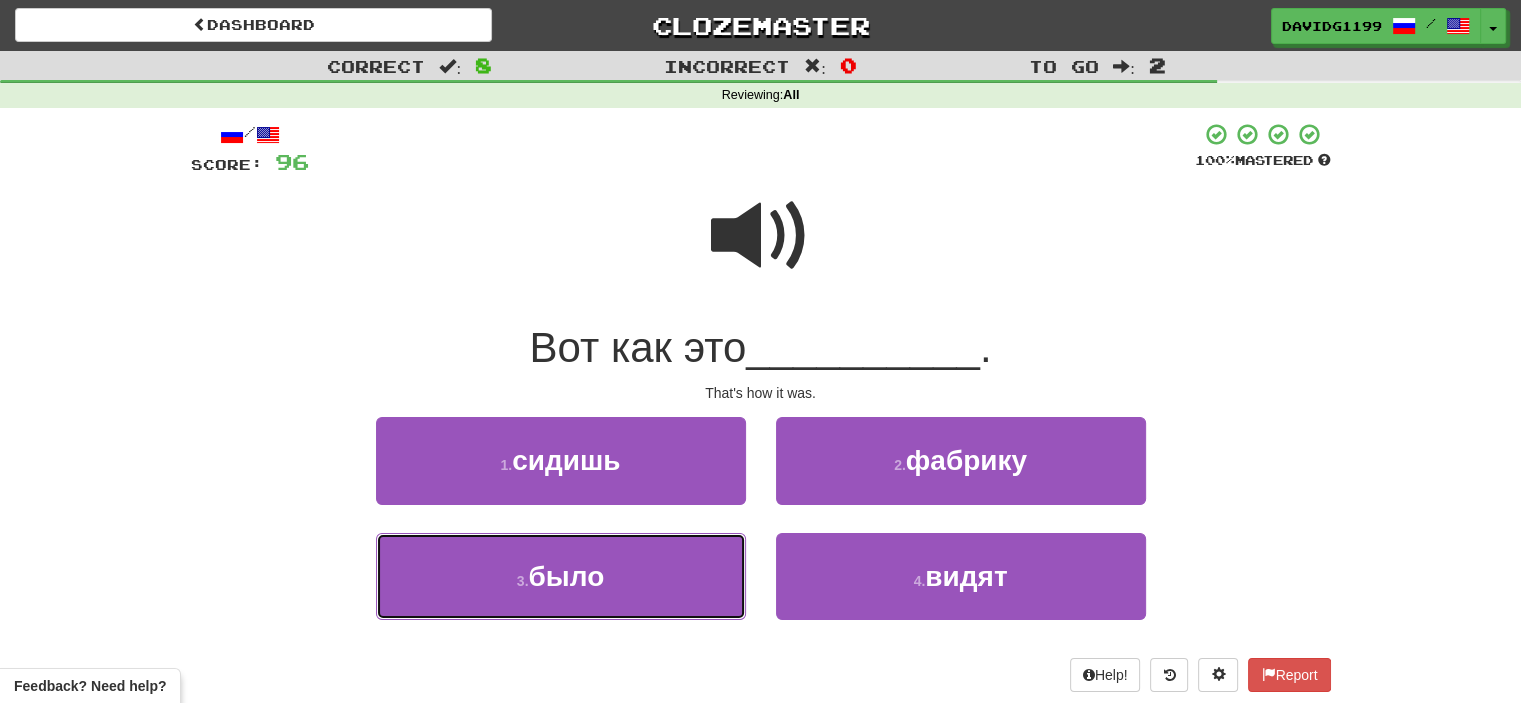 click on "3 .  было" at bounding box center (561, 576) 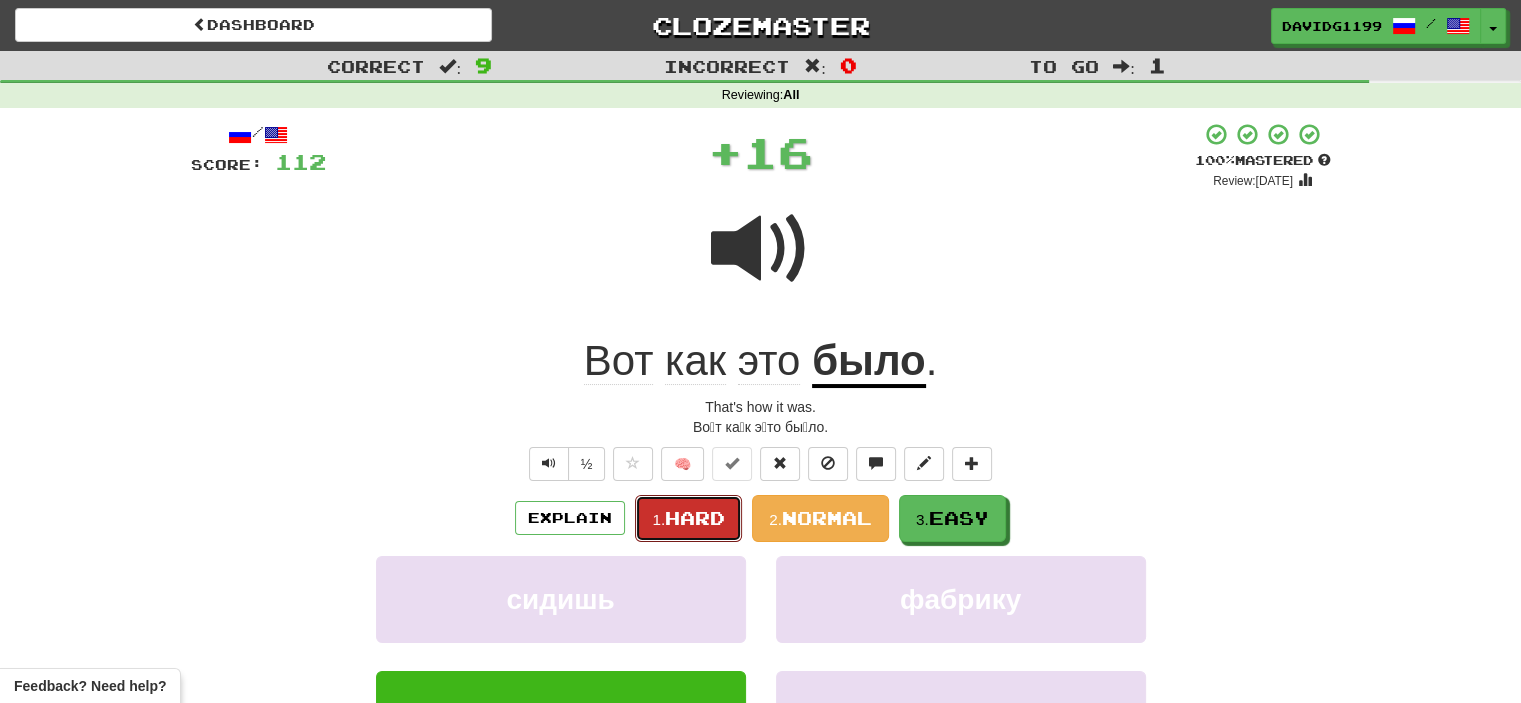 click on "Hard" at bounding box center (695, 518) 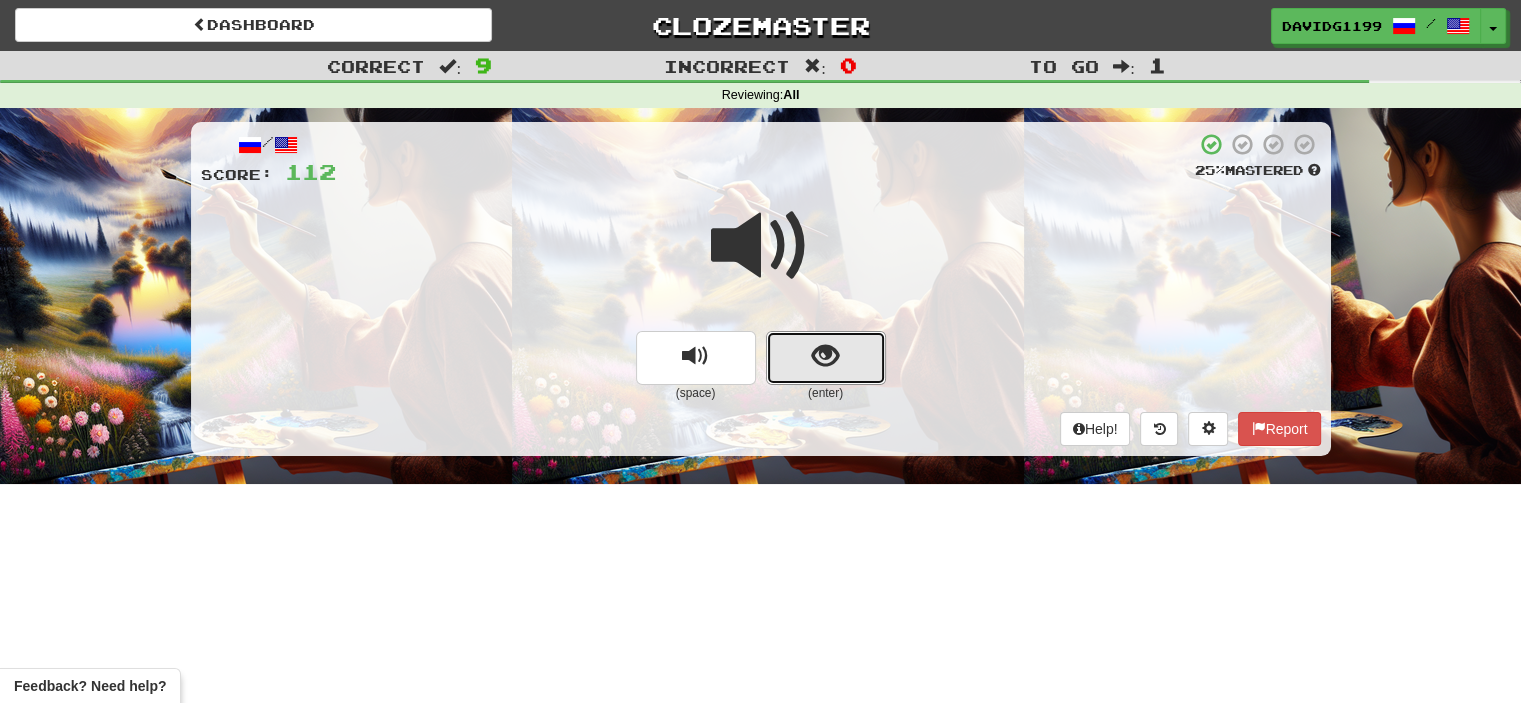 click at bounding box center [826, 358] 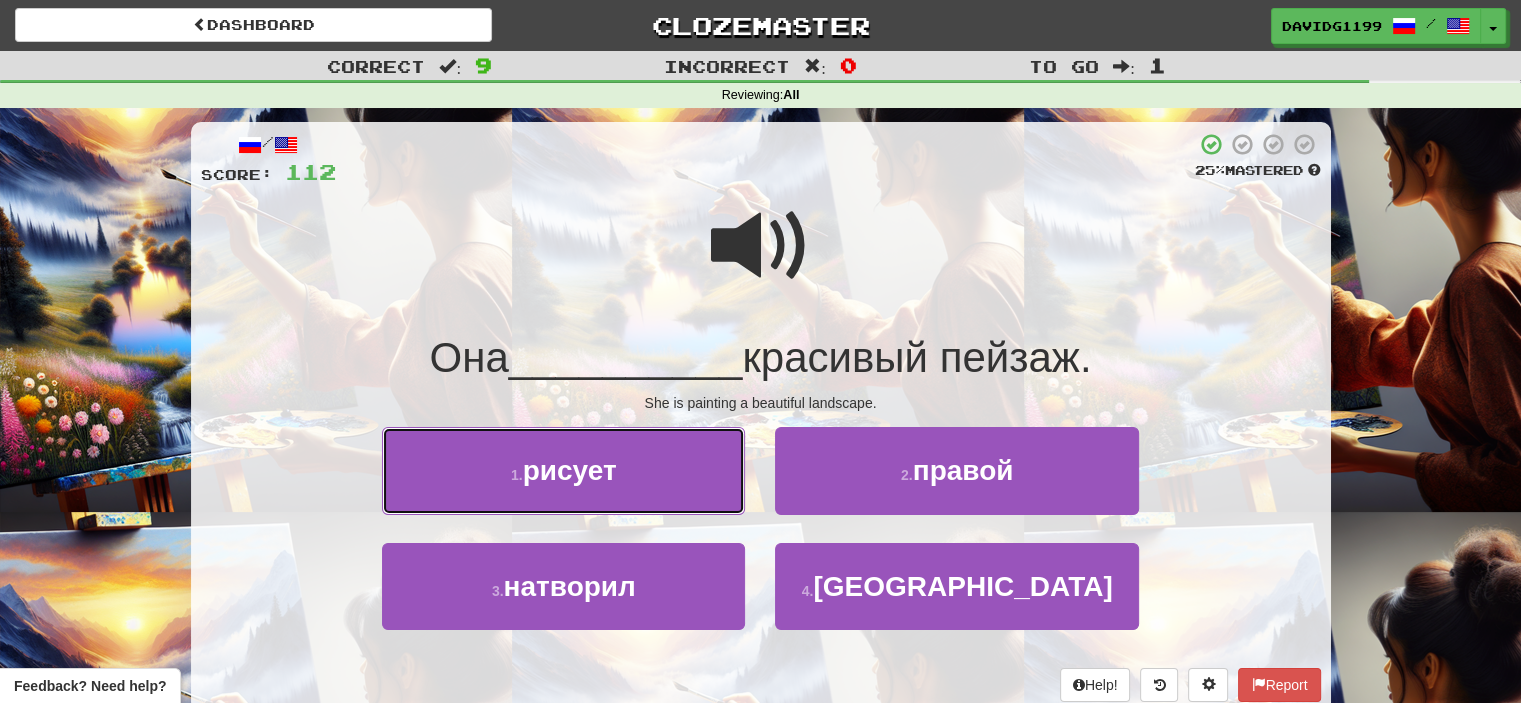 click on "1 .  рисует" at bounding box center [563, 470] 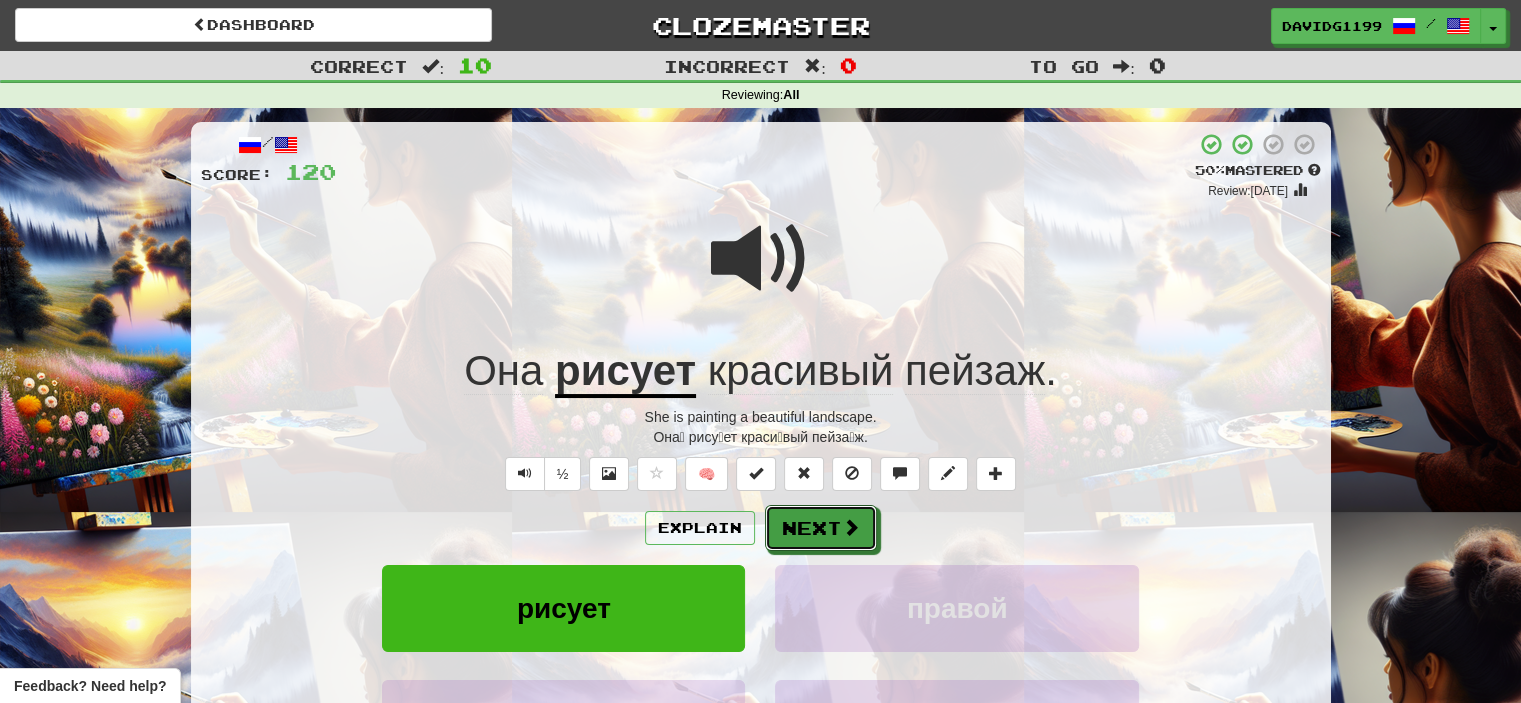 click on "Next" at bounding box center [821, 528] 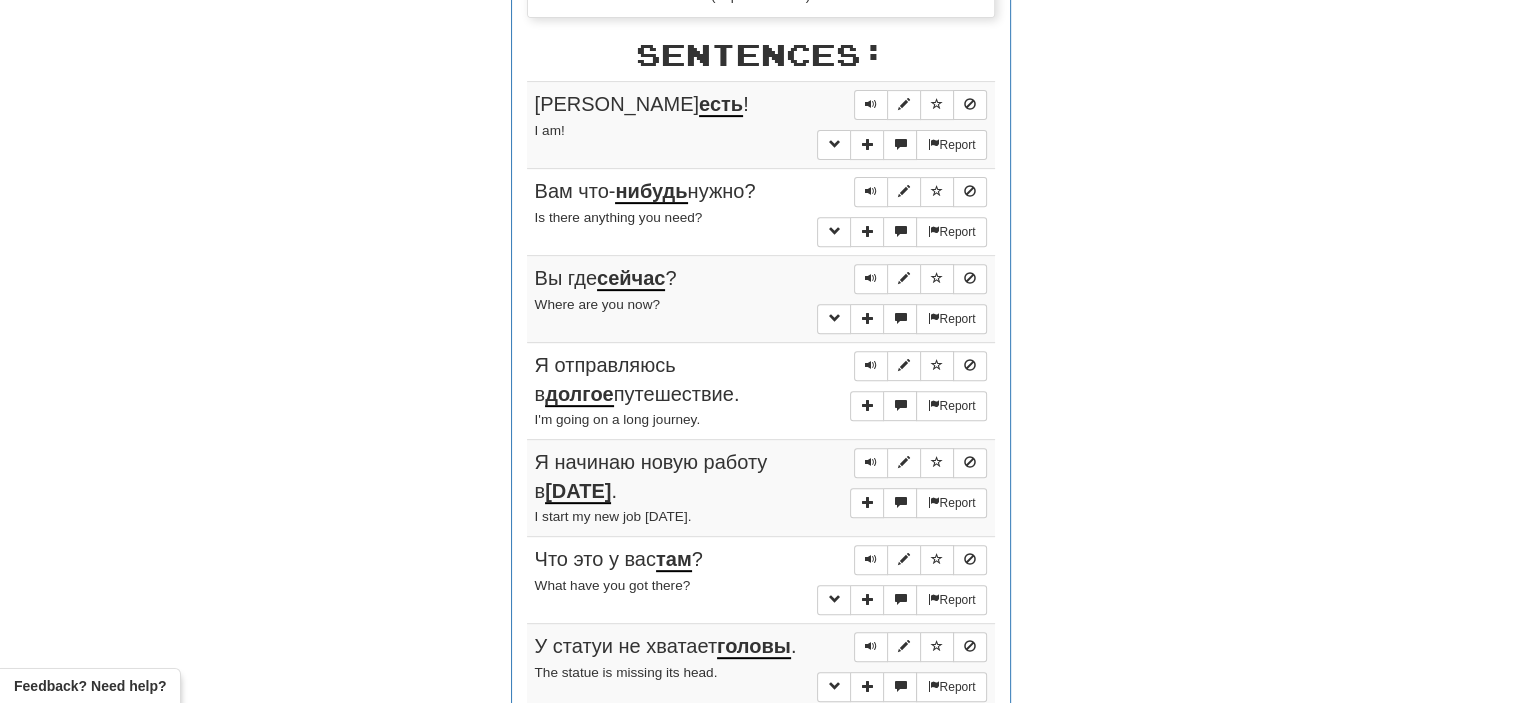 scroll, scrollTop: 780, scrollLeft: 0, axis: vertical 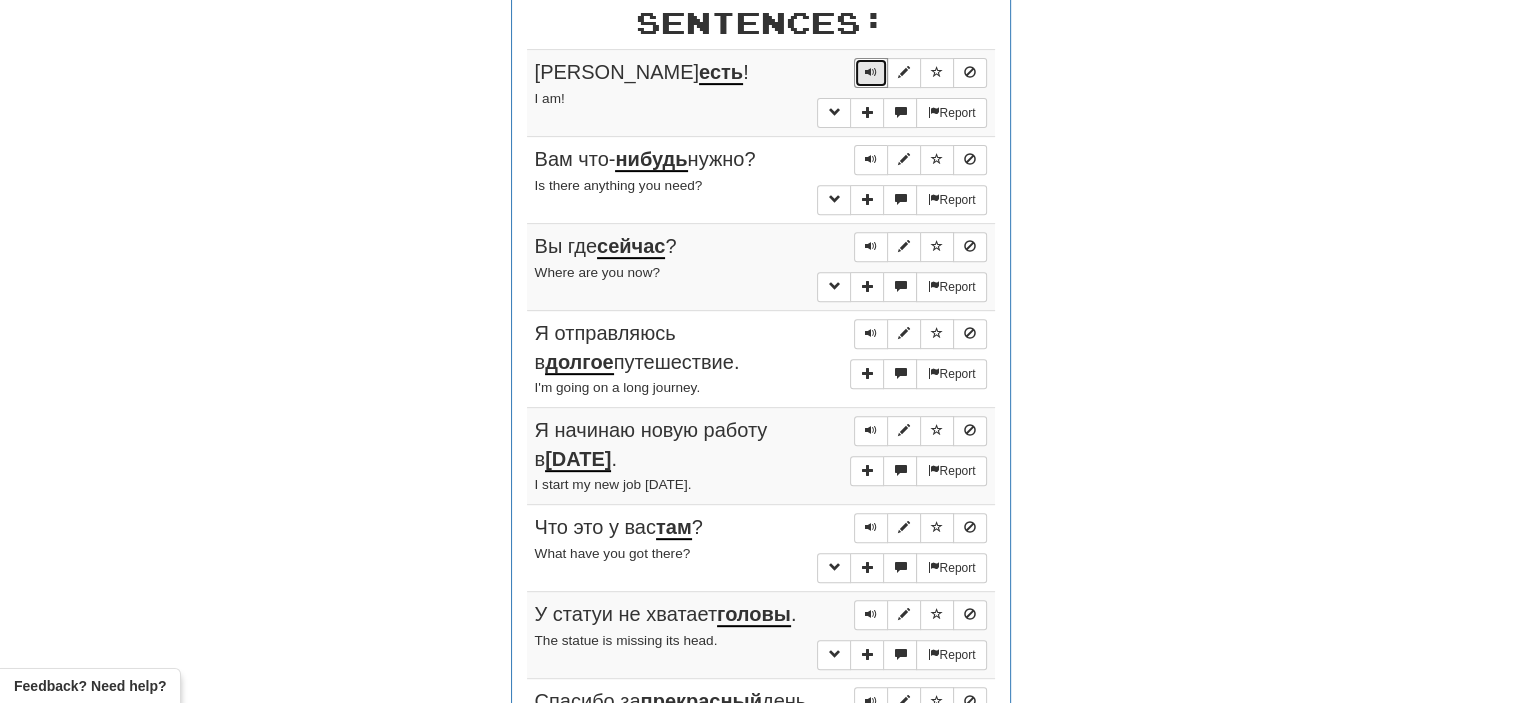 click at bounding box center (871, 72) 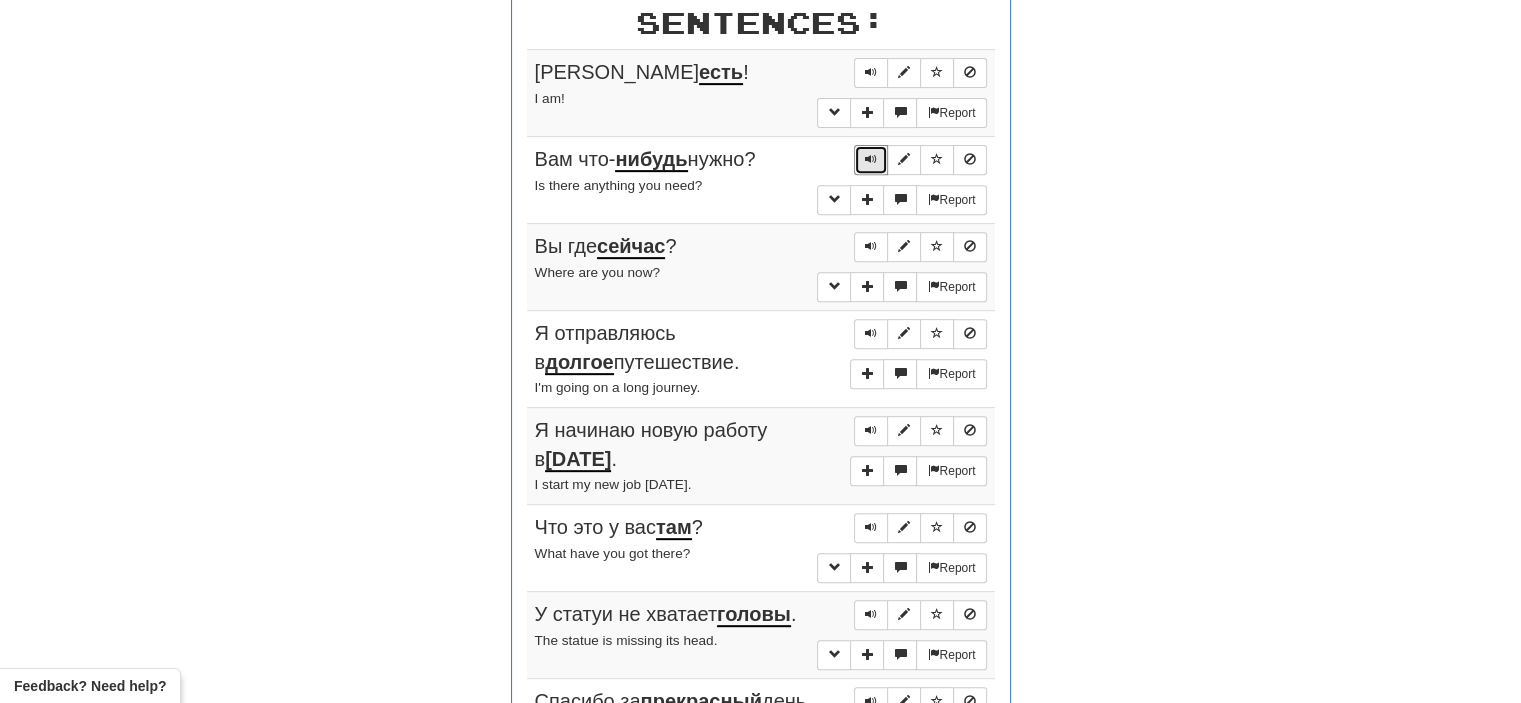 click at bounding box center (871, 159) 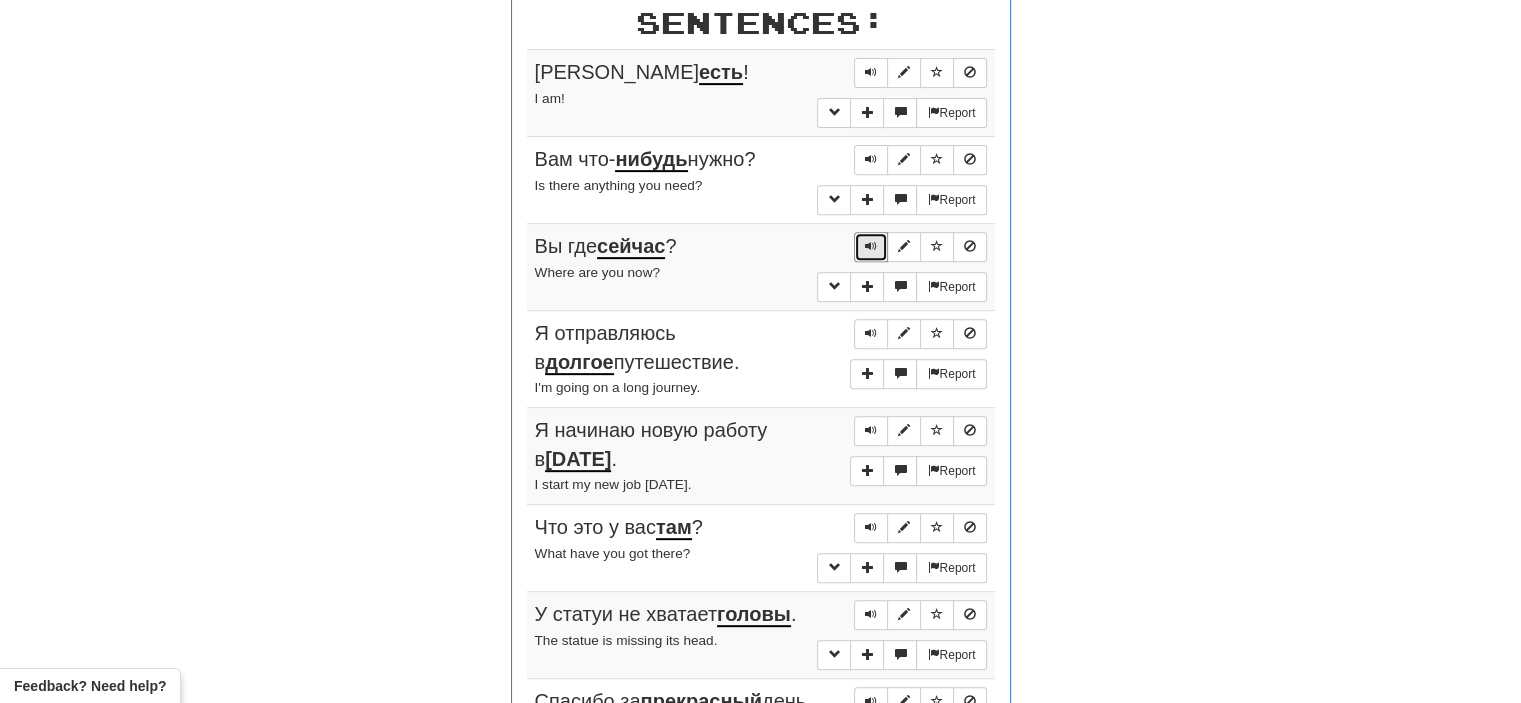 click at bounding box center (871, 246) 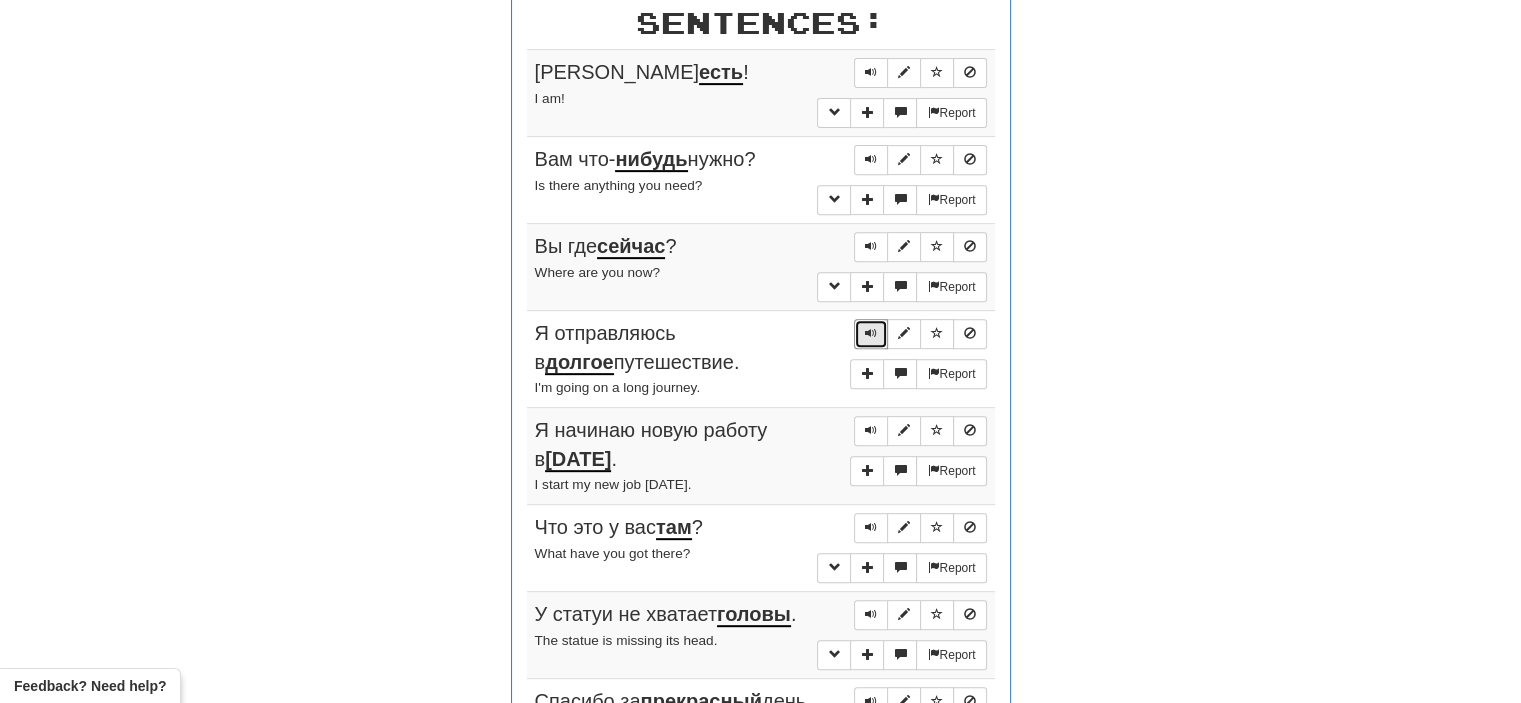 click at bounding box center [871, 333] 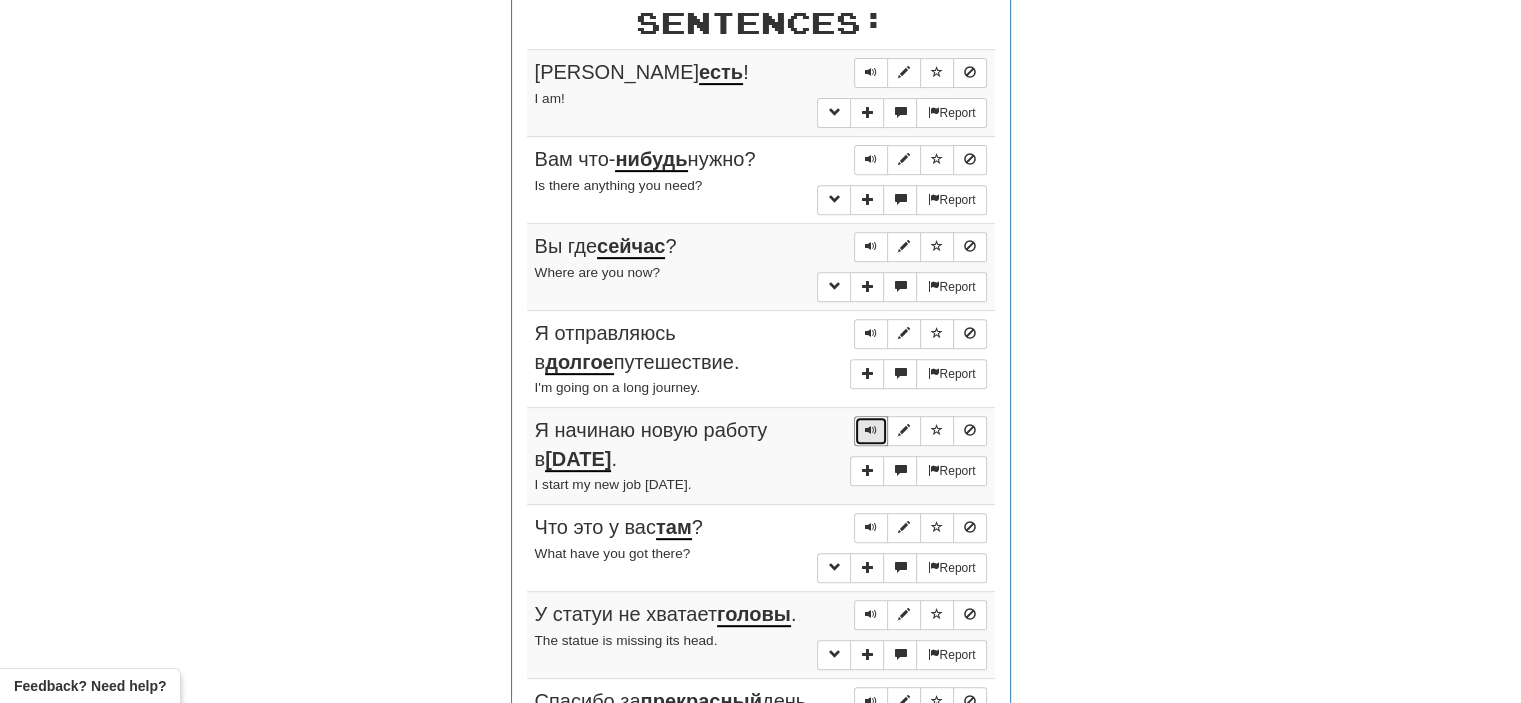 click at bounding box center [871, 431] 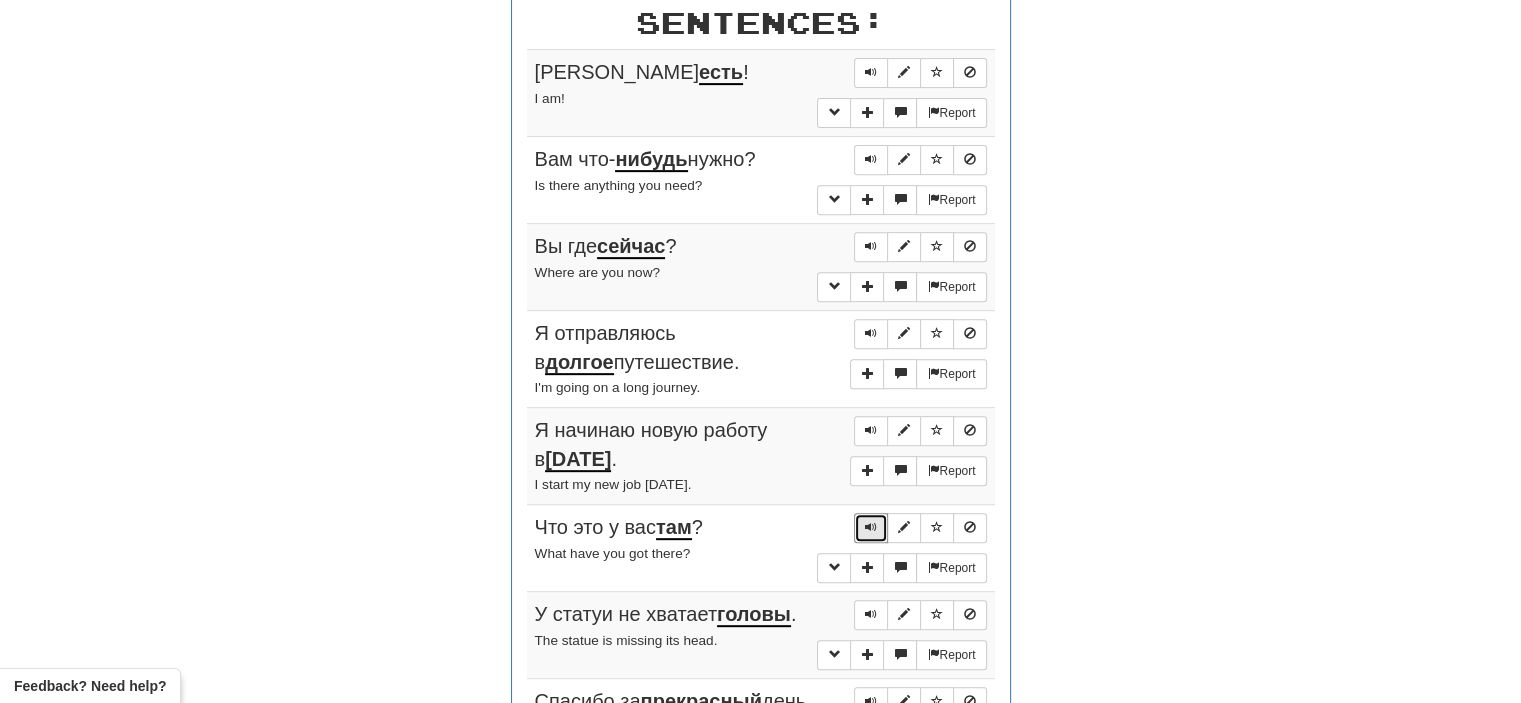 click at bounding box center (871, 527) 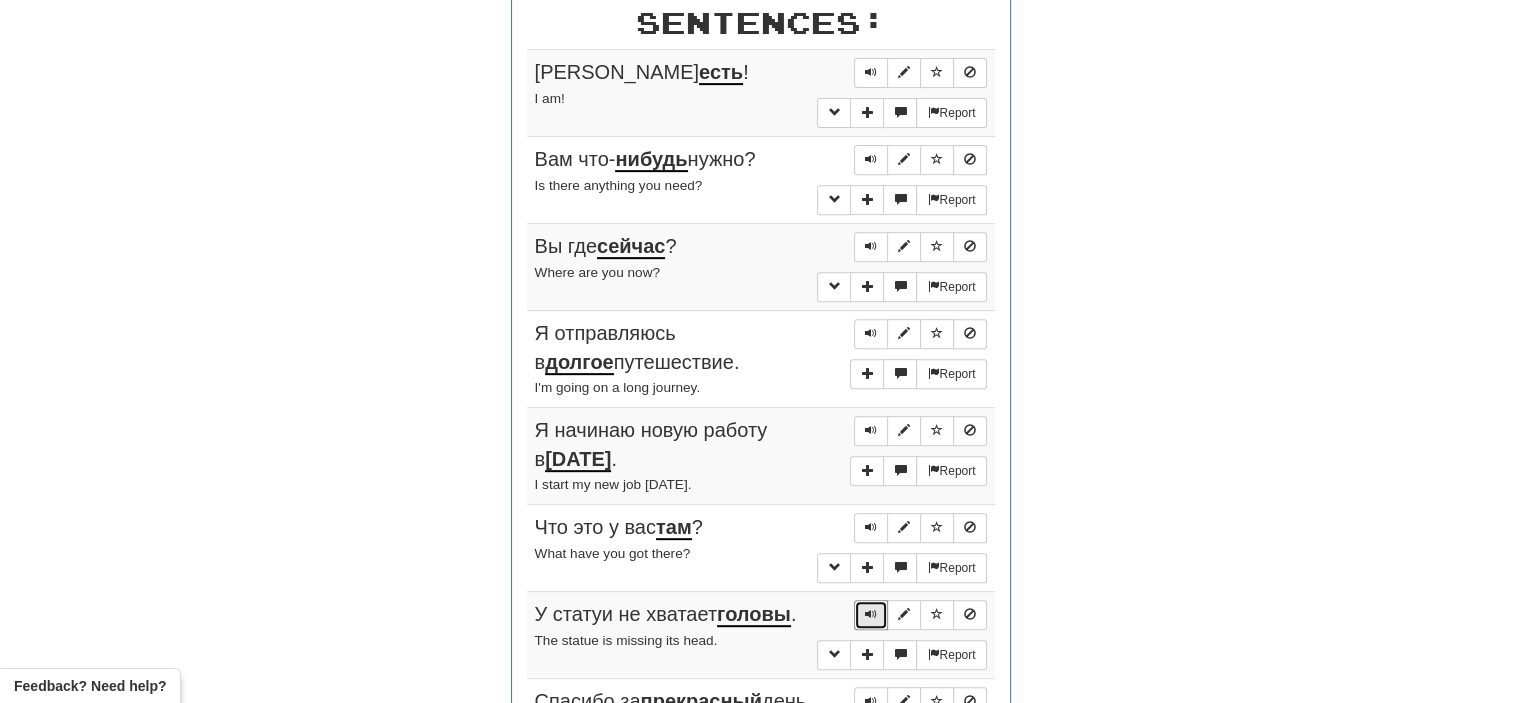click at bounding box center (871, 614) 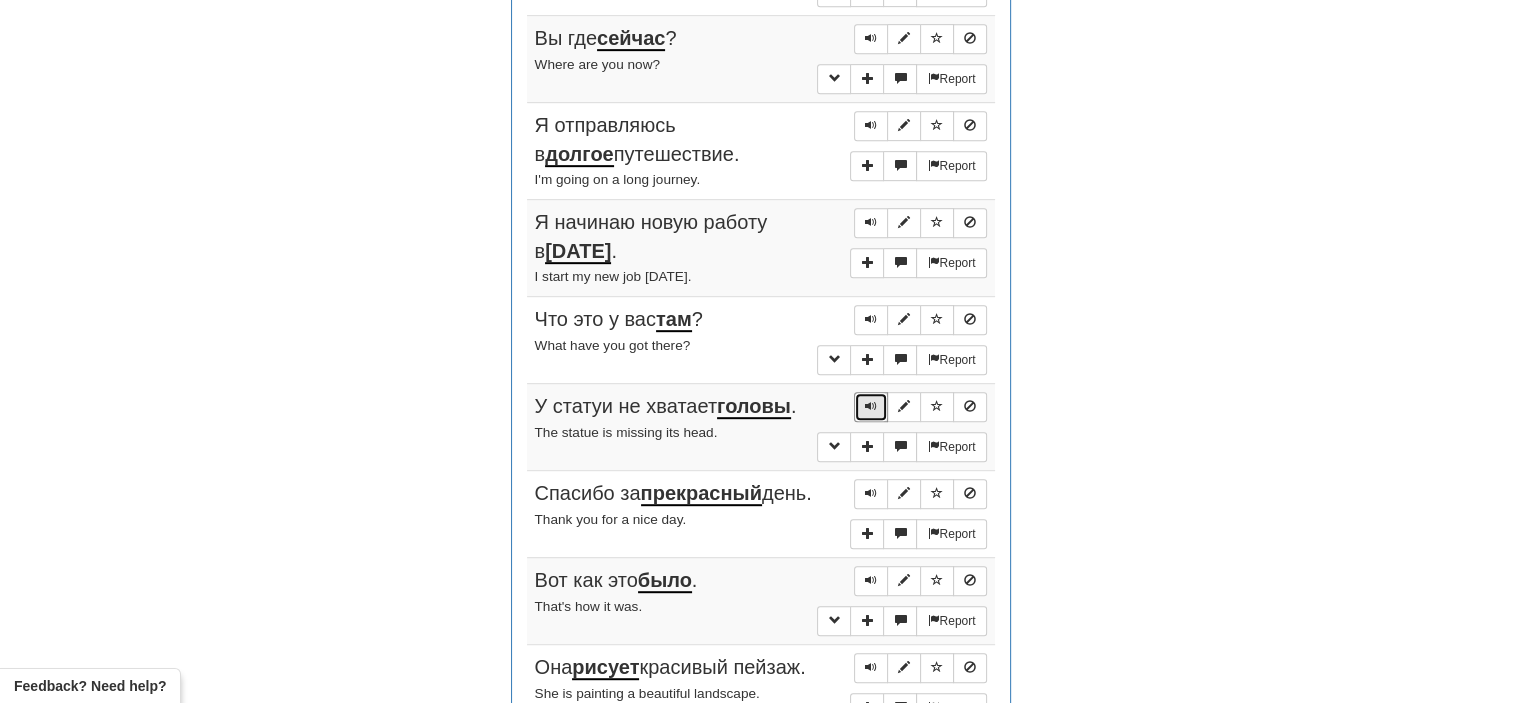 scroll, scrollTop: 992, scrollLeft: 0, axis: vertical 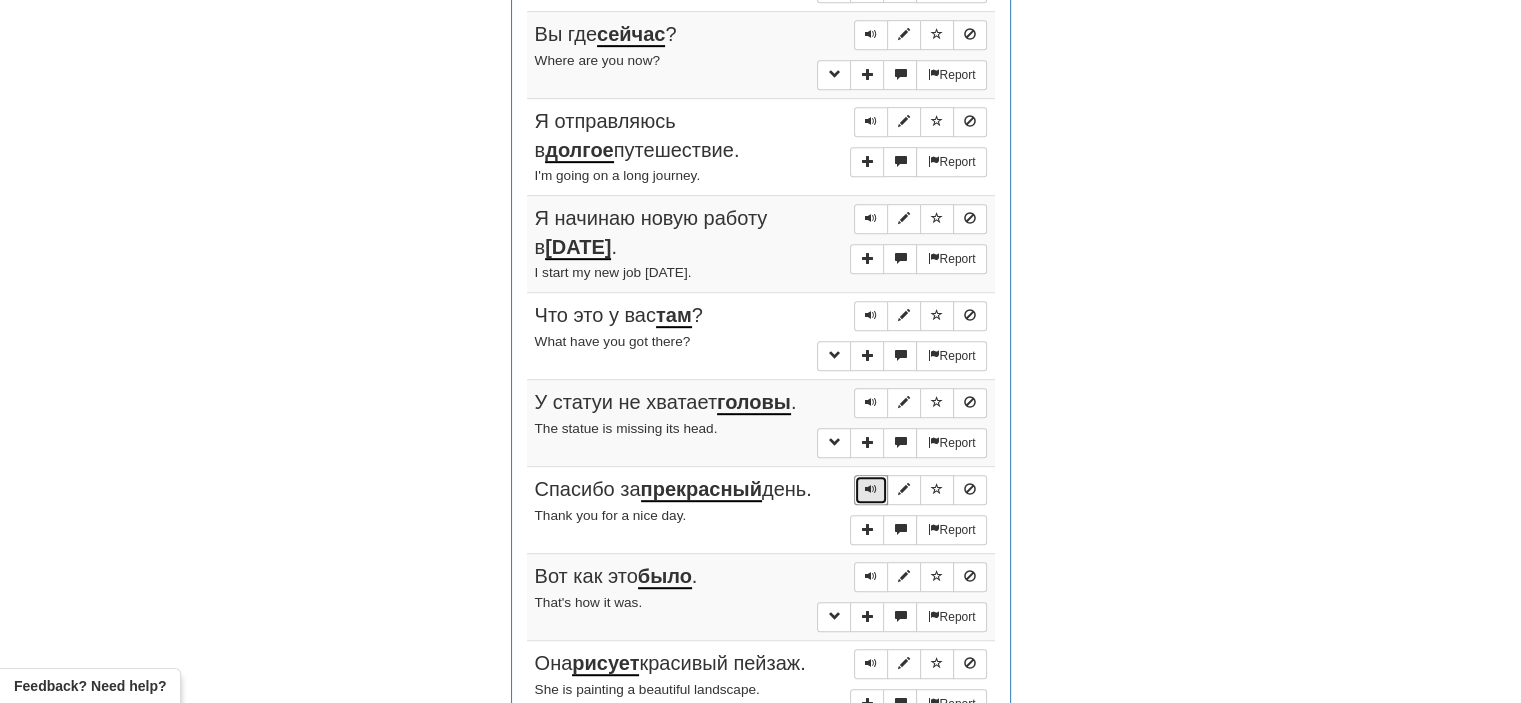 click at bounding box center (871, 490) 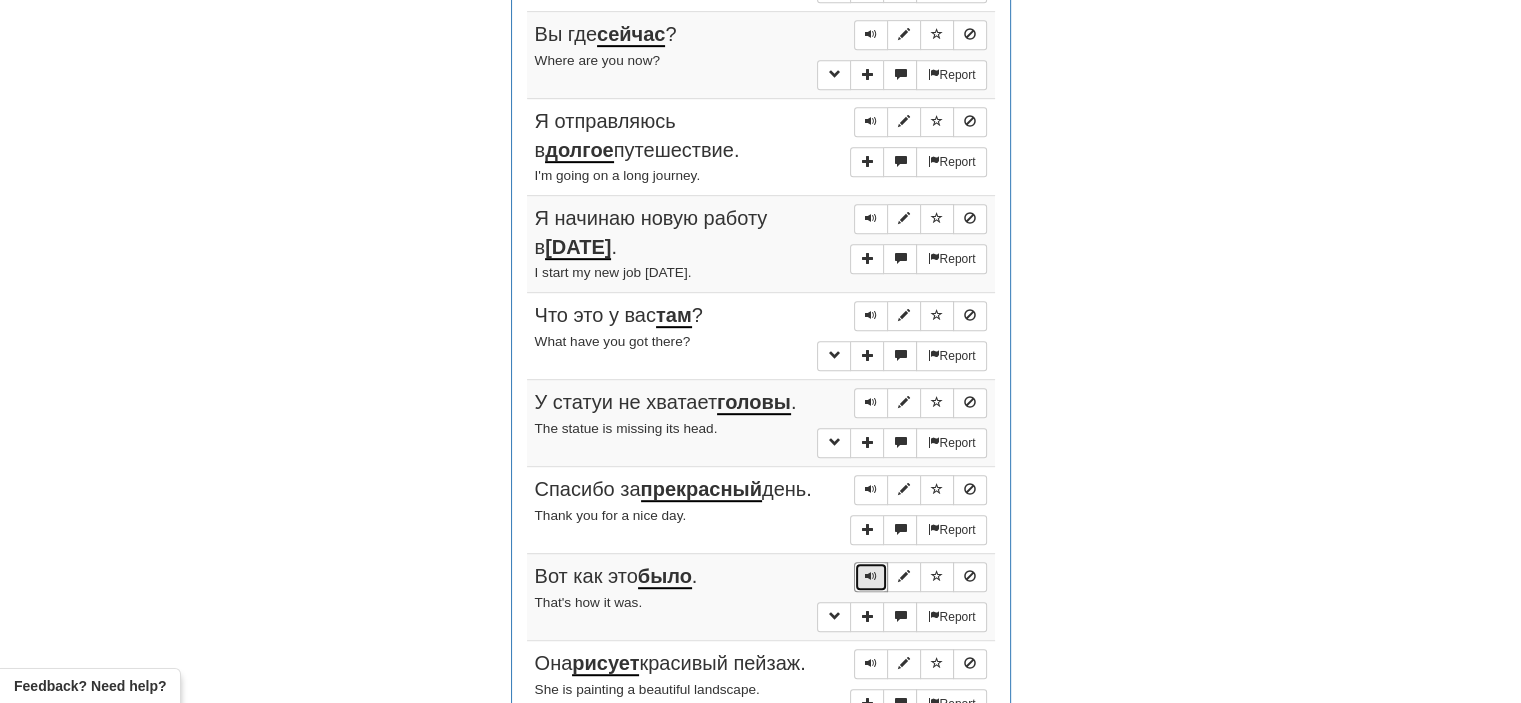 click at bounding box center [871, 576] 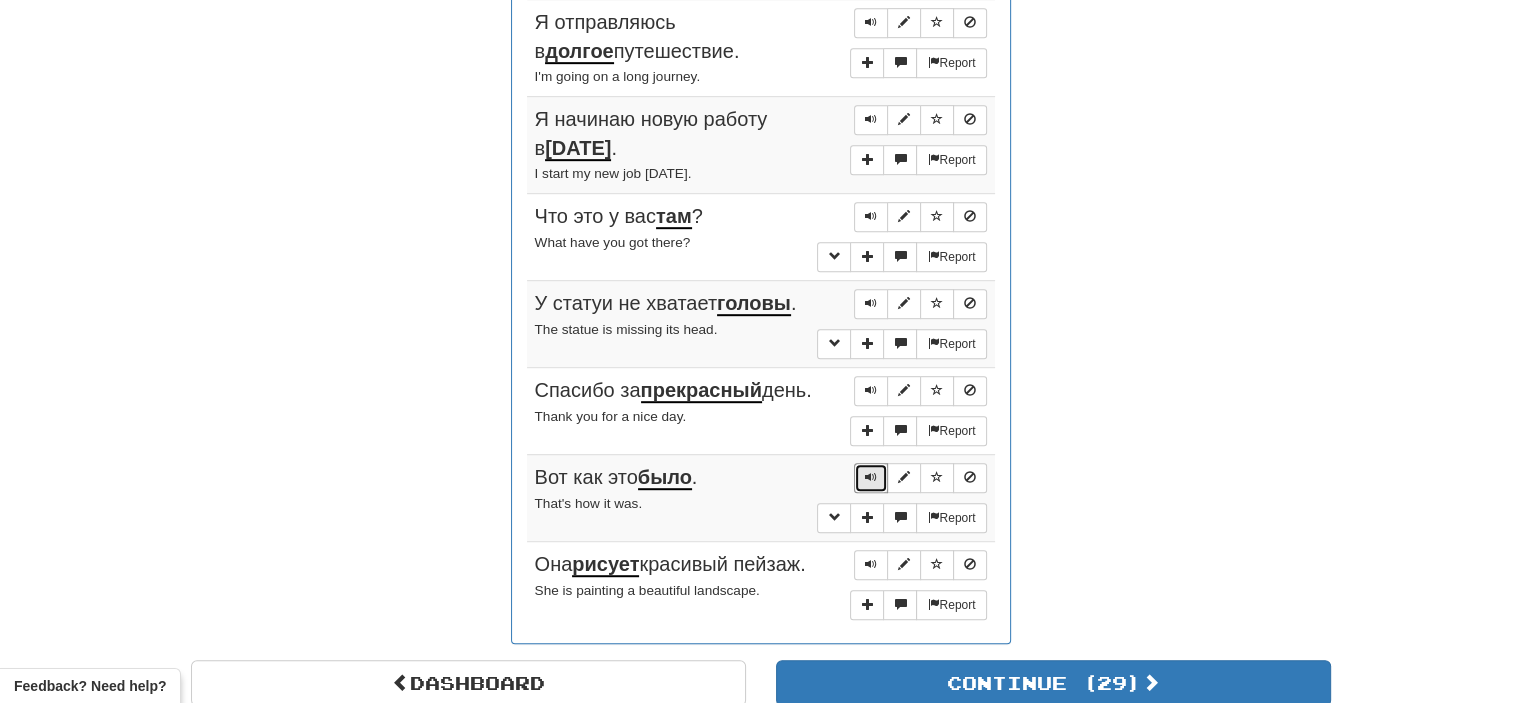 scroll, scrollTop: 1092, scrollLeft: 0, axis: vertical 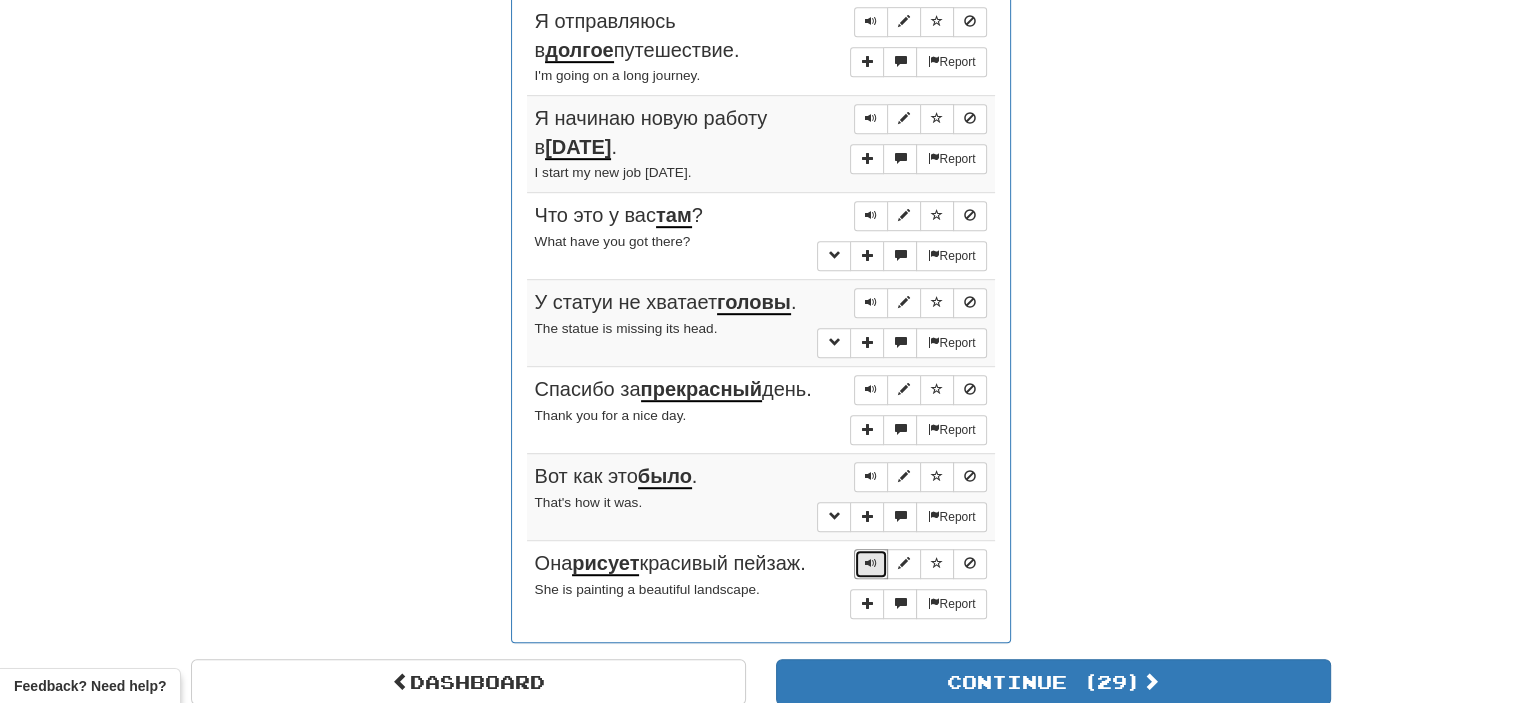 click at bounding box center (871, 563) 